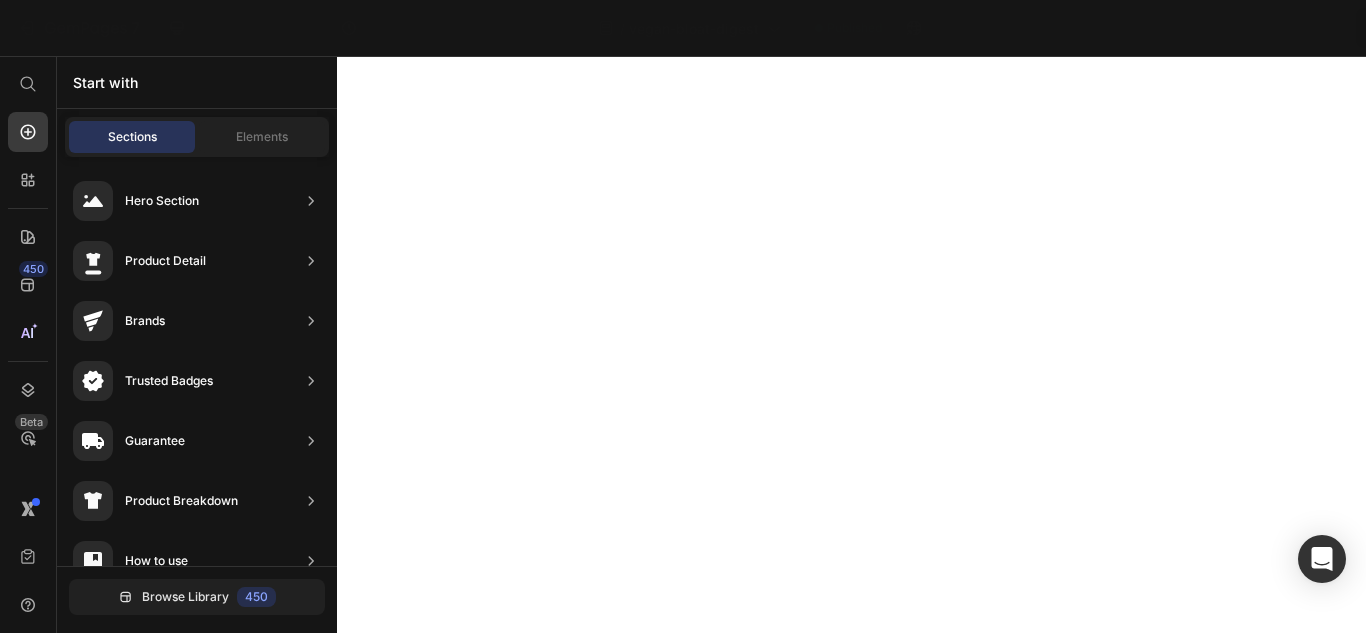 scroll, scrollTop: 0, scrollLeft: 0, axis: both 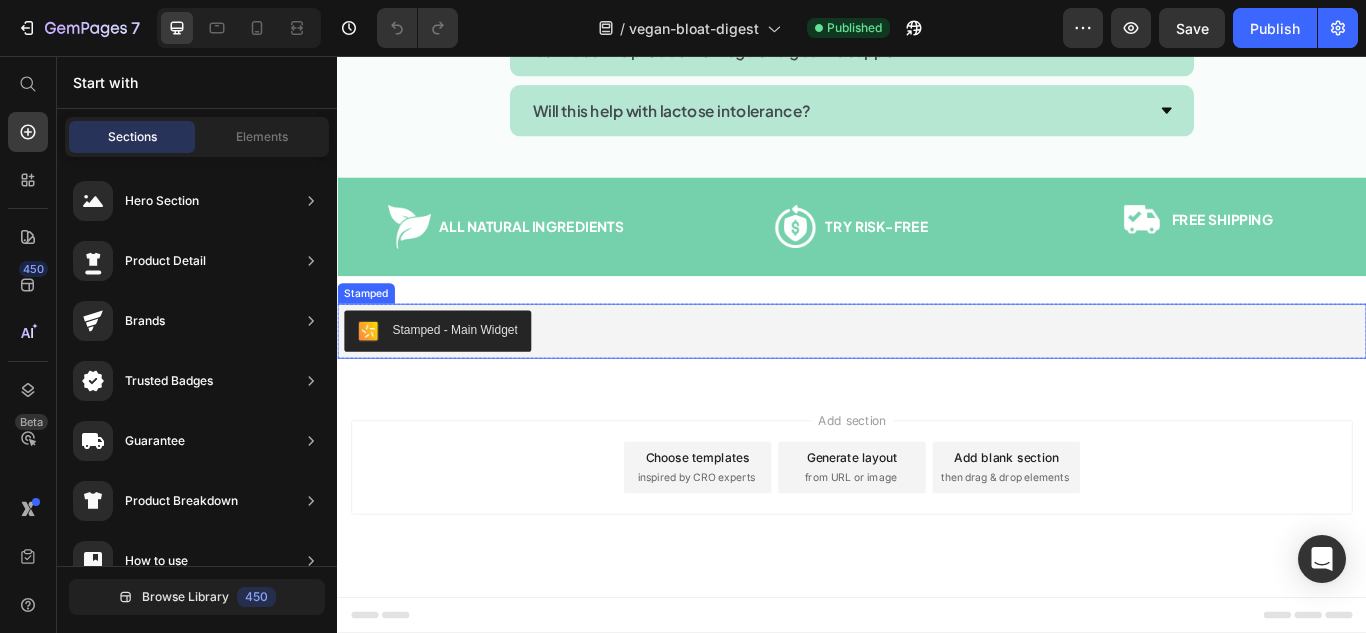 click on "Stamped - Main Widget" at bounding box center [937, 377] 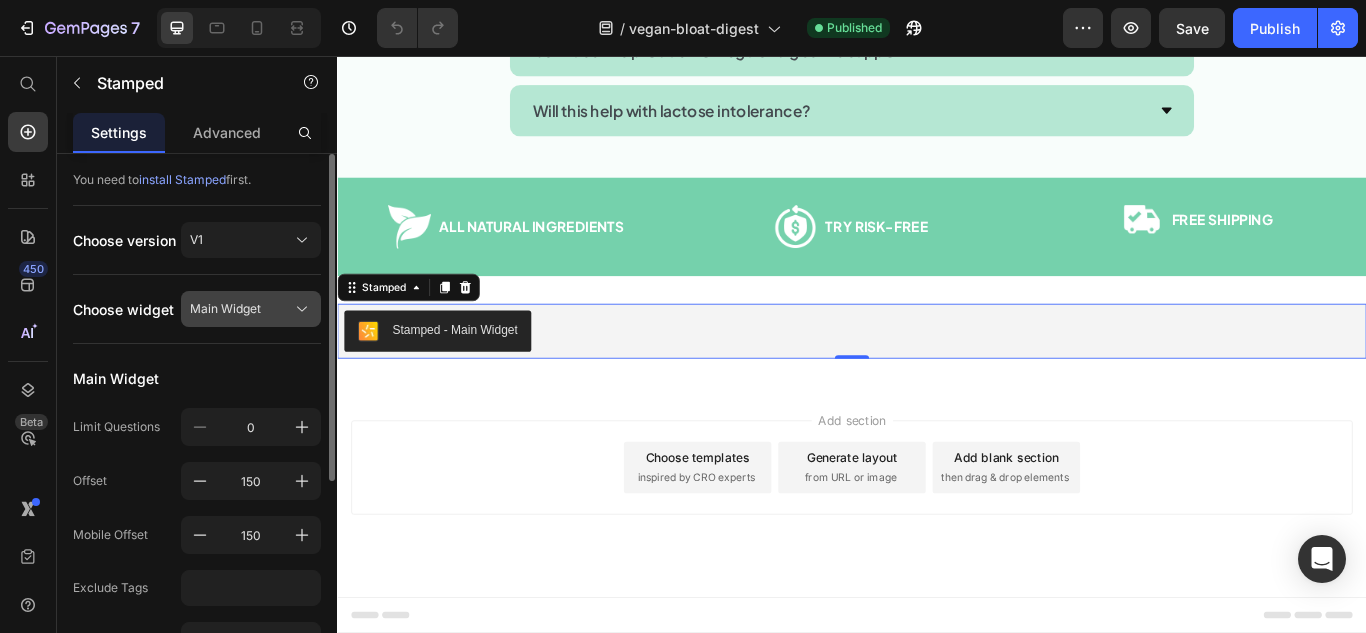 click on "Main Widget" at bounding box center (225, 309) 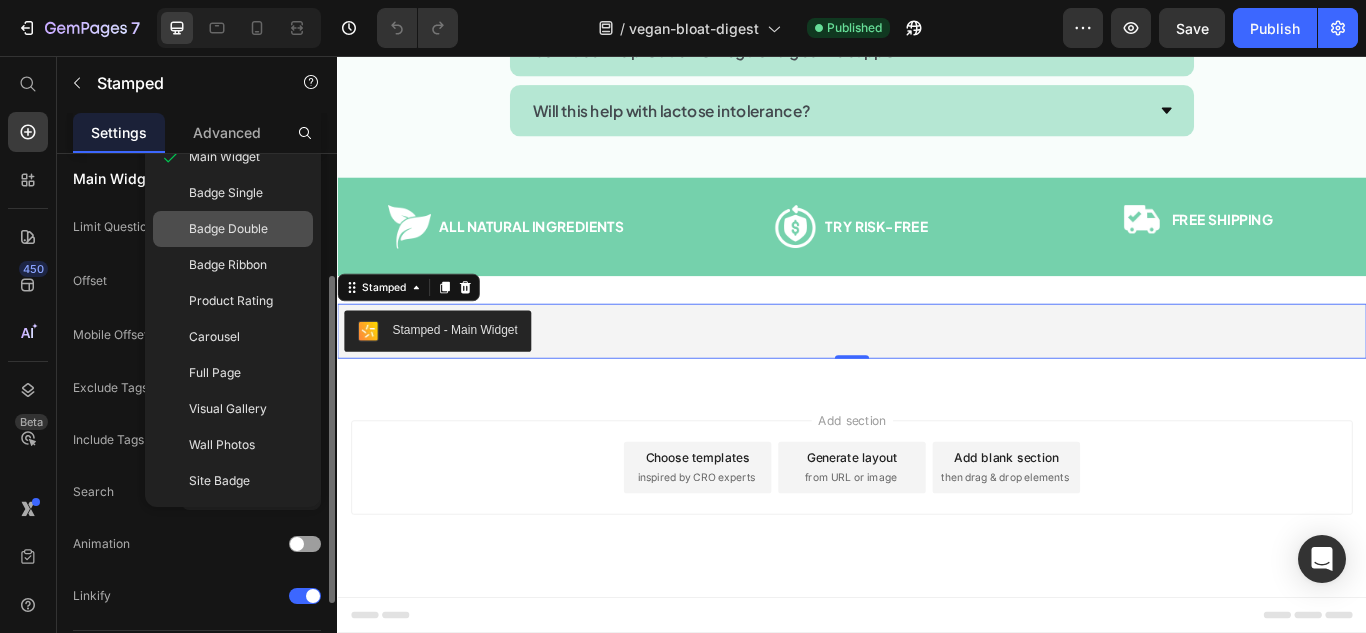 scroll, scrollTop: 0, scrollLeft: 0, axis: both 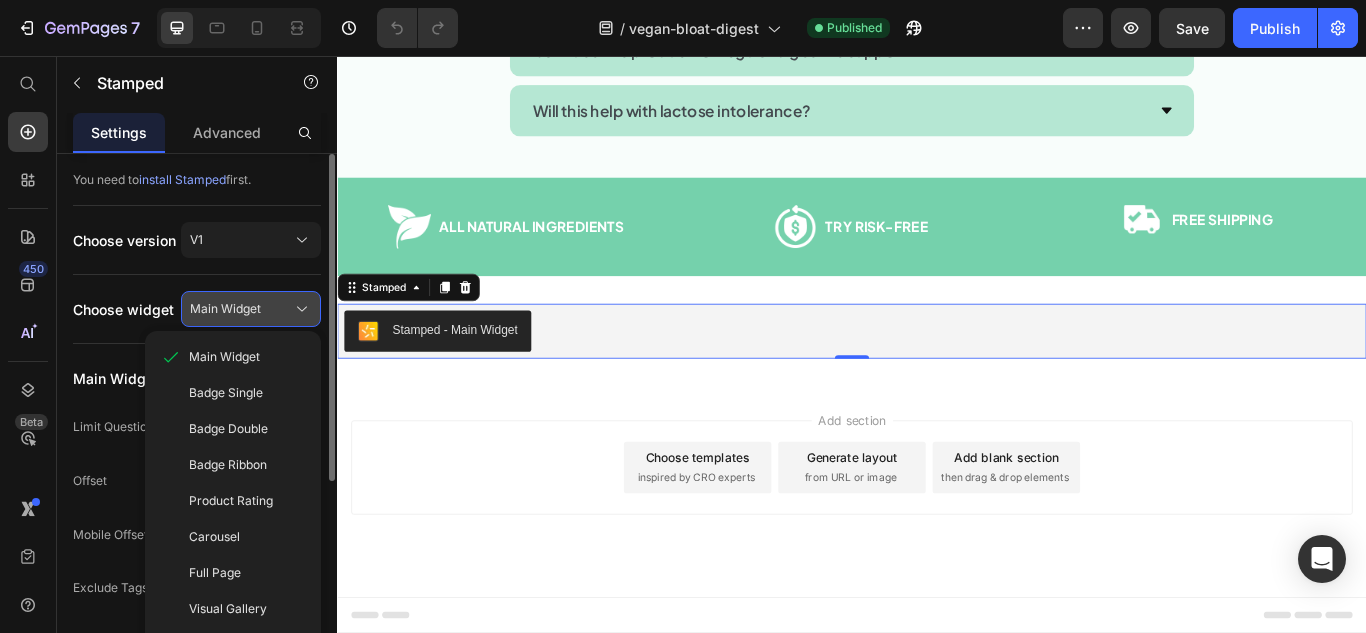 click on "Main Widget" at bounding box center (225, 309) 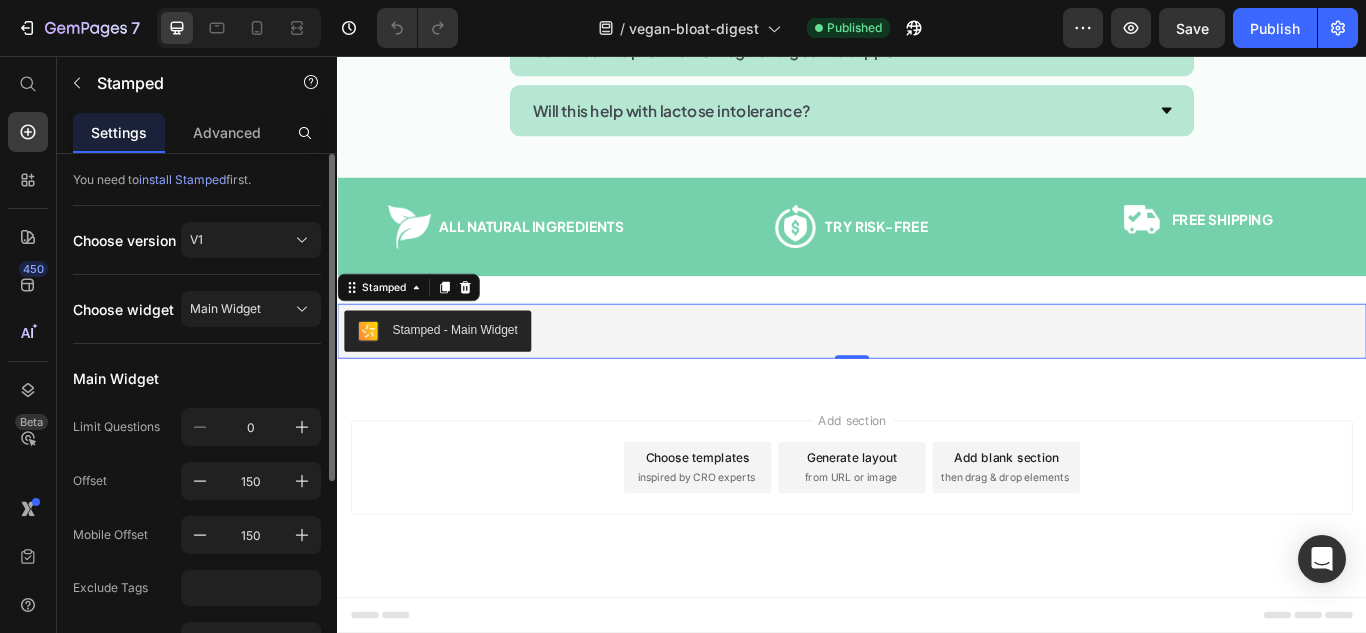 scroll, scrollTop: 300, scrollLeft: 0, axis: vertical 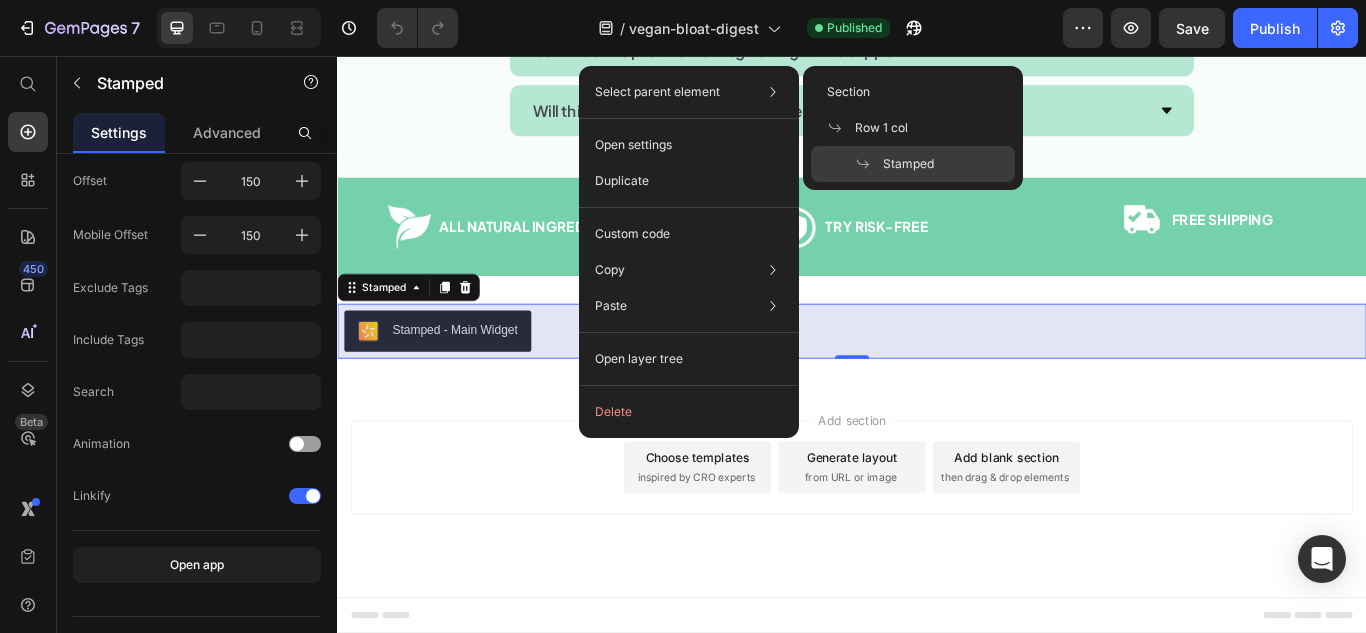 click on "Stamped" at bounding box center [908, 164] 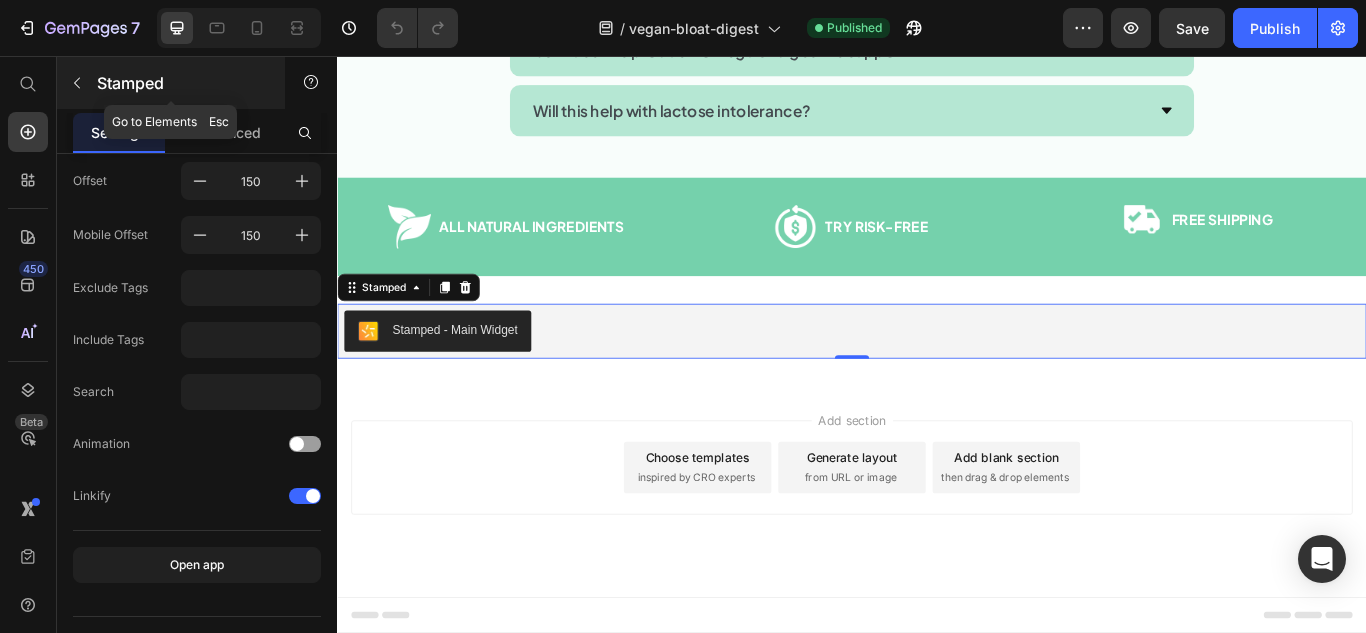 click 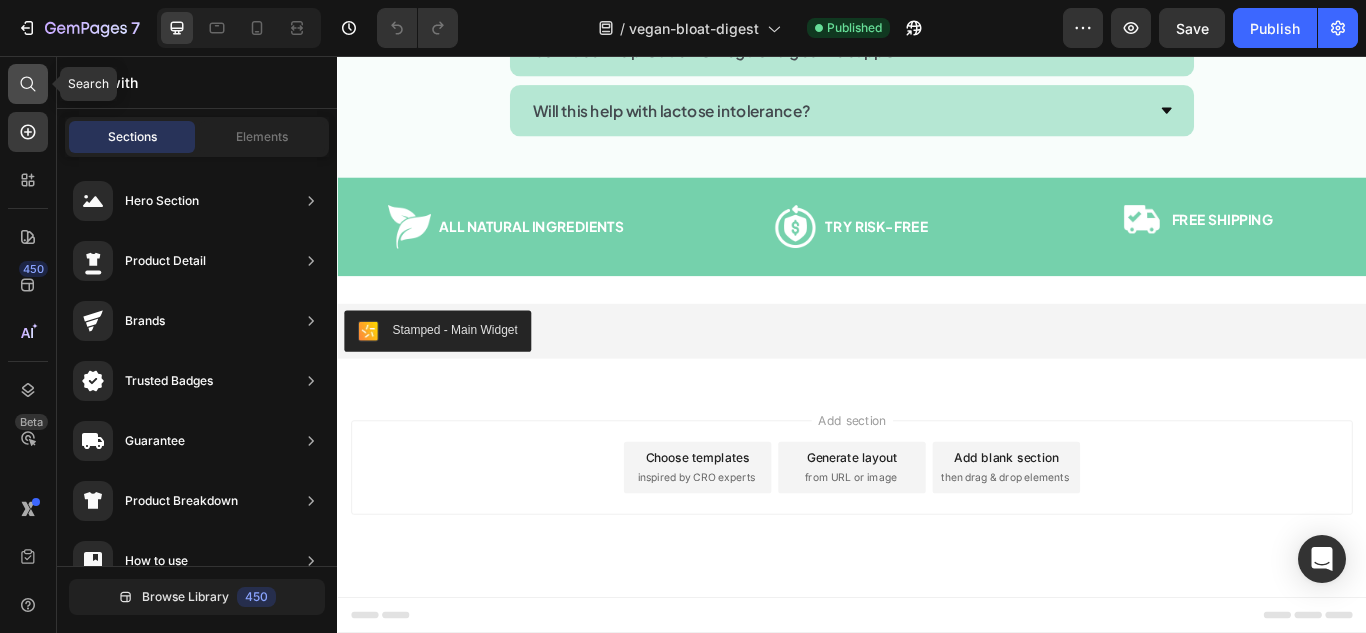 click 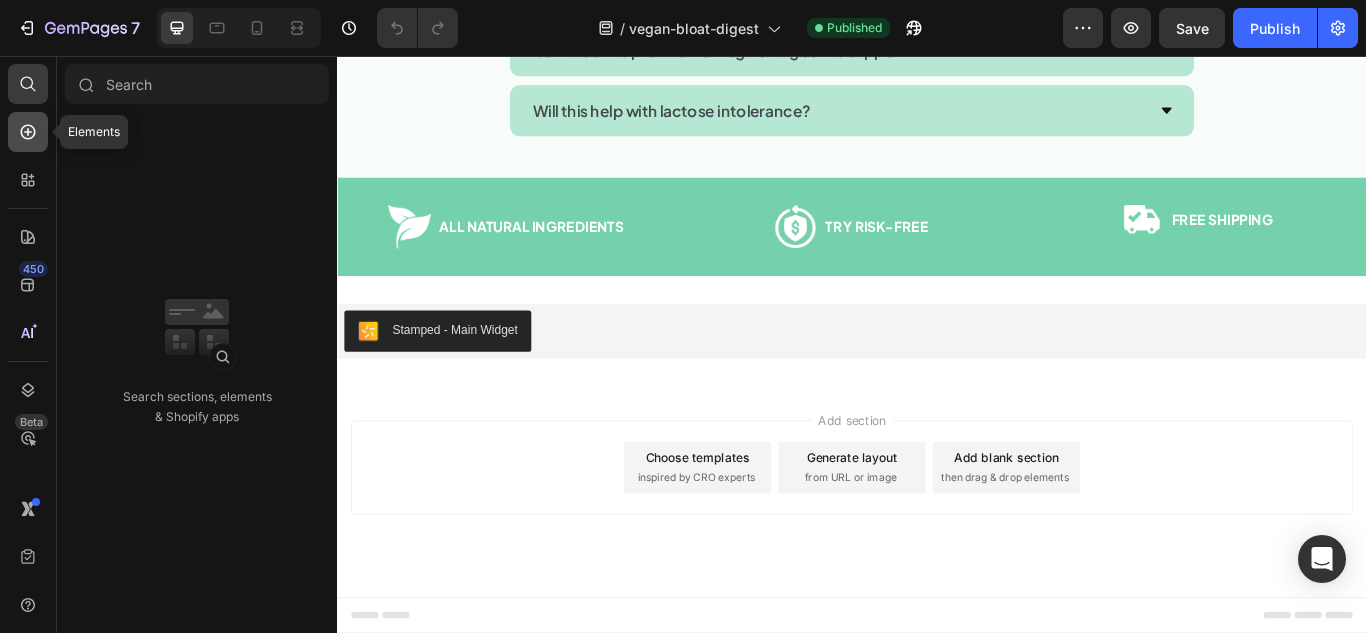 click 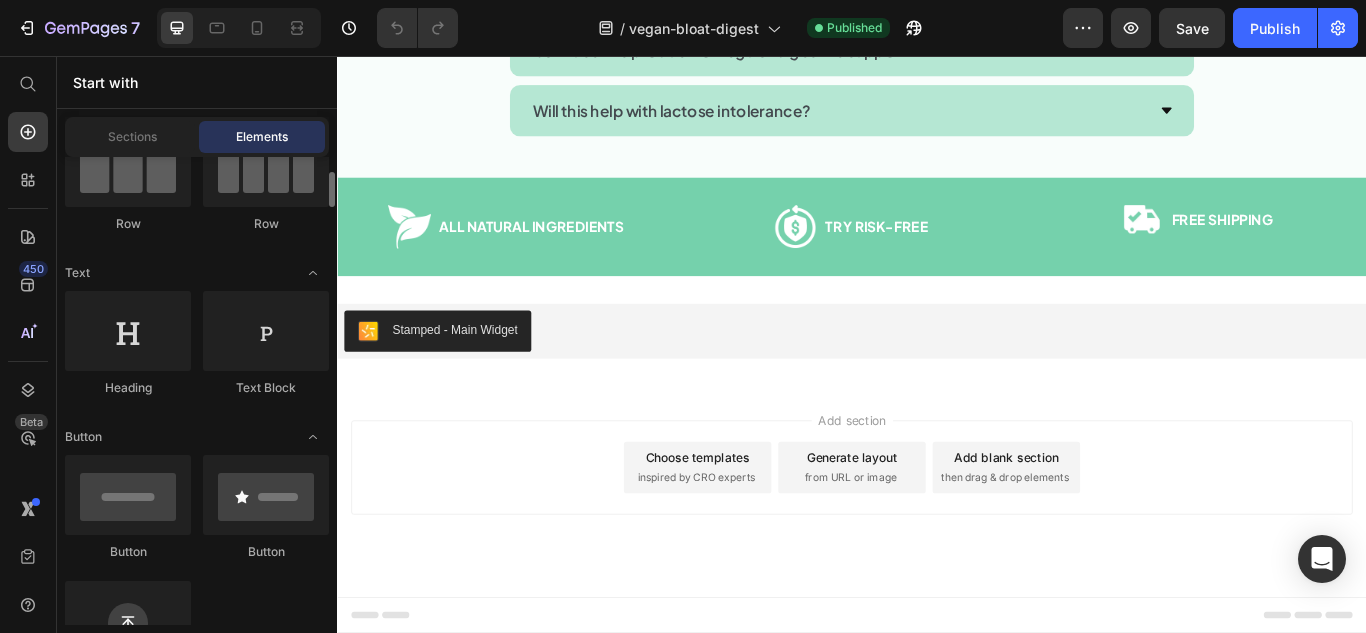 scroll, scrollTop: 0, scrollLeft: 0, axis: both 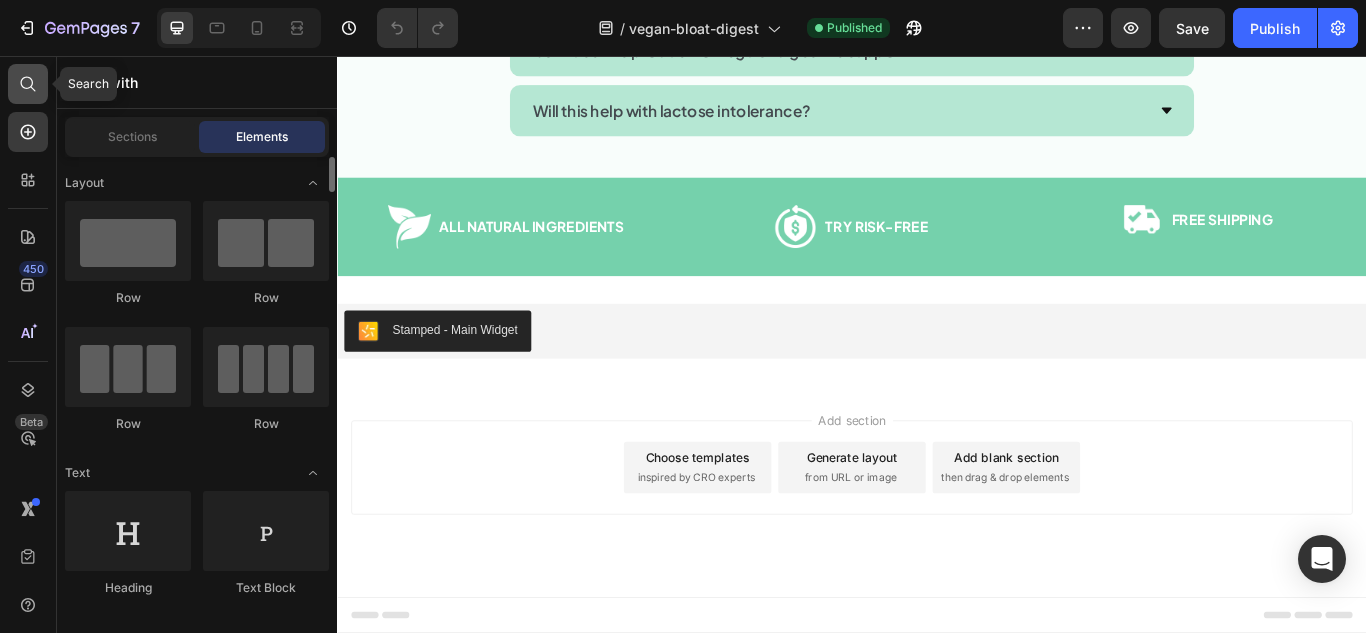 click 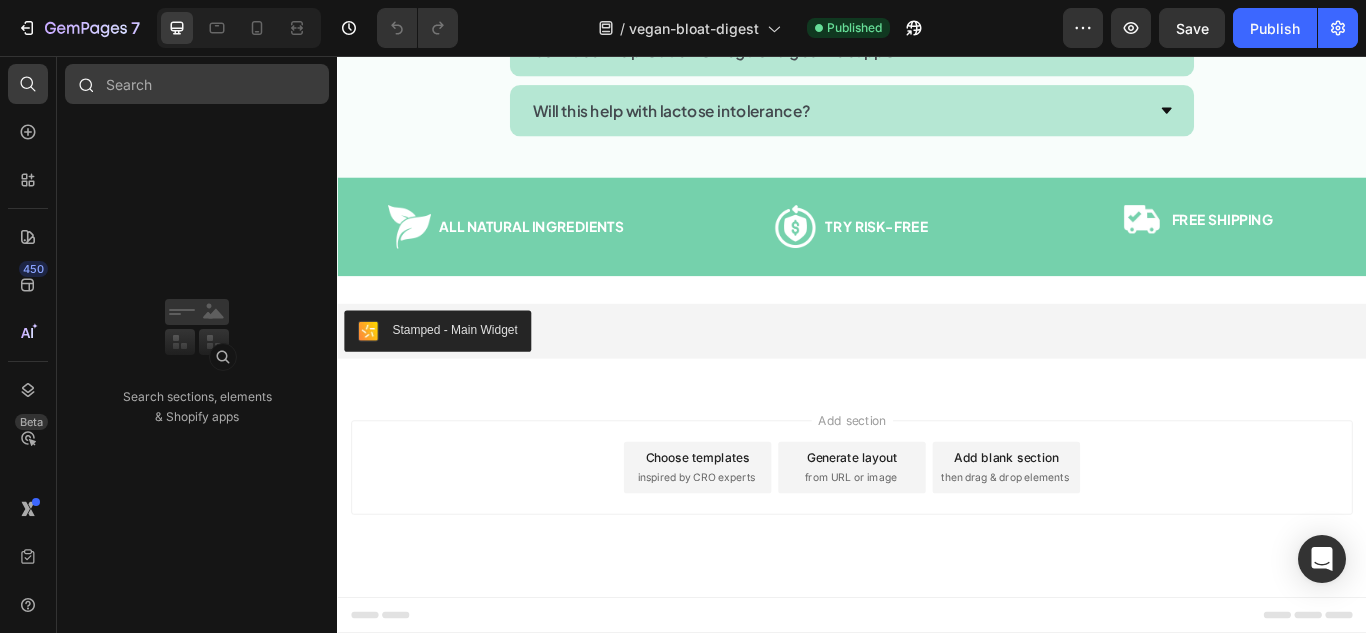 click at bounding box center [197, 84] 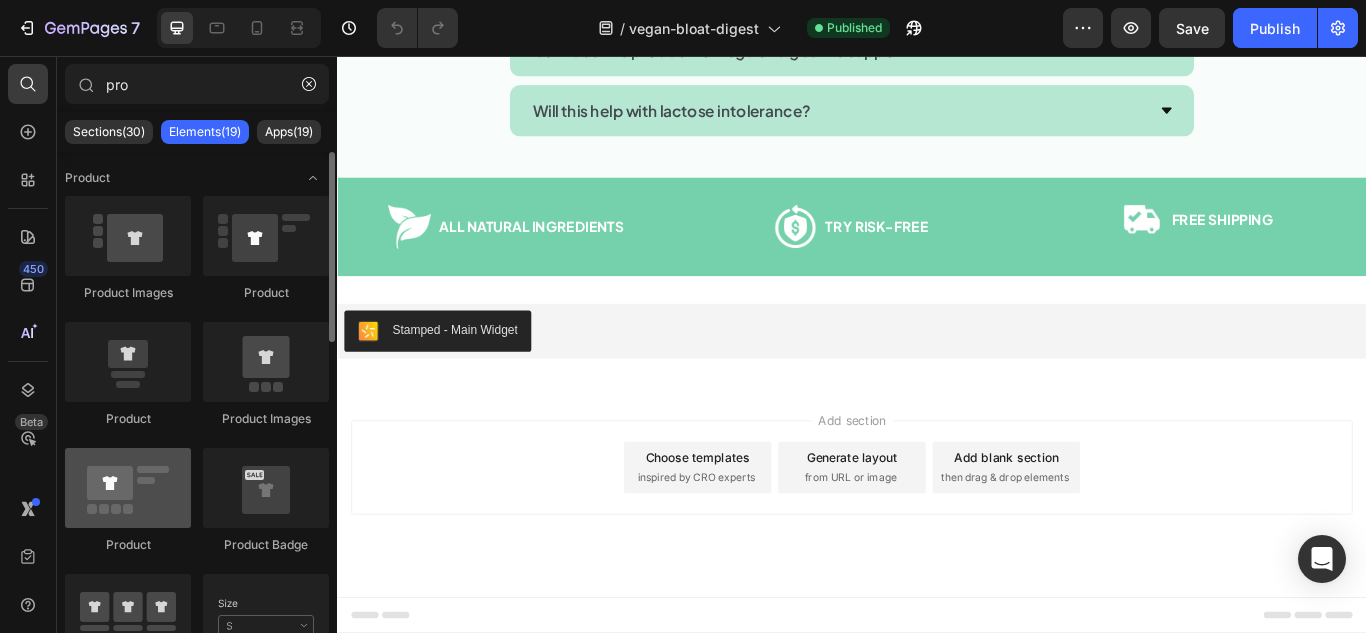 type on "pro" 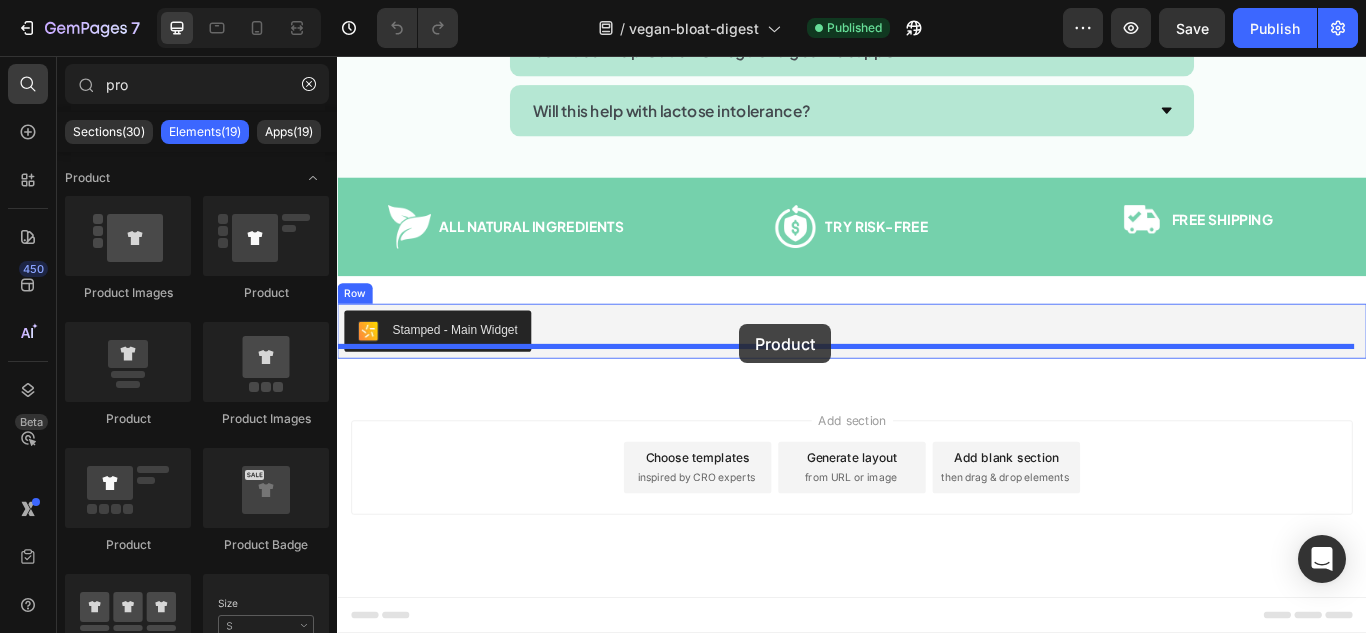 drag, startPoint x: 459, startPoint y: 541, endPoint x: 806, endPoint y: 369, distance: 387.2893 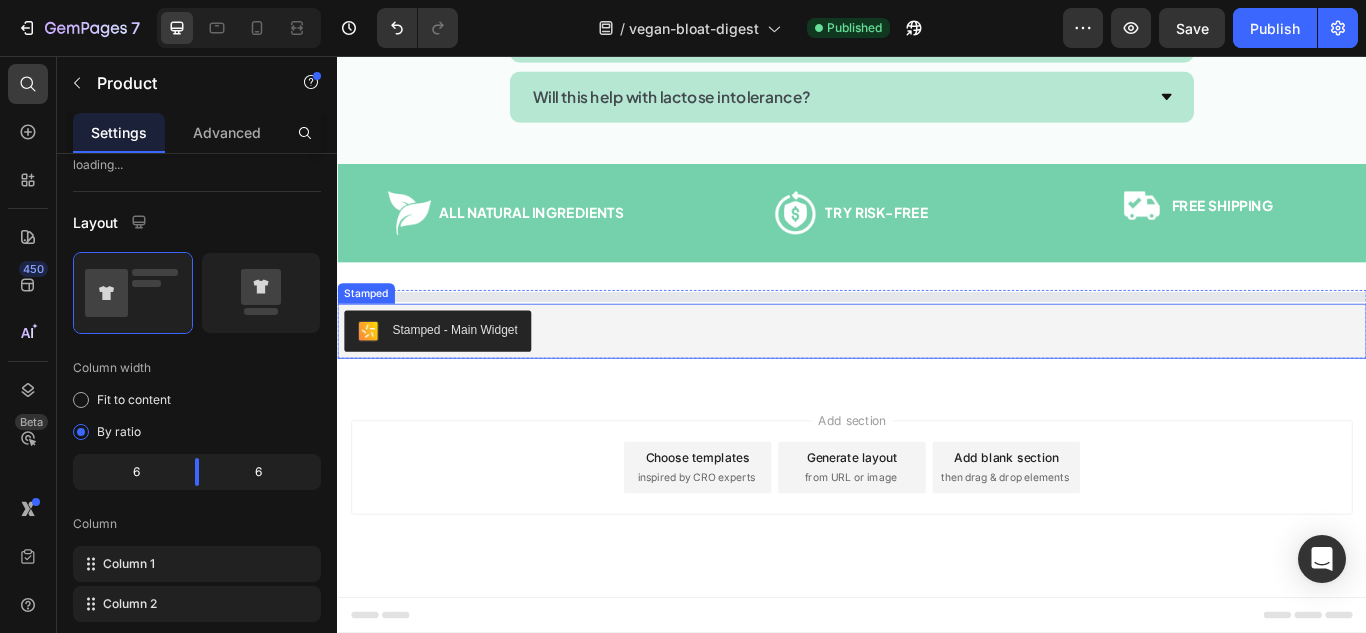 scroll, scrollTop: 0, scrollLeft: 0, axis: both 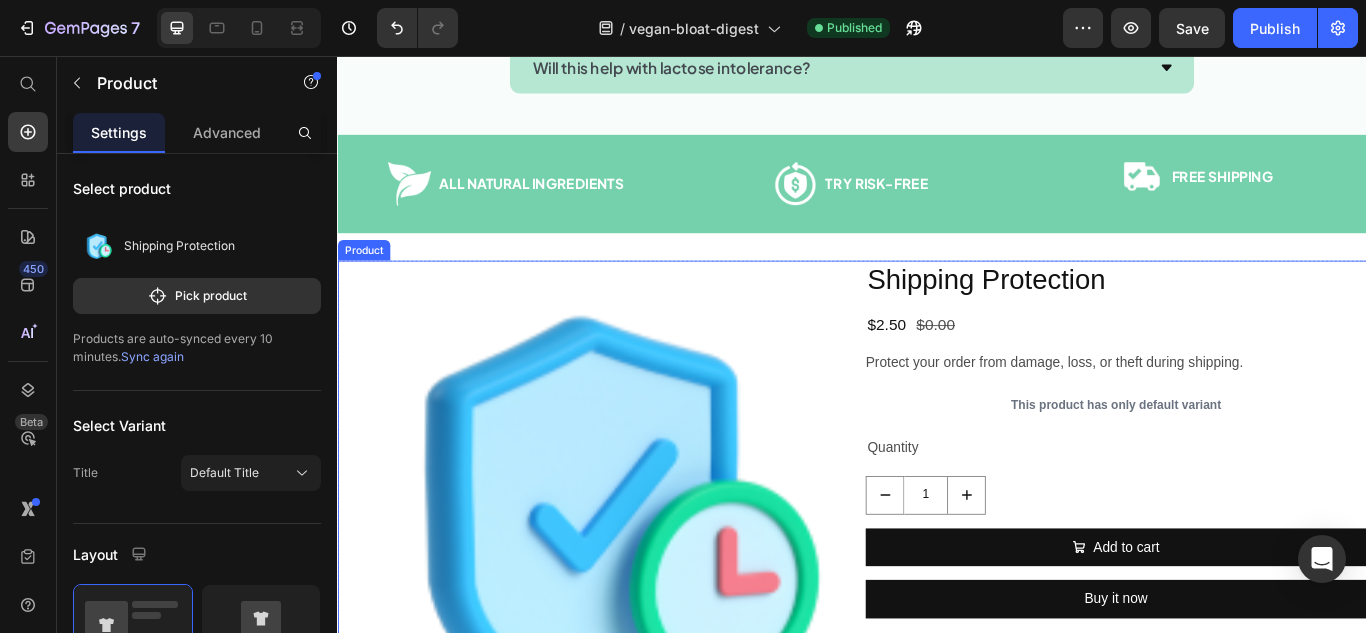 click on "Product Images Shipping Protection Product Title $2.50 Product Price $0.00 Product Price Row Protect your order from damage, loss, or theft during shipping. Product Description This product has only default variant Product Variants & Swatches Quantity Text Block 1 Product Quantity
Add to cart Add to Cart Buy it now Dynamic Checkout Product" at bounding box center [937, 595] 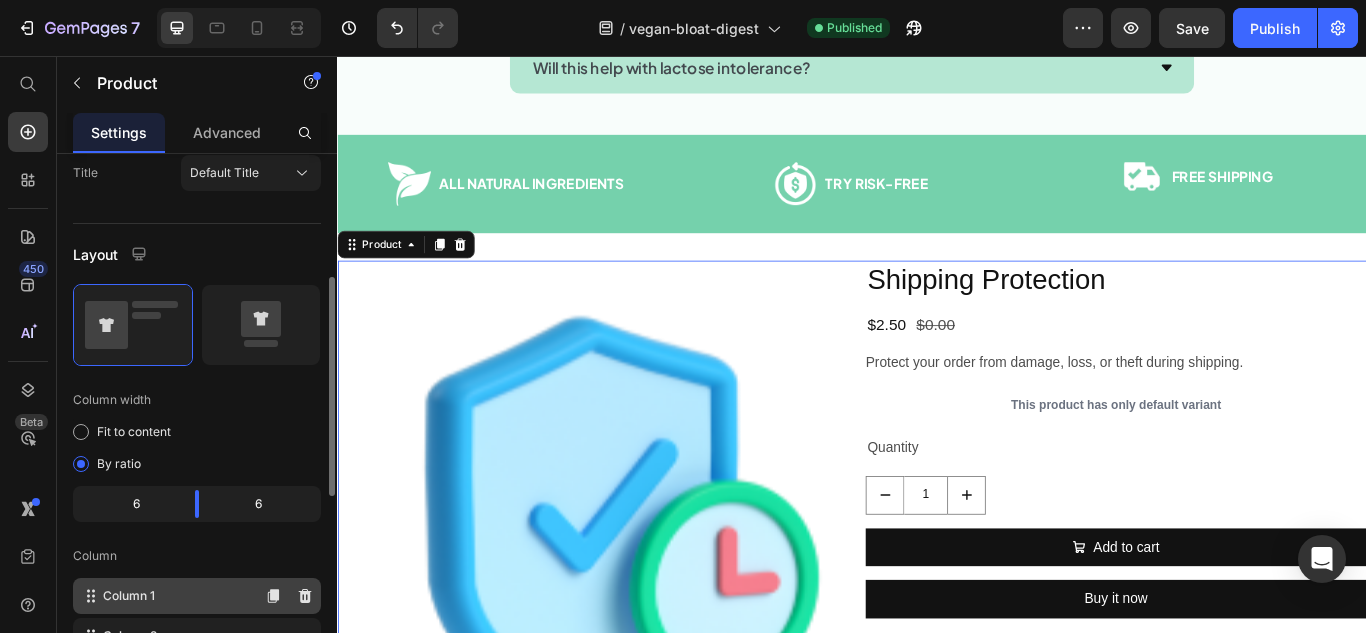 scroll, scrollTop: 400, scrollLeft: 0, axis: vertical 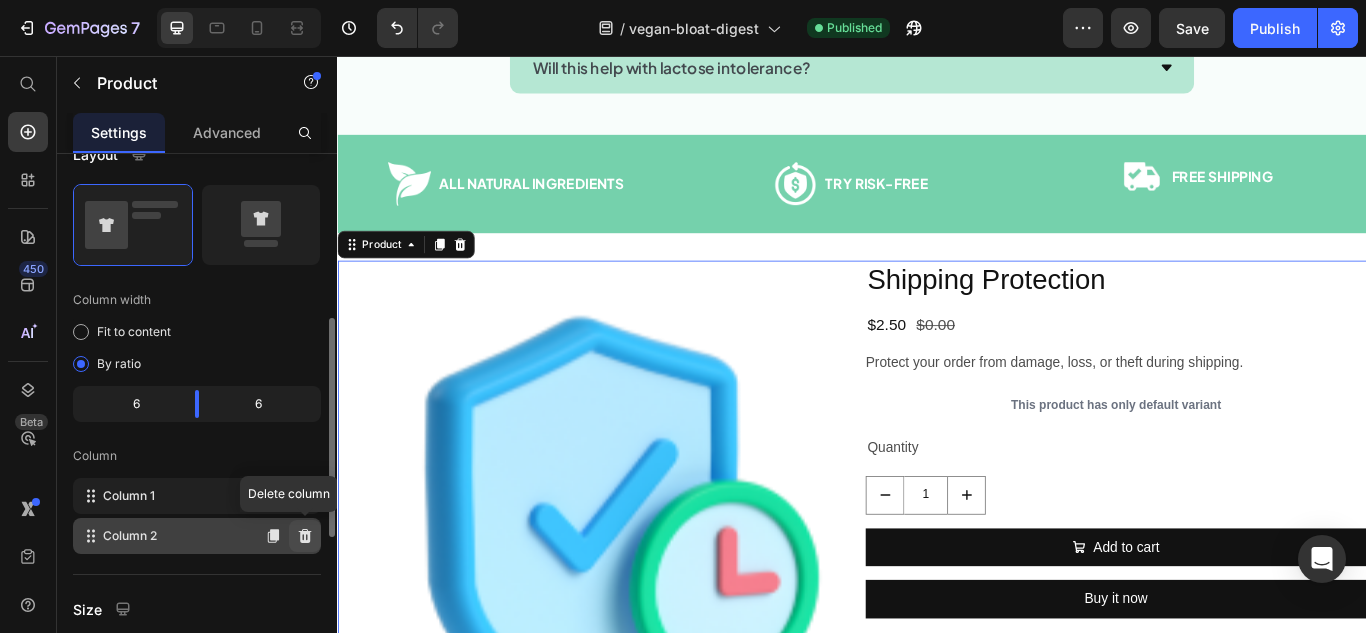 click 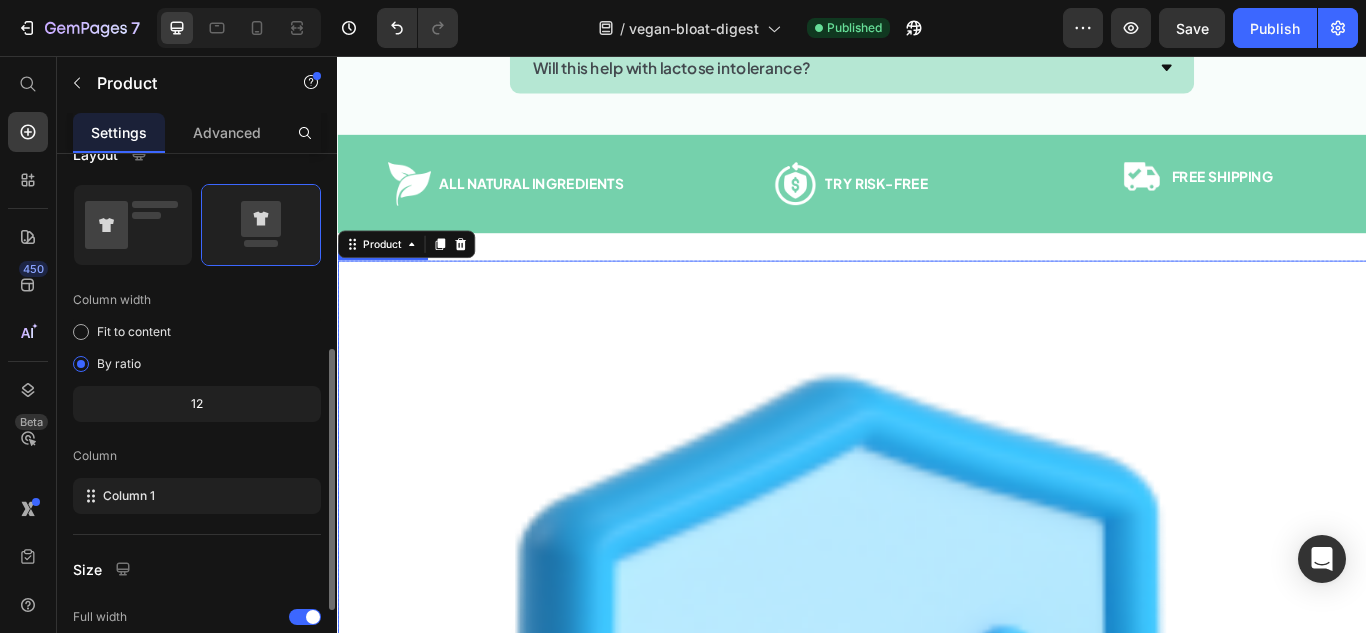 click at bounding box center (937, 895) 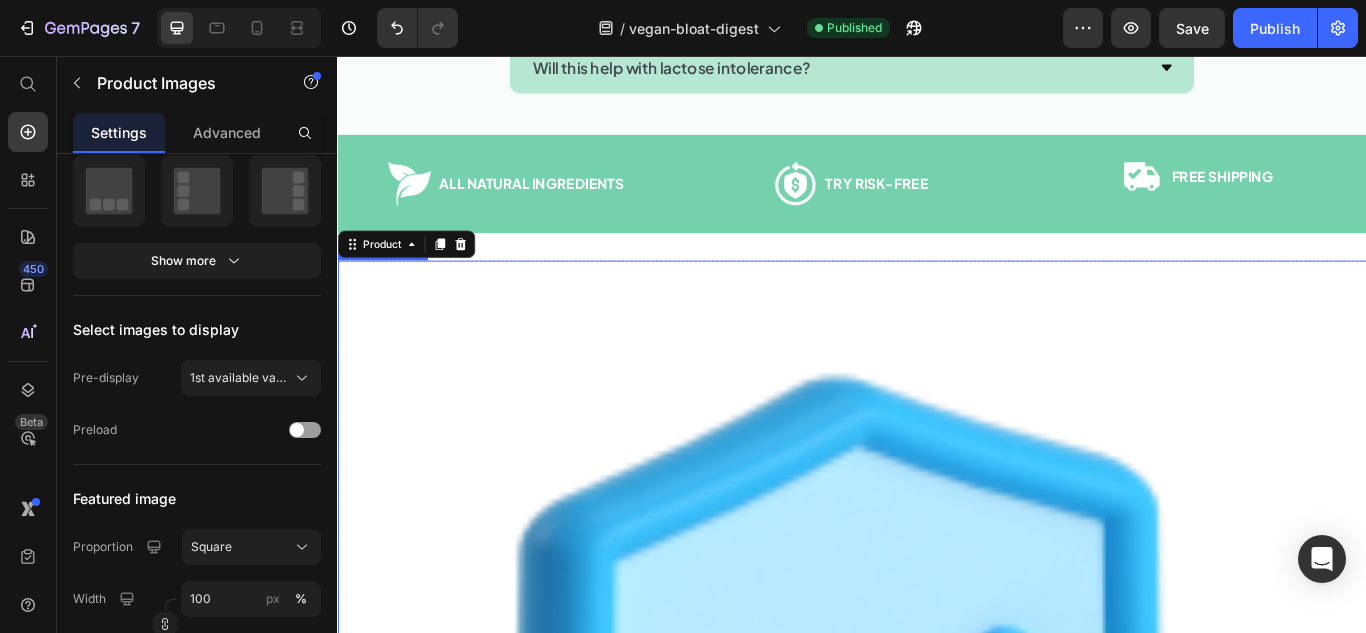 scroll, scrollTop: 0, scrollLeft: 0, axis: both 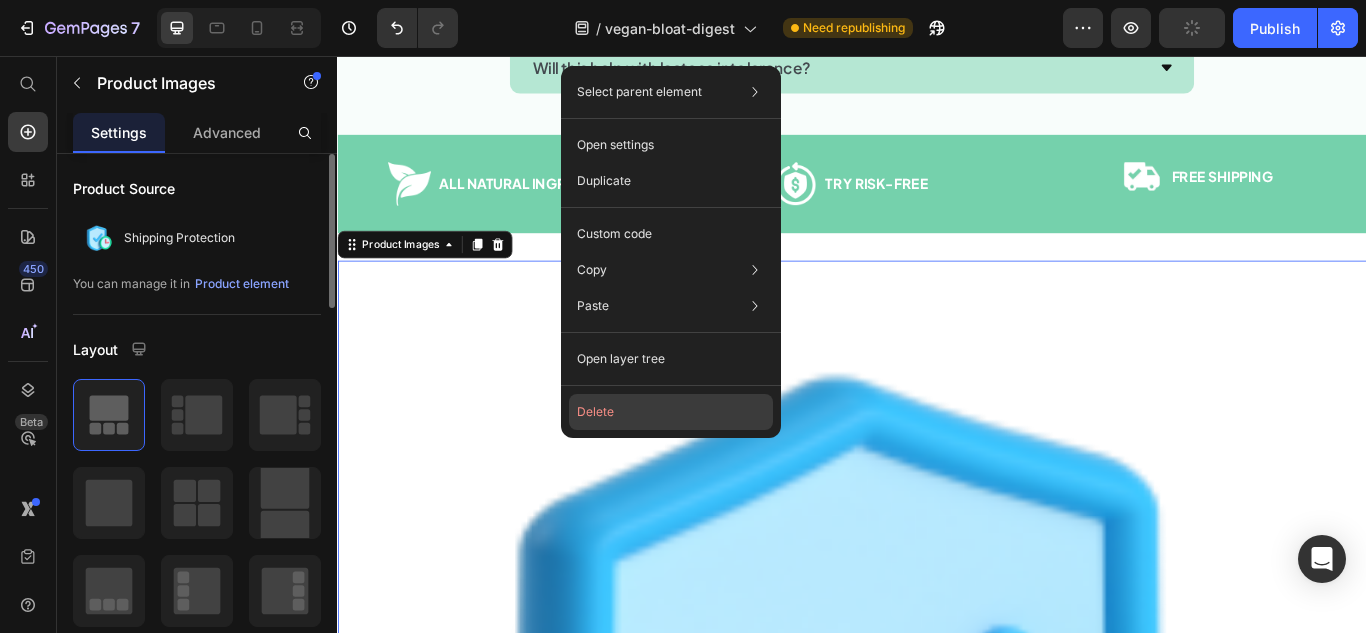 click on "Delete" 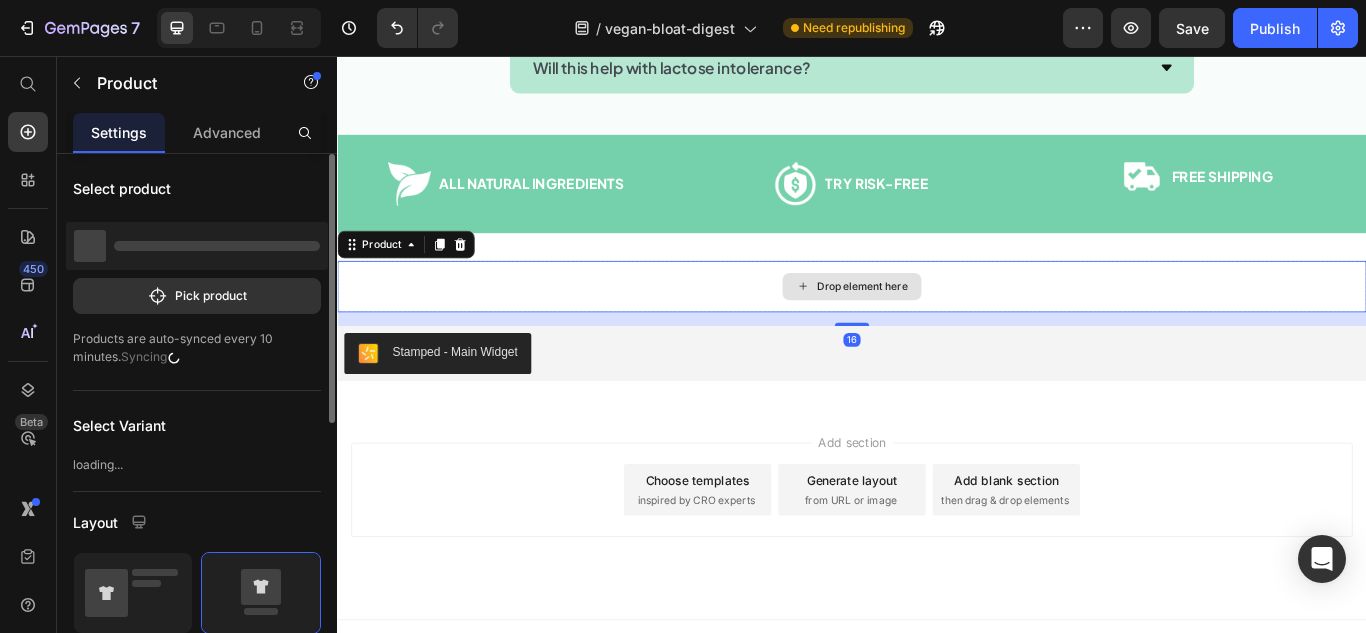 click on "Drop element here" at bounding box center (937, 325) 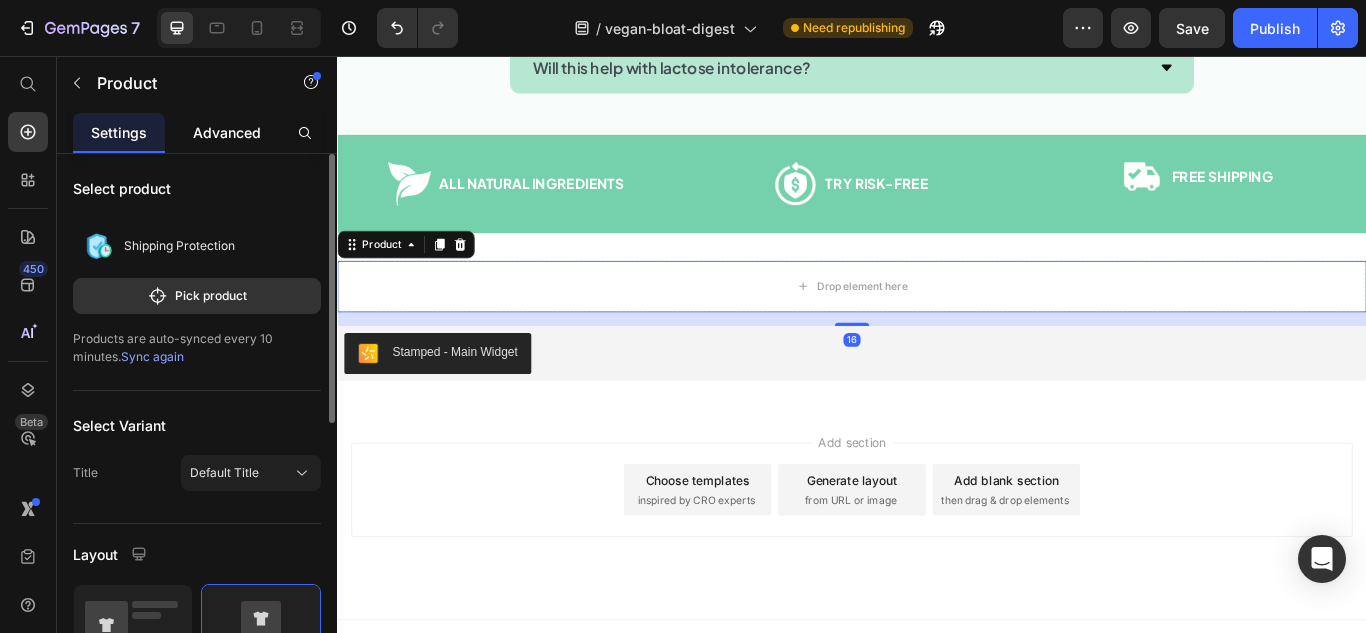 click on "Advanced" at bounding box center [227, 132] 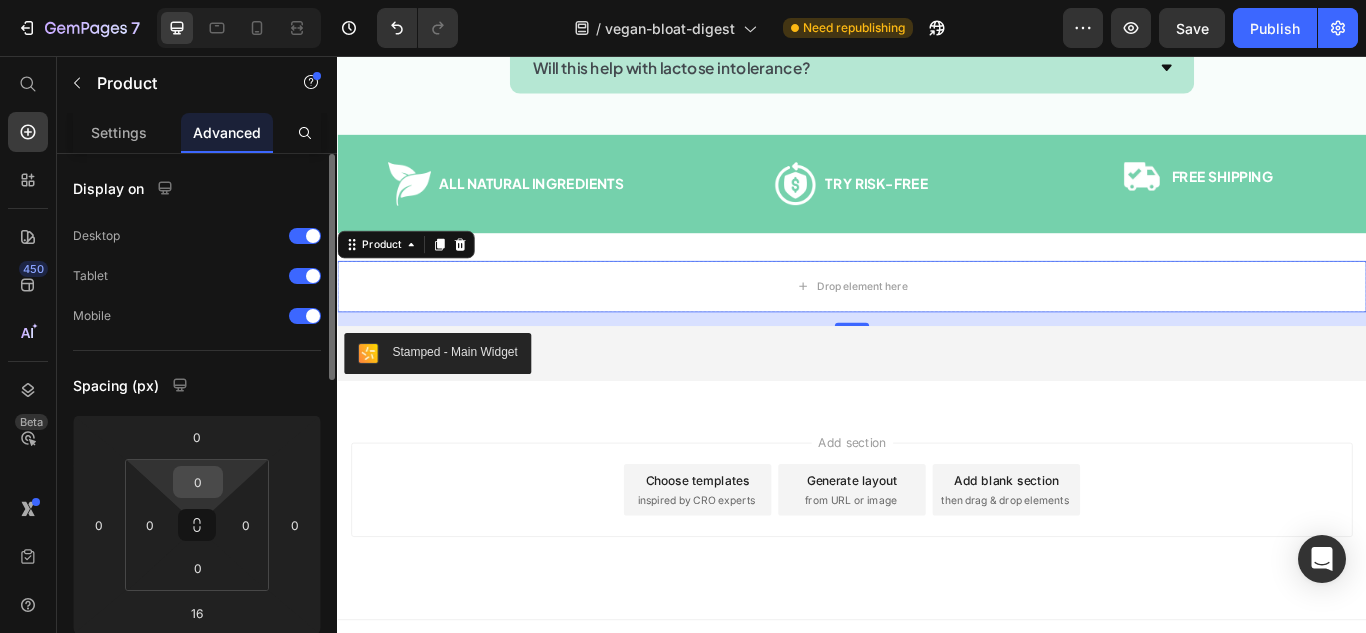 scroll, scrollTop: 200, scrollLeft: 0, axis: vertical 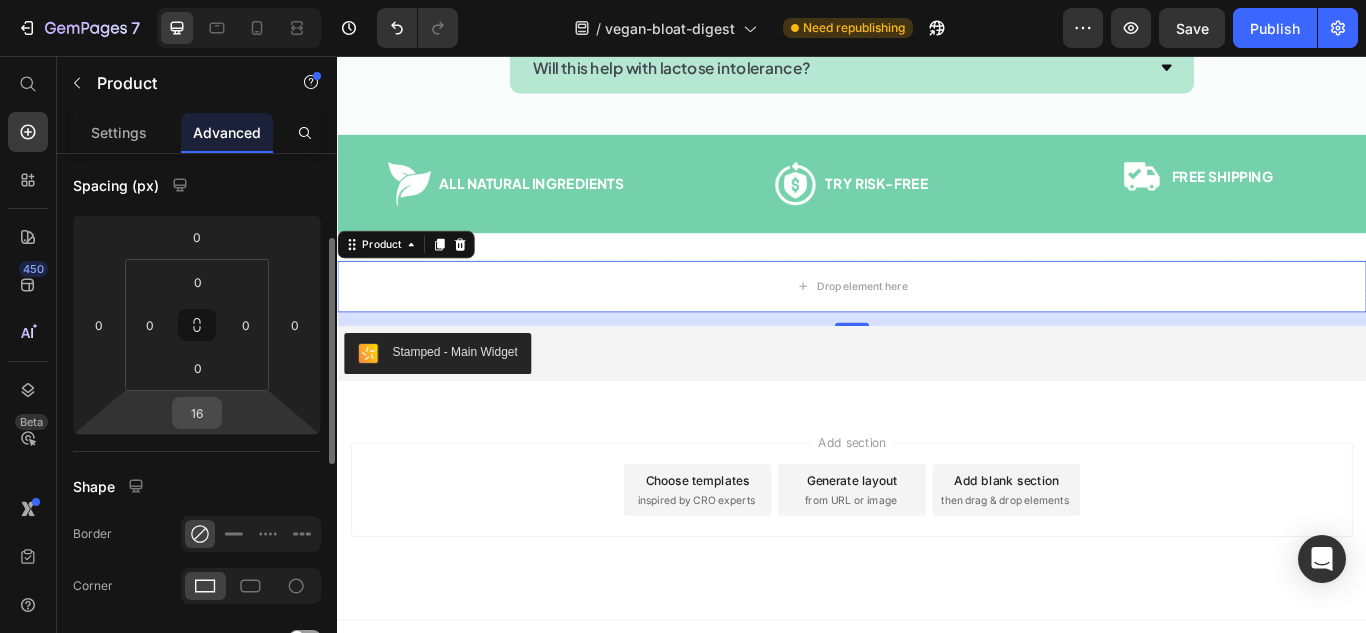 click on "16" at bounding box center [197, 413] 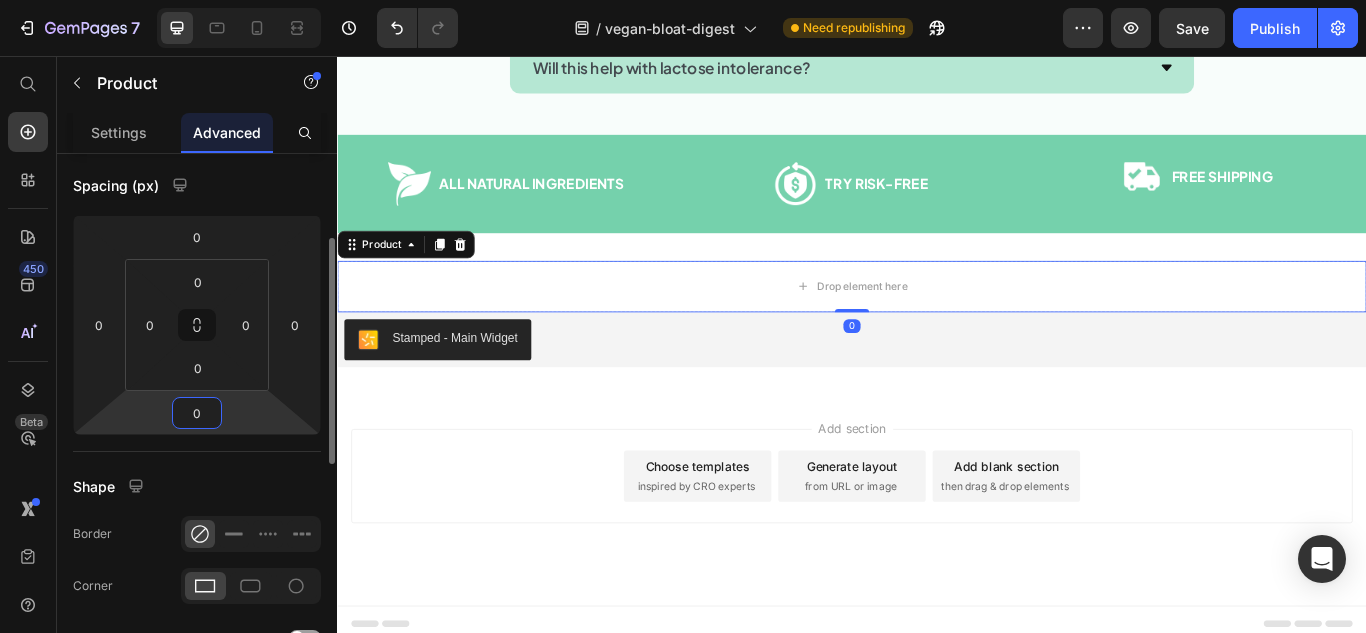type on "0" 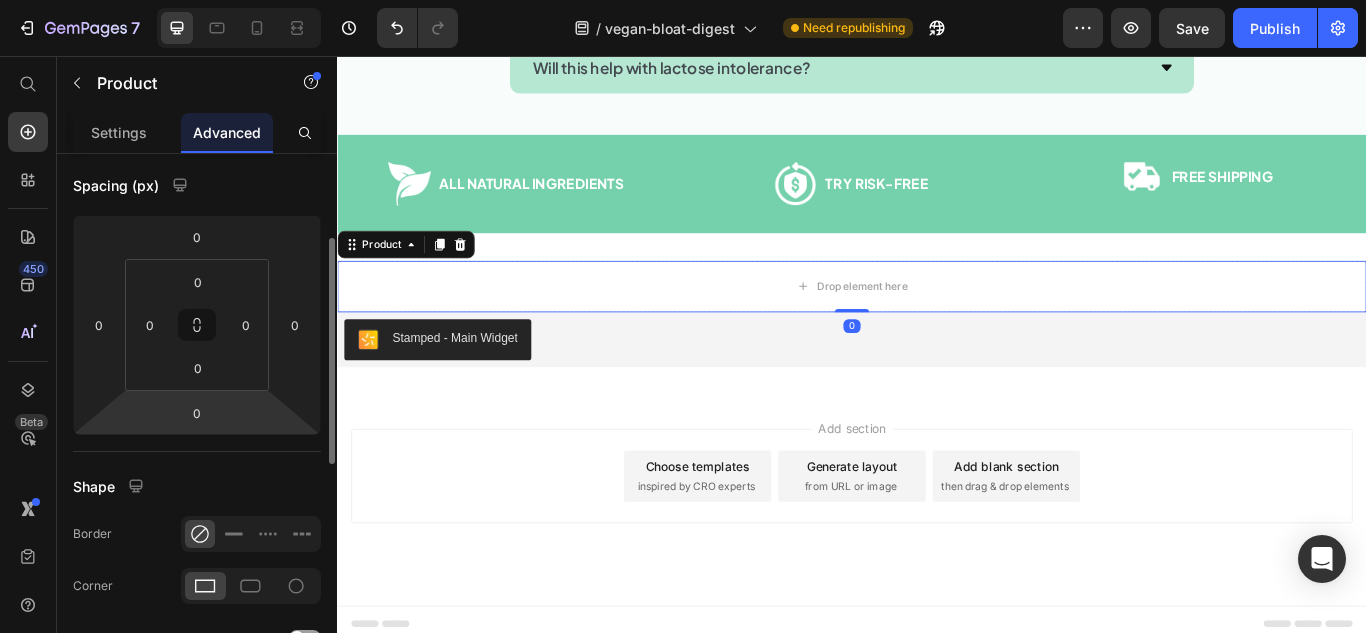 click on "Spacing (px) 0 0 0 0 0 0 0 0" 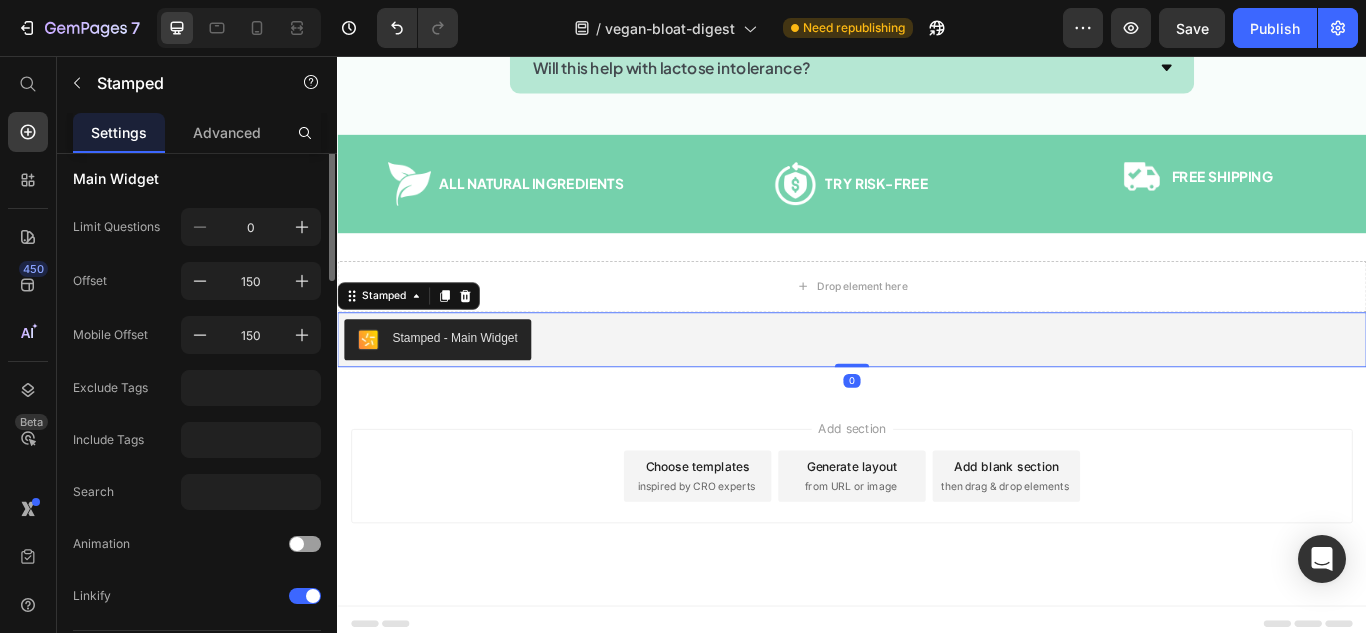 scroll, scrollTop: 0, scrollLeft: 0, axis: both 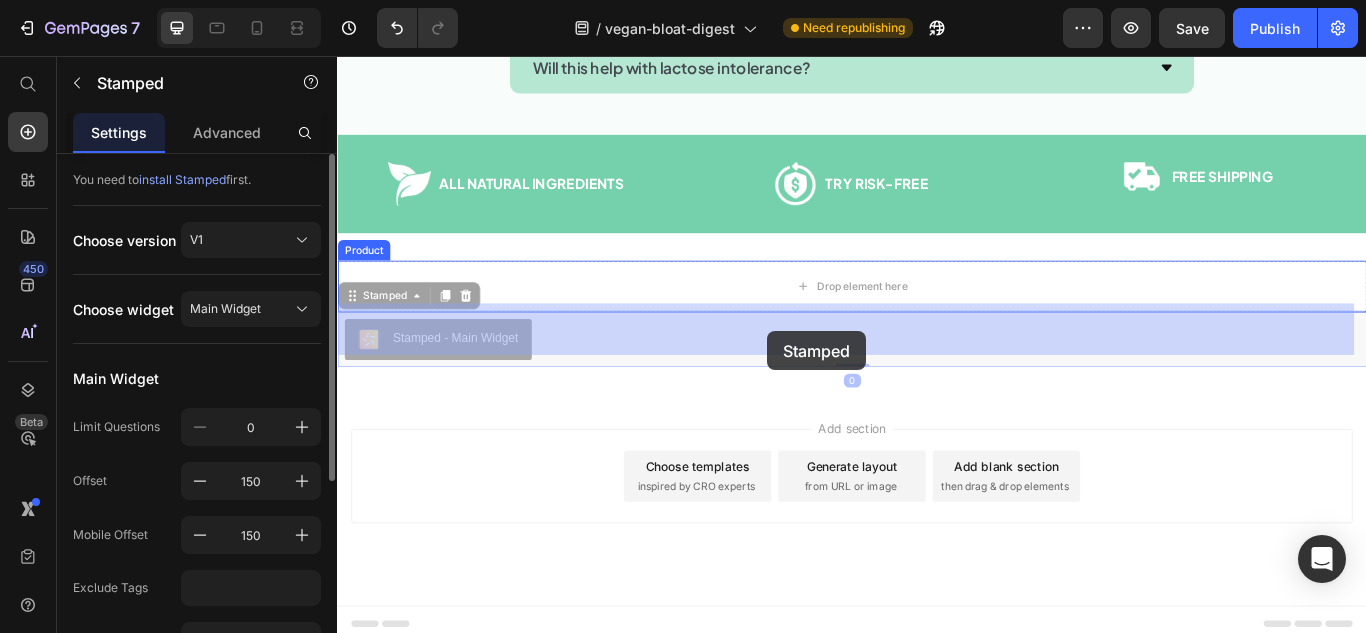 drag, startPoint x: 496, startPoint y: 432, endPoint x: 839, endPoint y: 377, distance: 347.38162 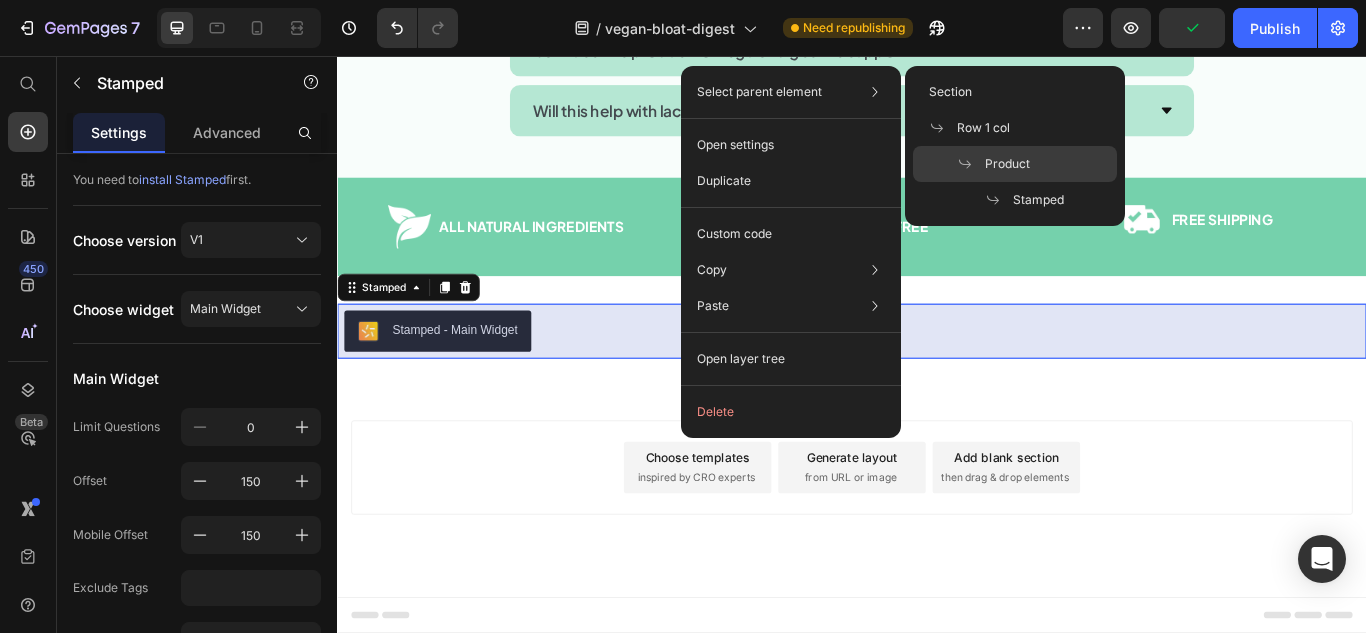 click on "Product" 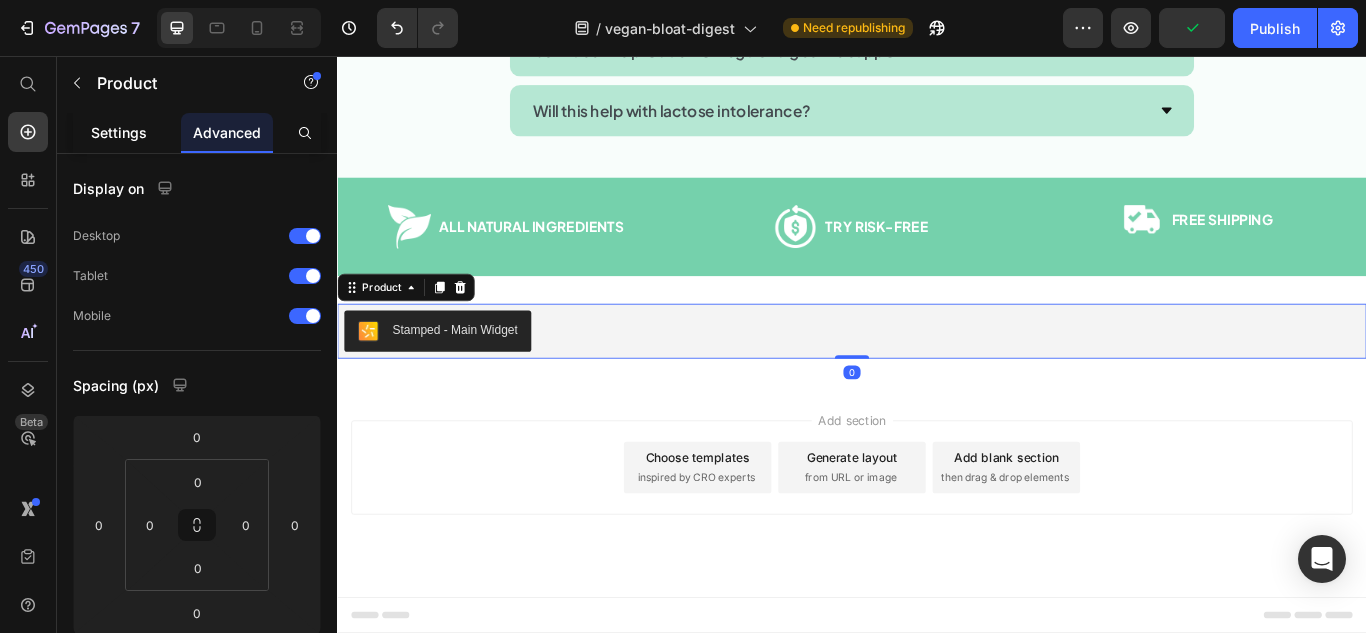 click on "Settings" at bounding box center (119, 132) 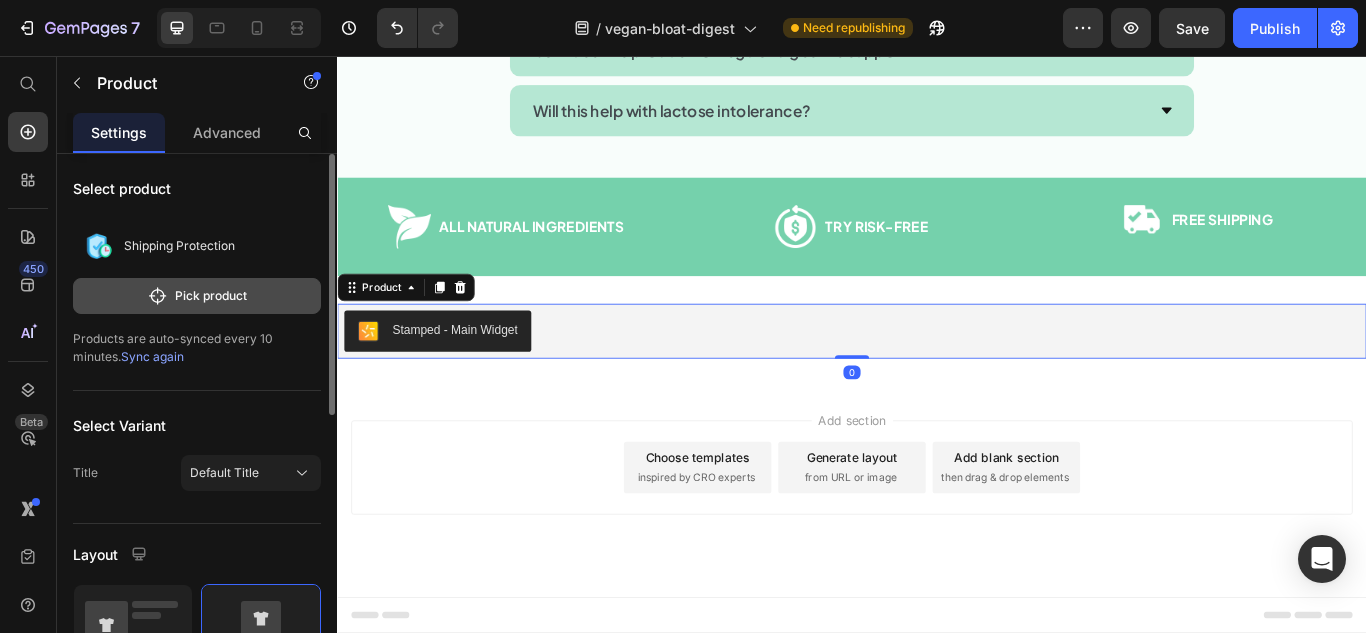 click on "Pick product" at bounding box center (197, 296) 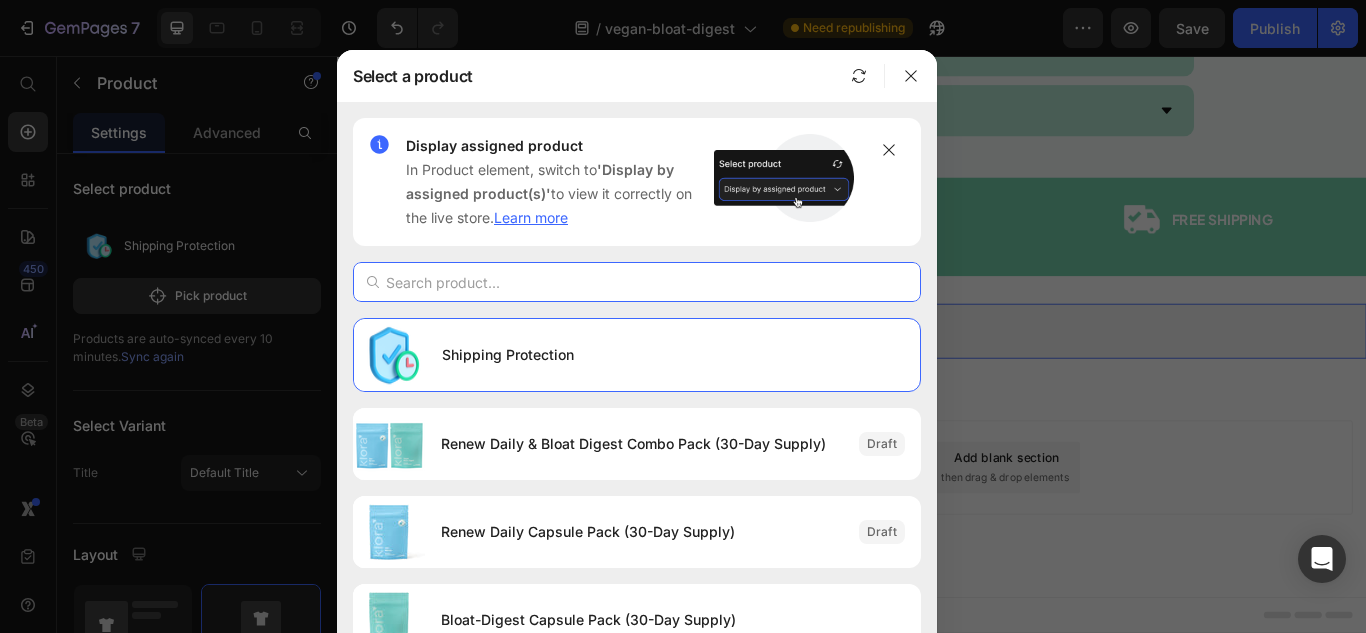 click at bounding box center [637, 282] 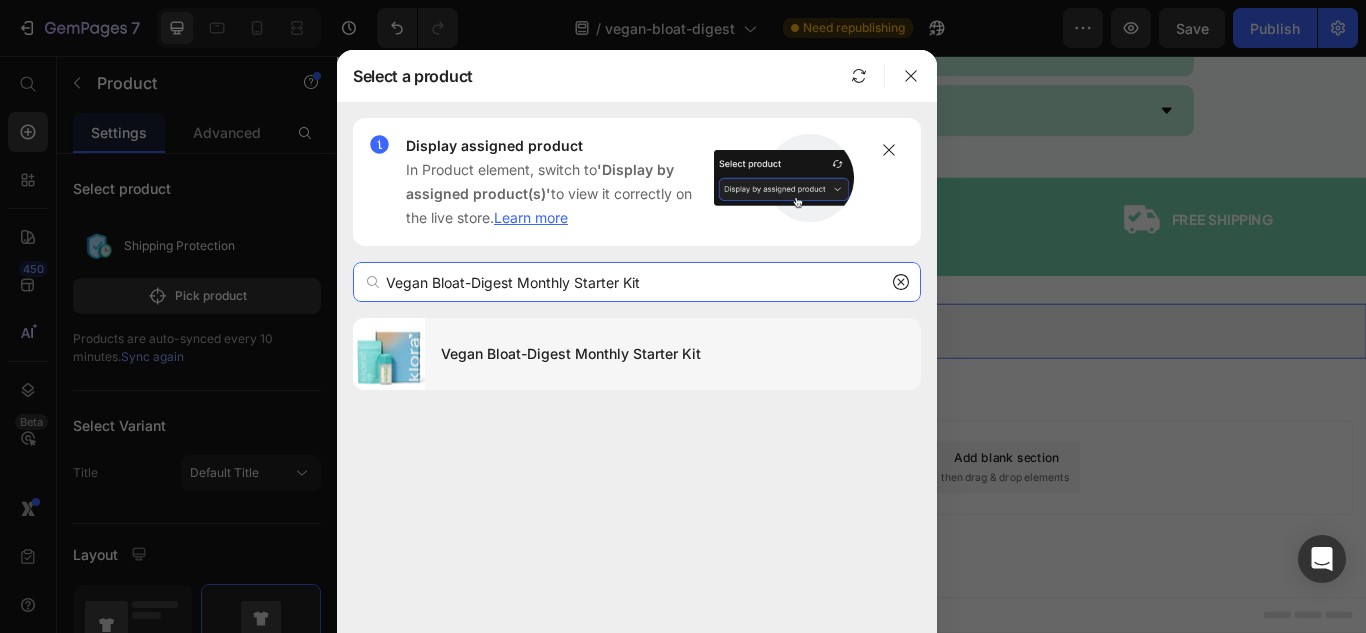 type on "Vegan Bloat-Digest Monthly Starter Kit" 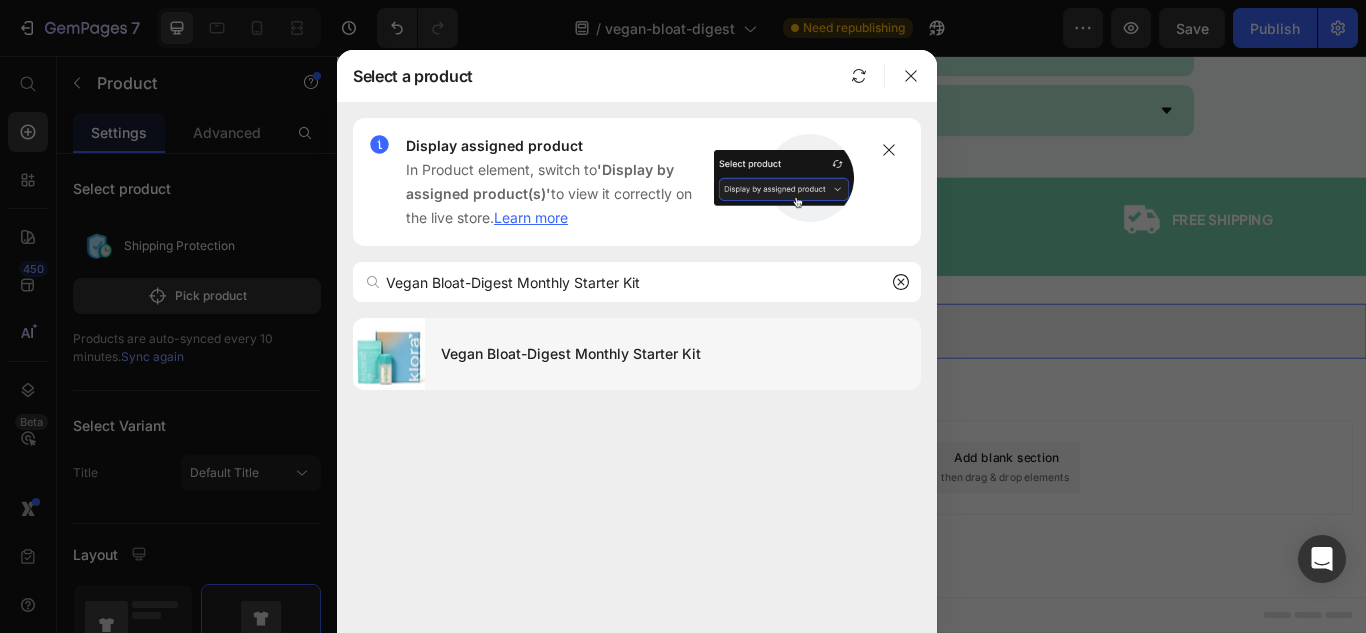 click on "Vegan Bloat-Digest Monthly Starter Kit" at bounding box center (673, 354) 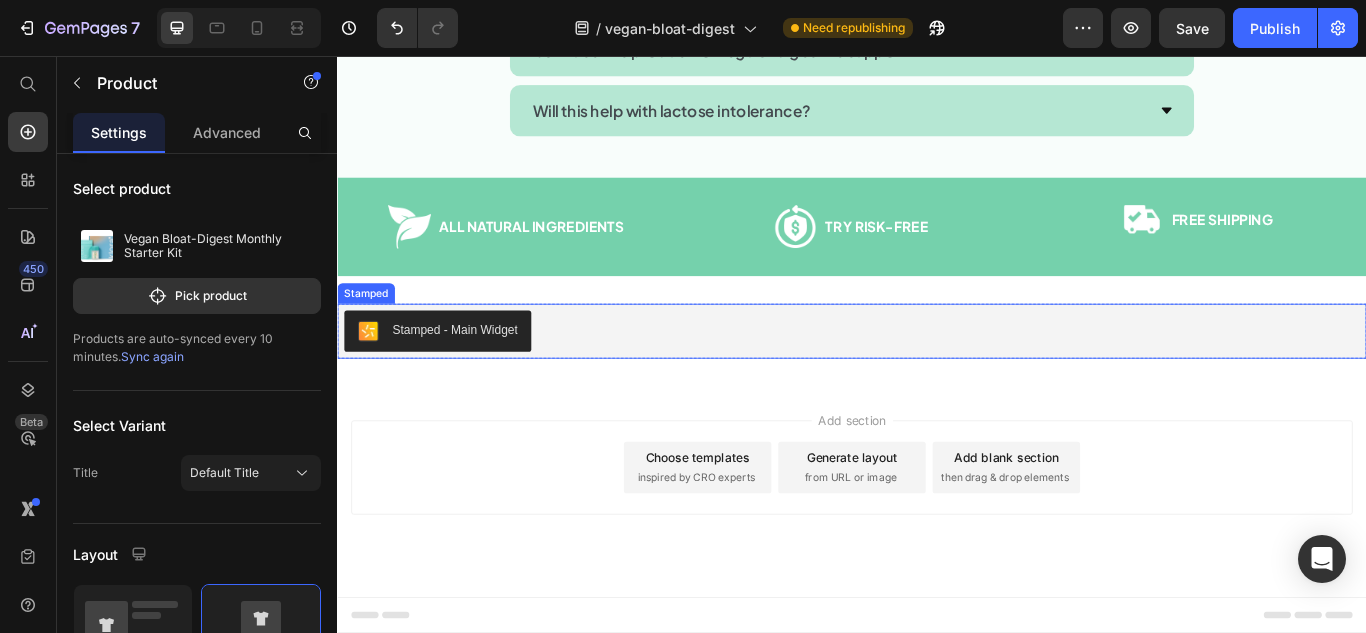 click on "Stamped - Main Widget" at bounding box center (454, 377) 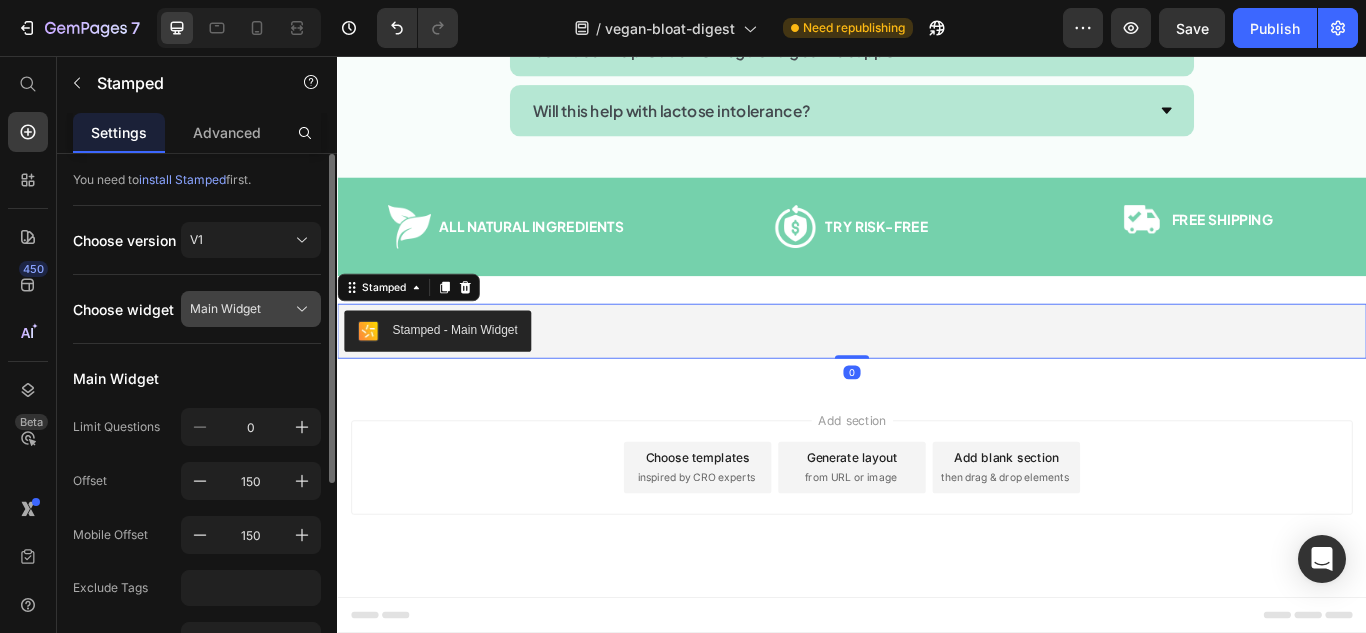 click 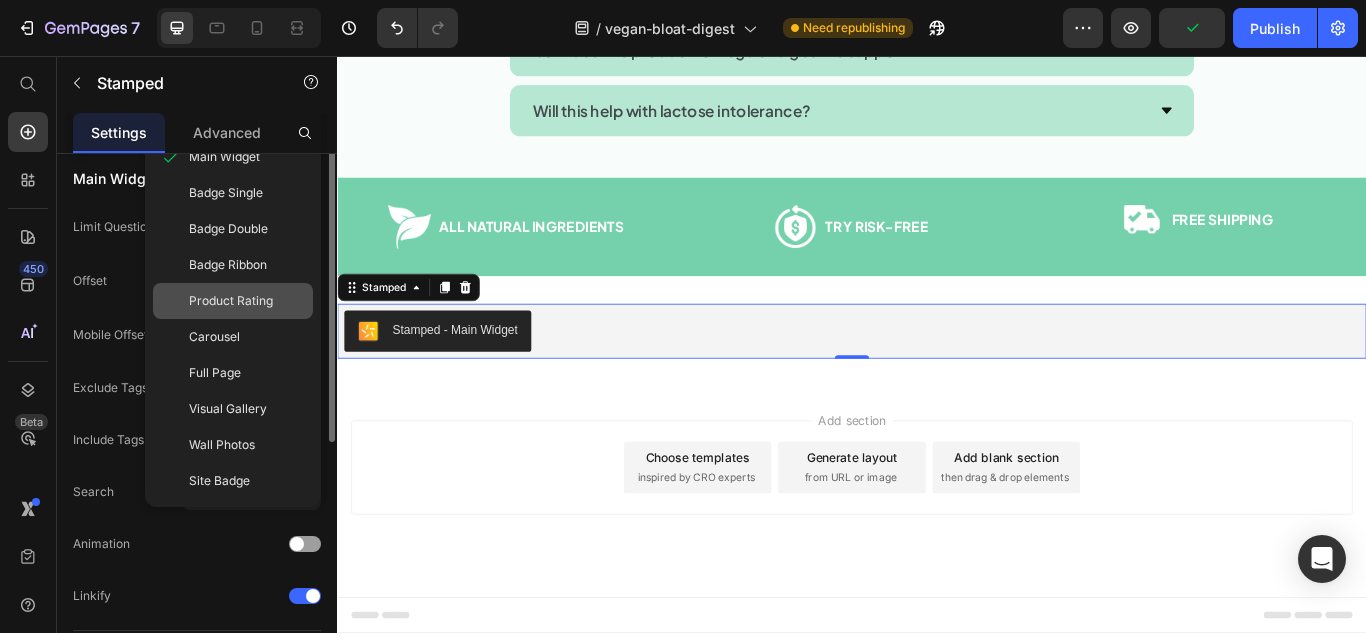 scroll, scrollTop: 0, scrollLeft: 0, axis: both 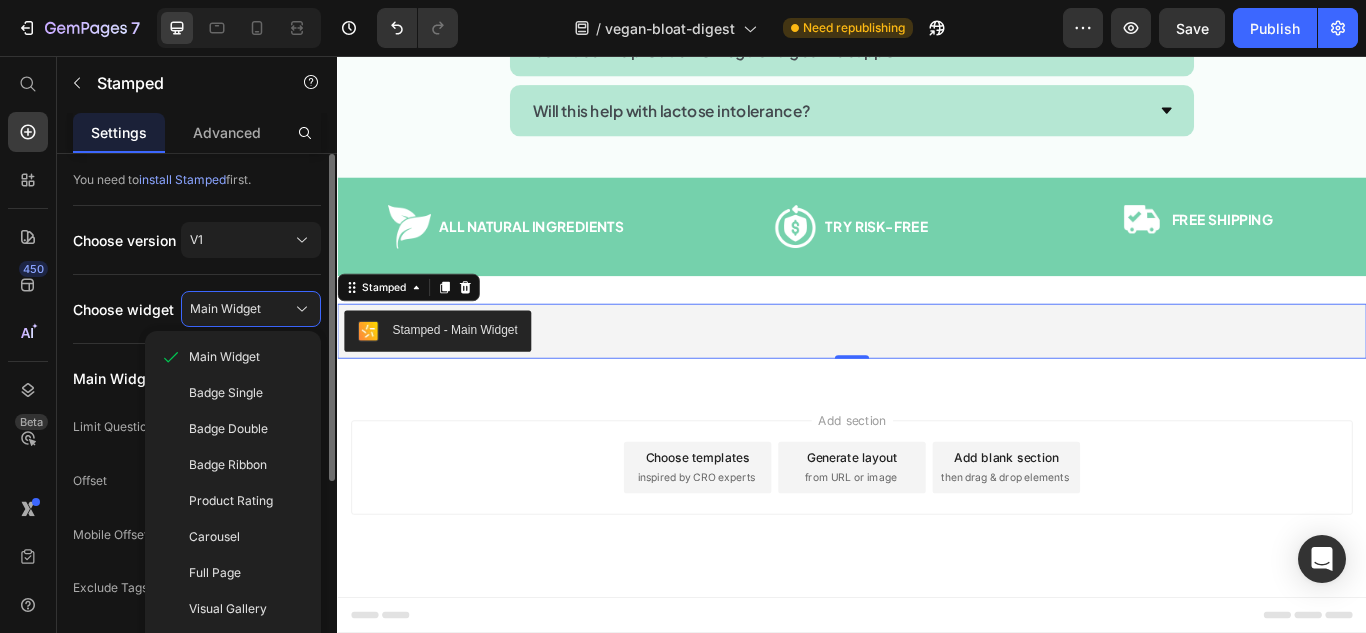 click on "Choose widget Main Widget Main Widget Badge Single Badge Double Badge Ribbon Product Rating Carousel Full Page Visual Gallery Wall Photos Site Badge" 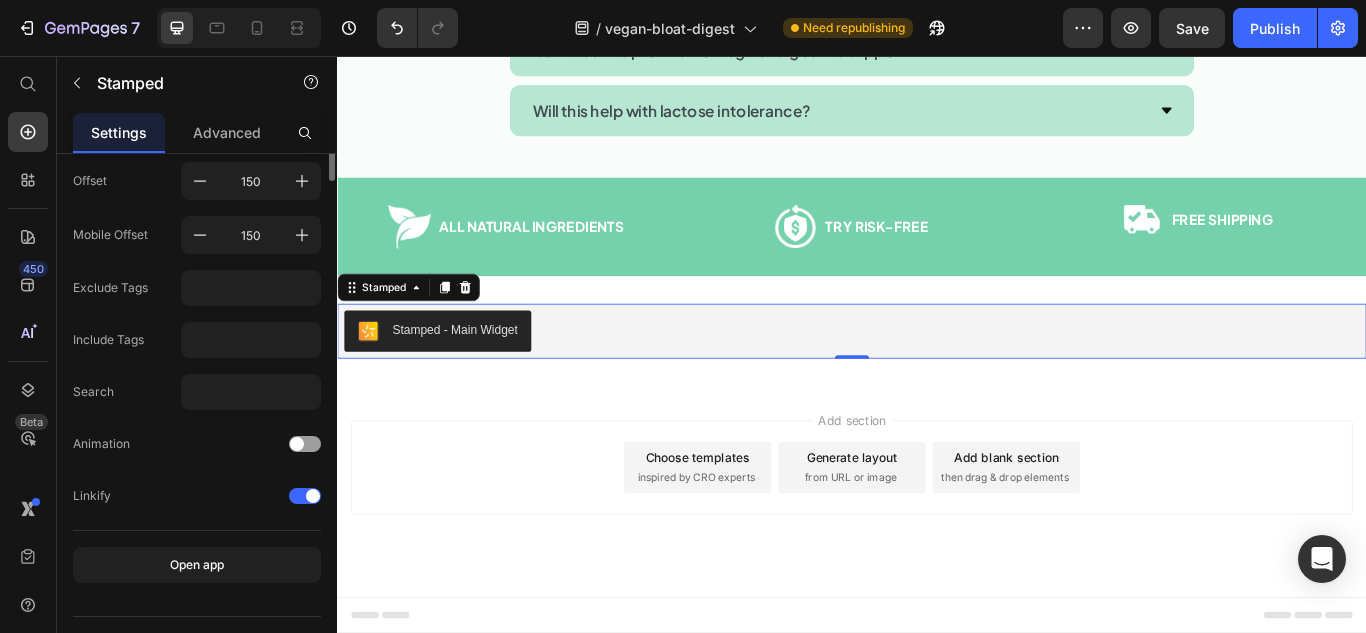 scroll, scrollTop: 0, scrollLeft: 0, axis: both 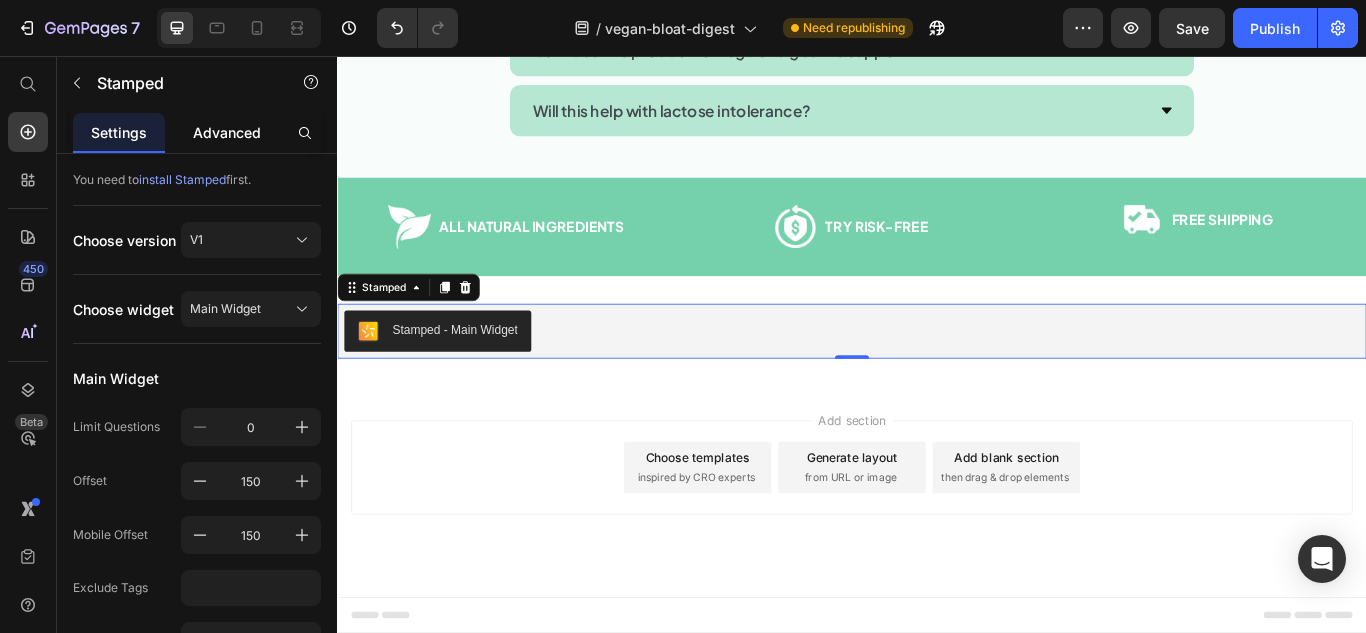 click on "Advanced" at bounding box center (227, 132) 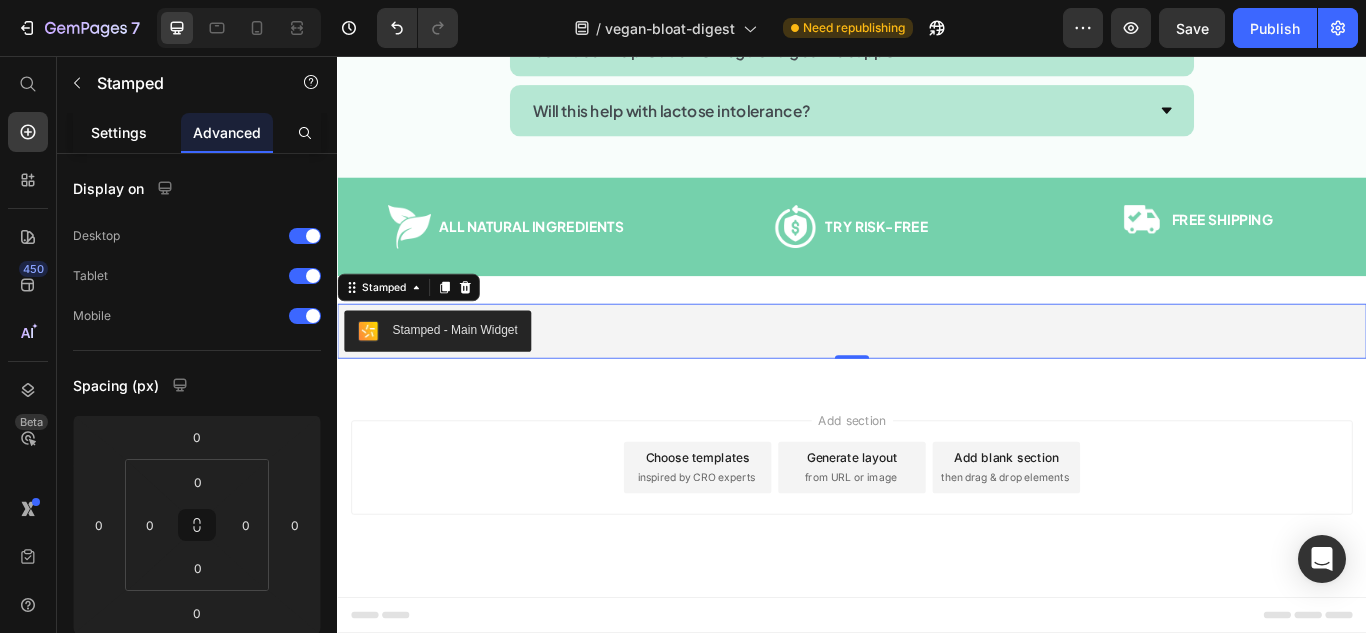 click on "Settings" at bounding box center (119, 132) 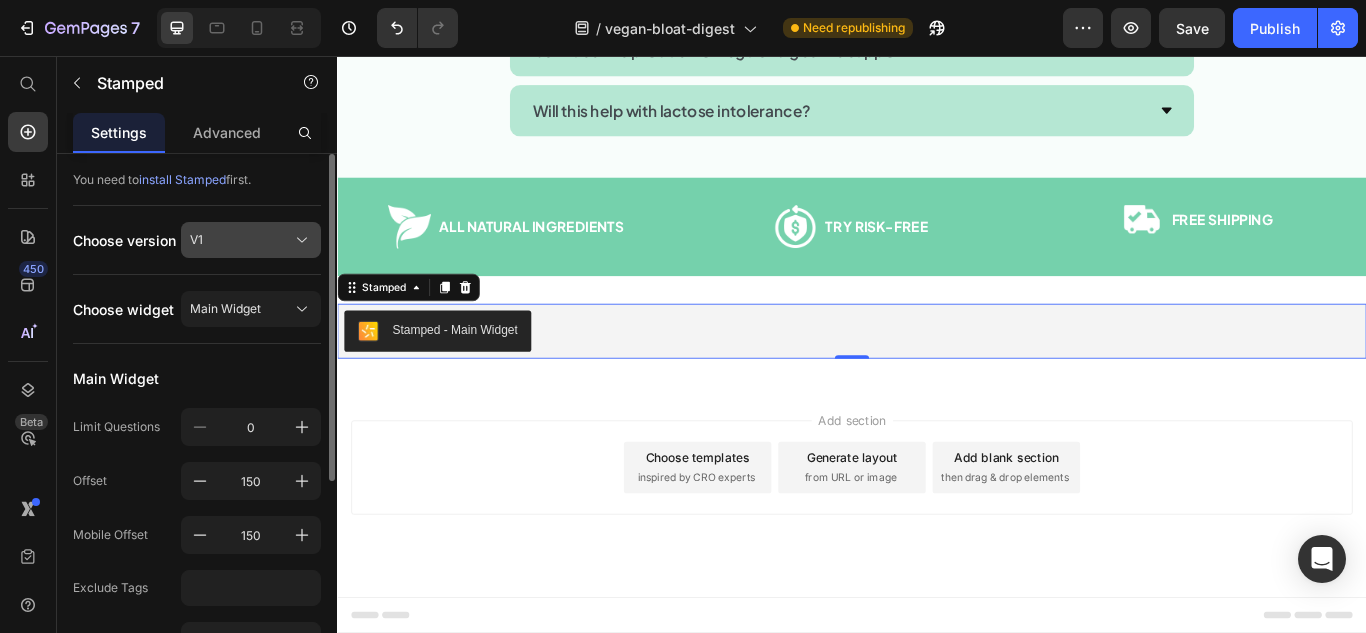 click 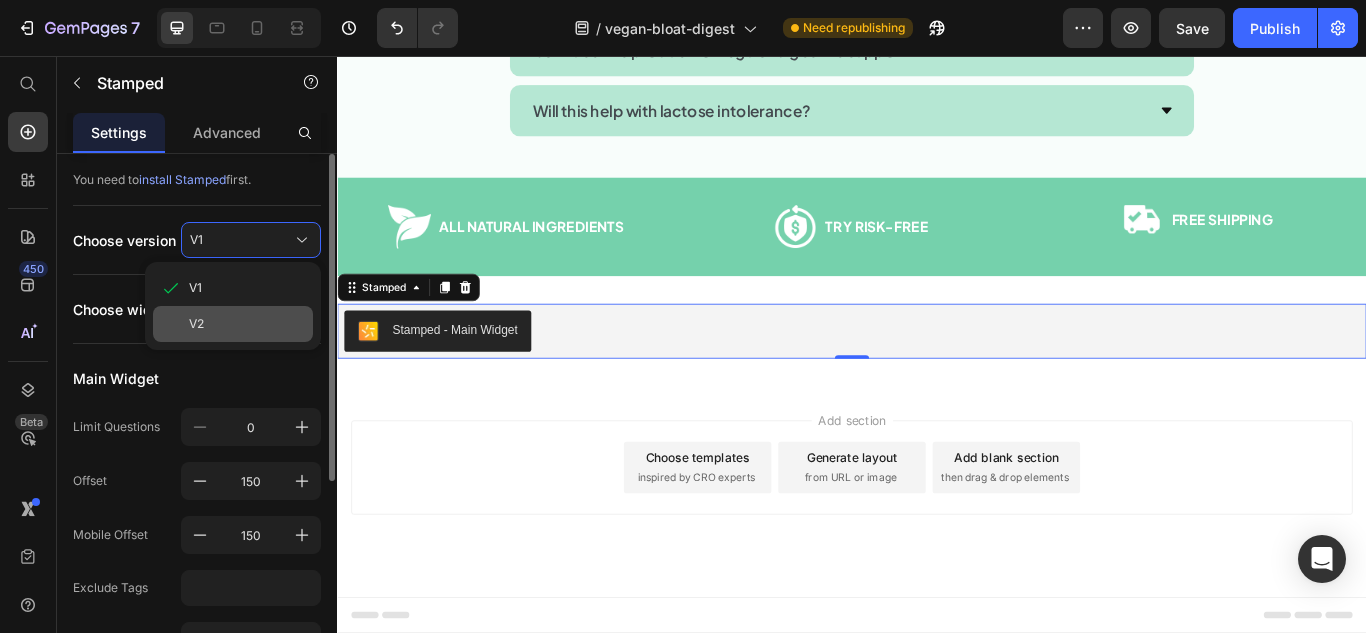 click on "V2" 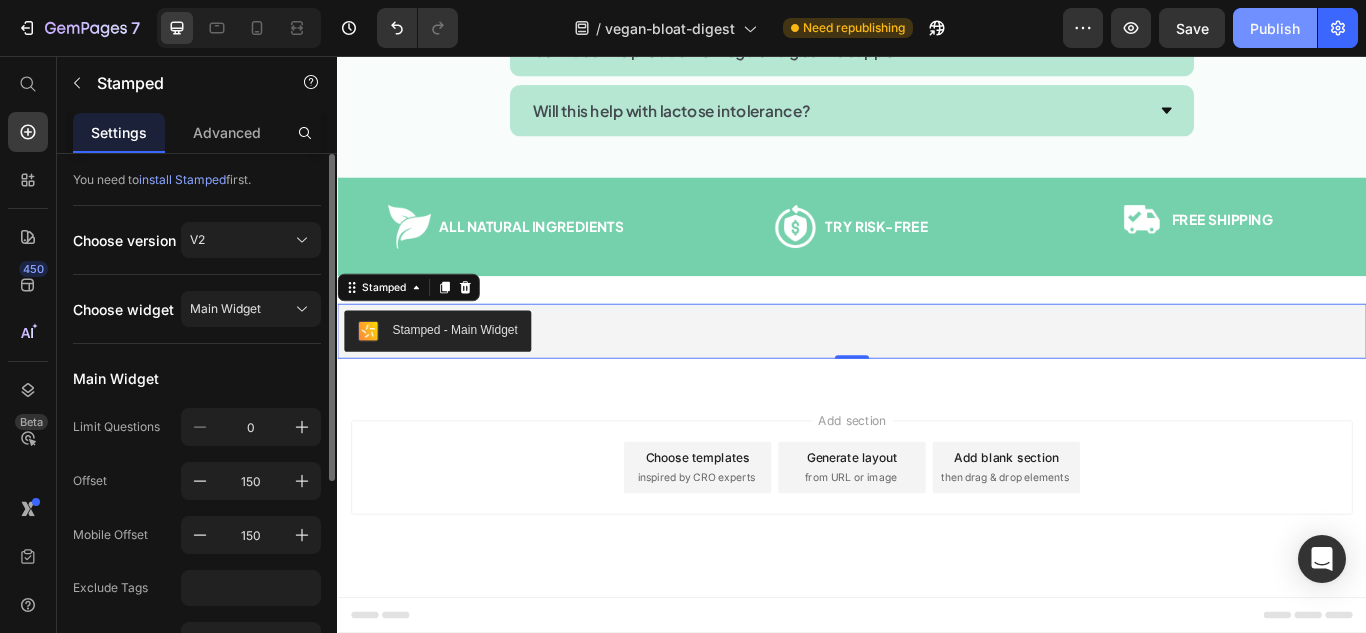 click on "Publish" at bounding box center [1275, 28] 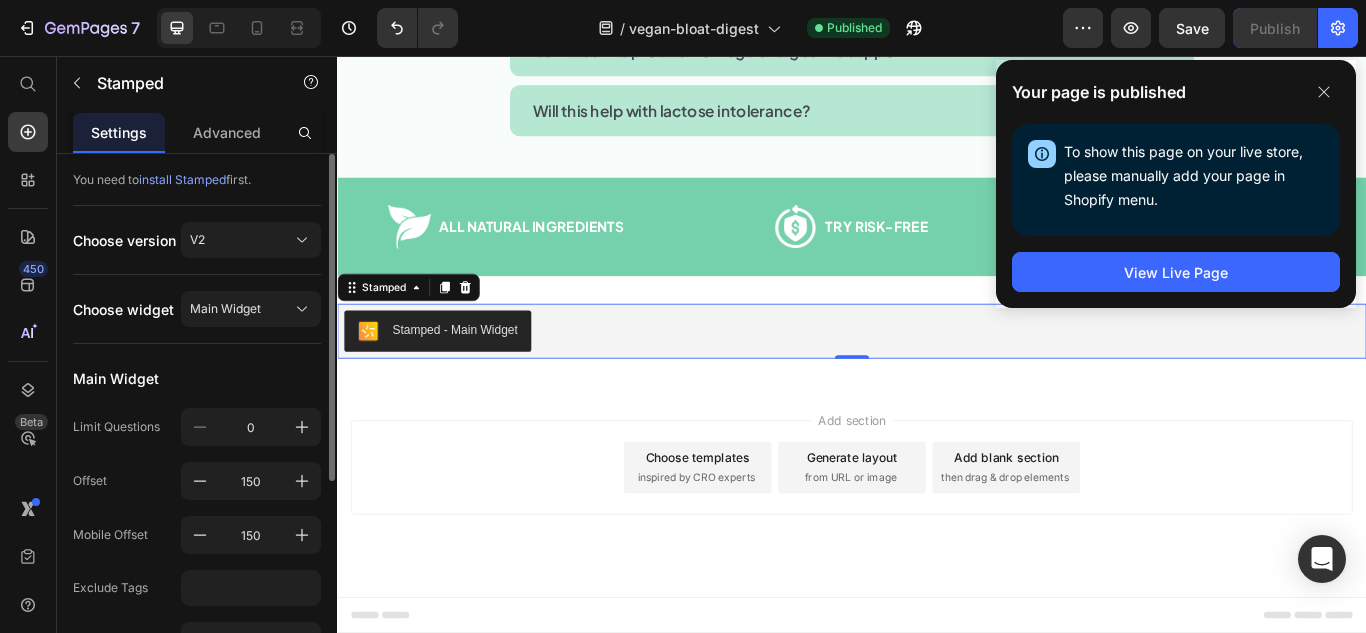 click on "Your page is published To show this page on your live store, please manually add your page in Shopify menu. Open Shopify Menu View Live Page" 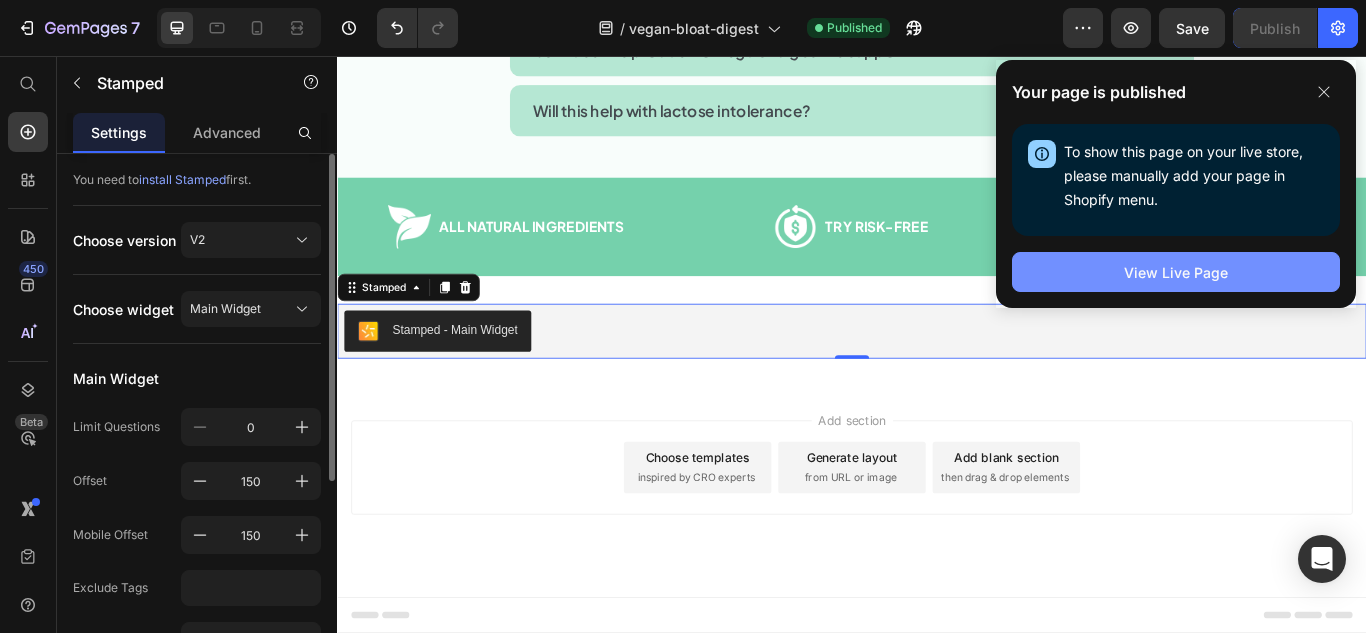 click on "View Live Page" at bounding box center (1176, 272) 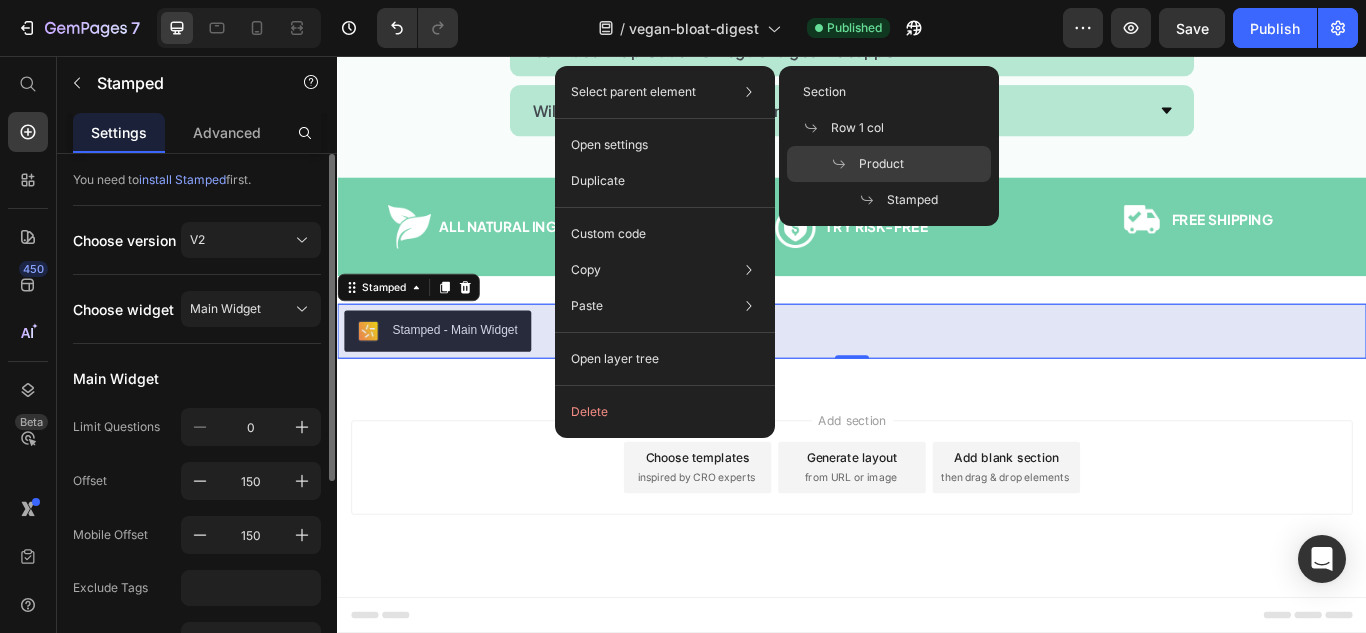click on "Product" at bounding box center (881, 164) 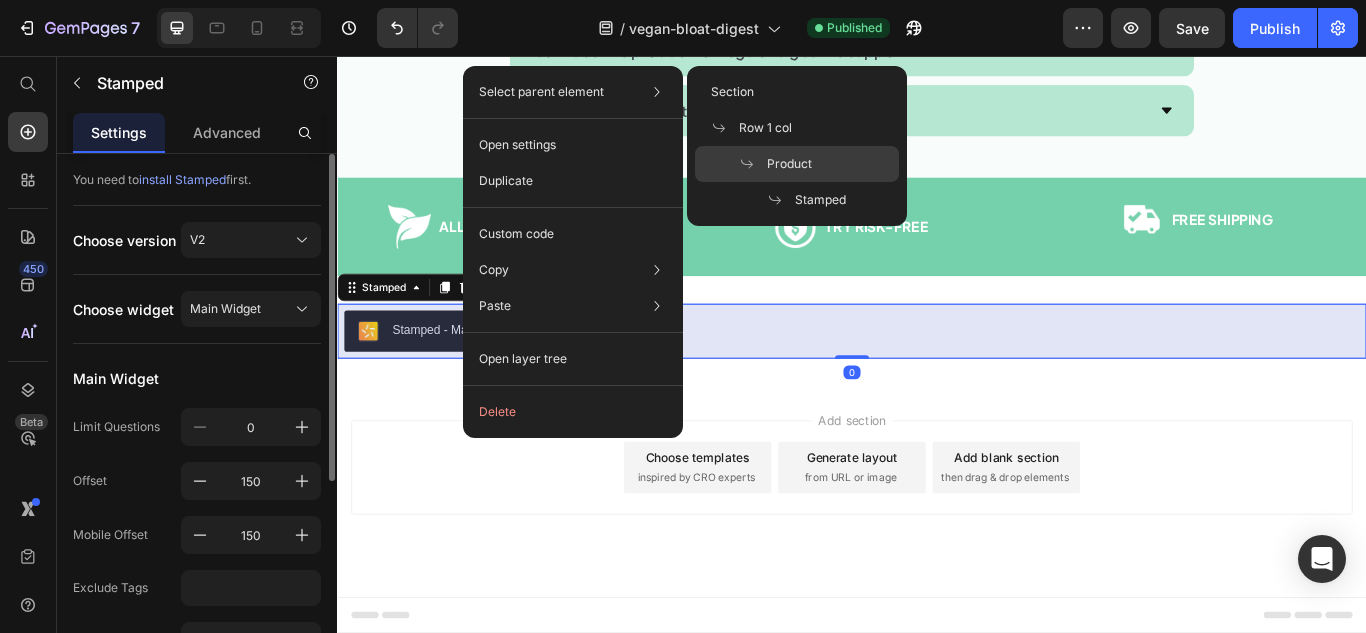 click on "Product" 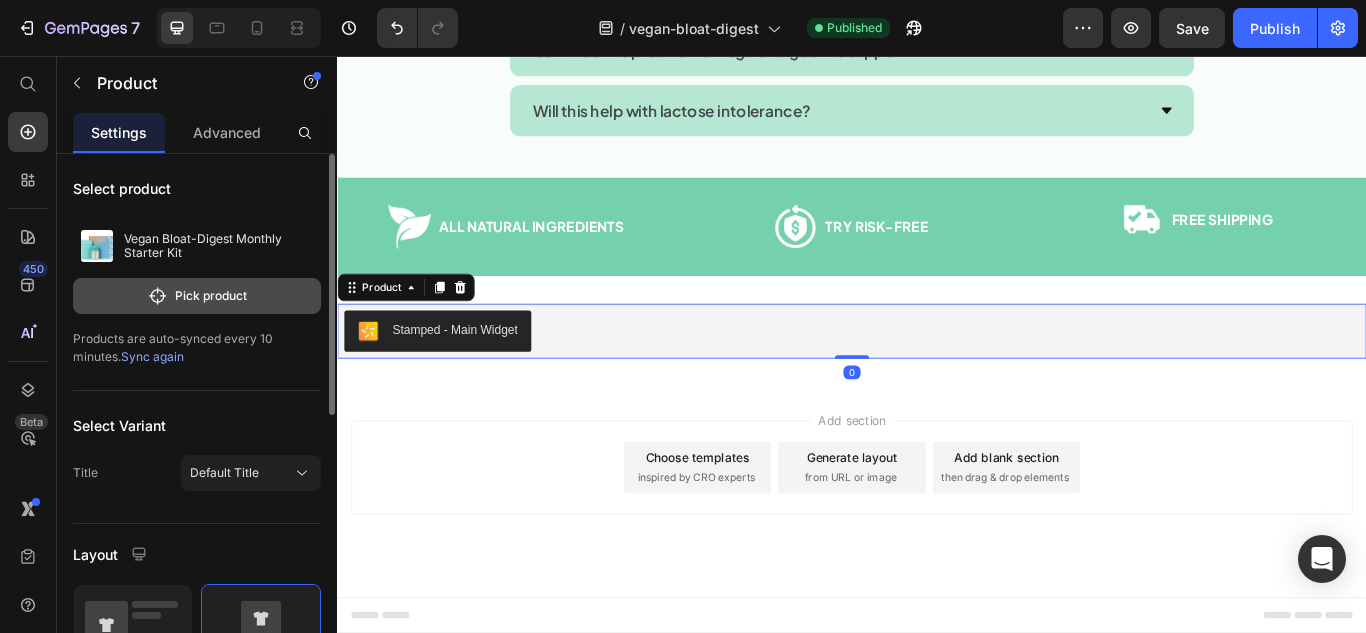 click on "Pick product" at bounding box center (197, 296) 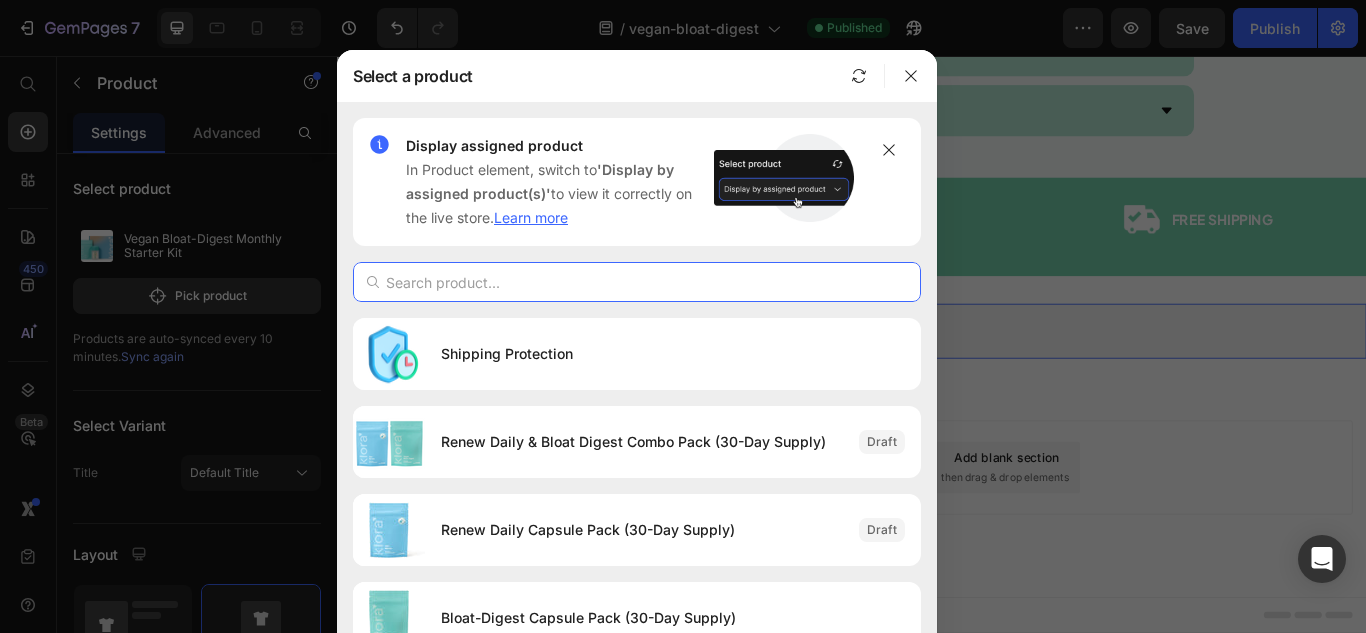paste on "Vegan Bloat-Digest Monthly Starter Kit" 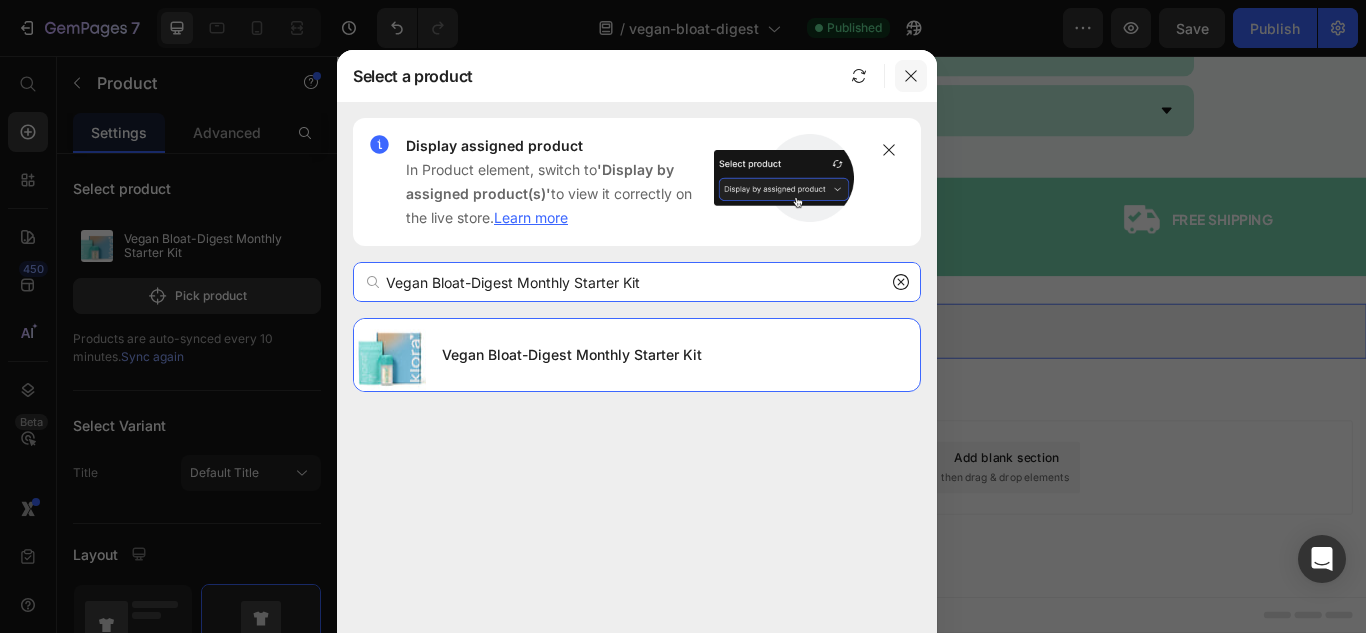 type on "Vegan Bloat-Digest Monthly Starter Kit" 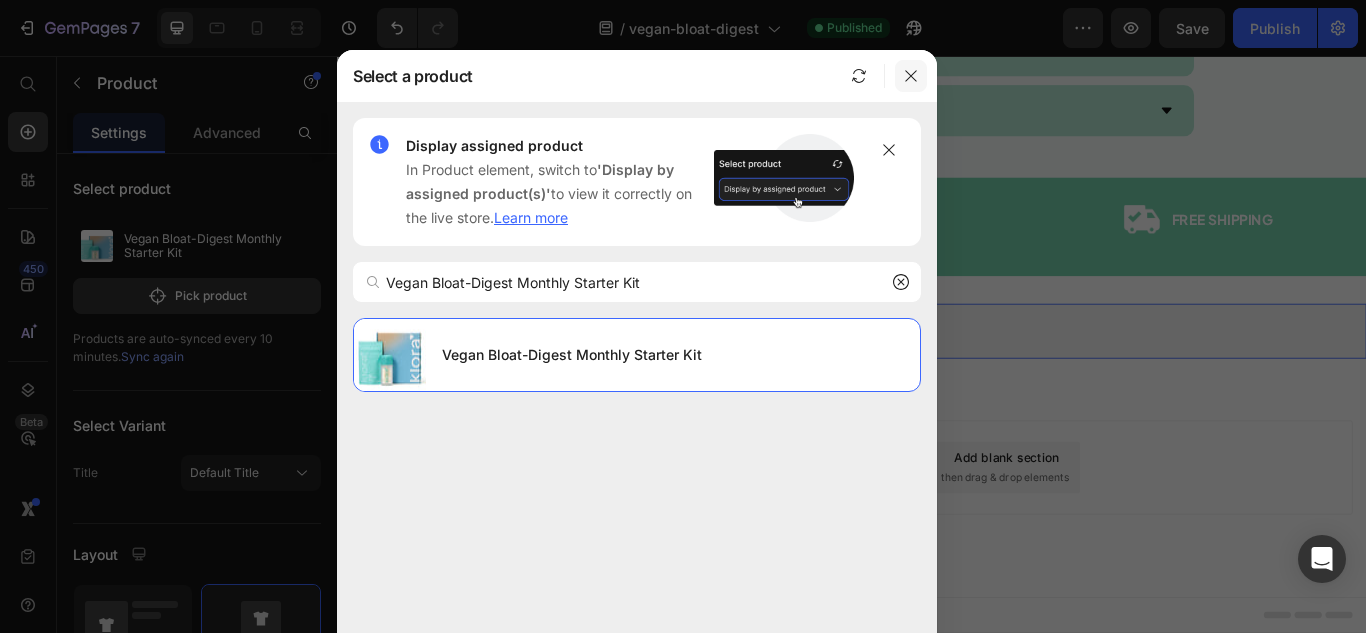 click 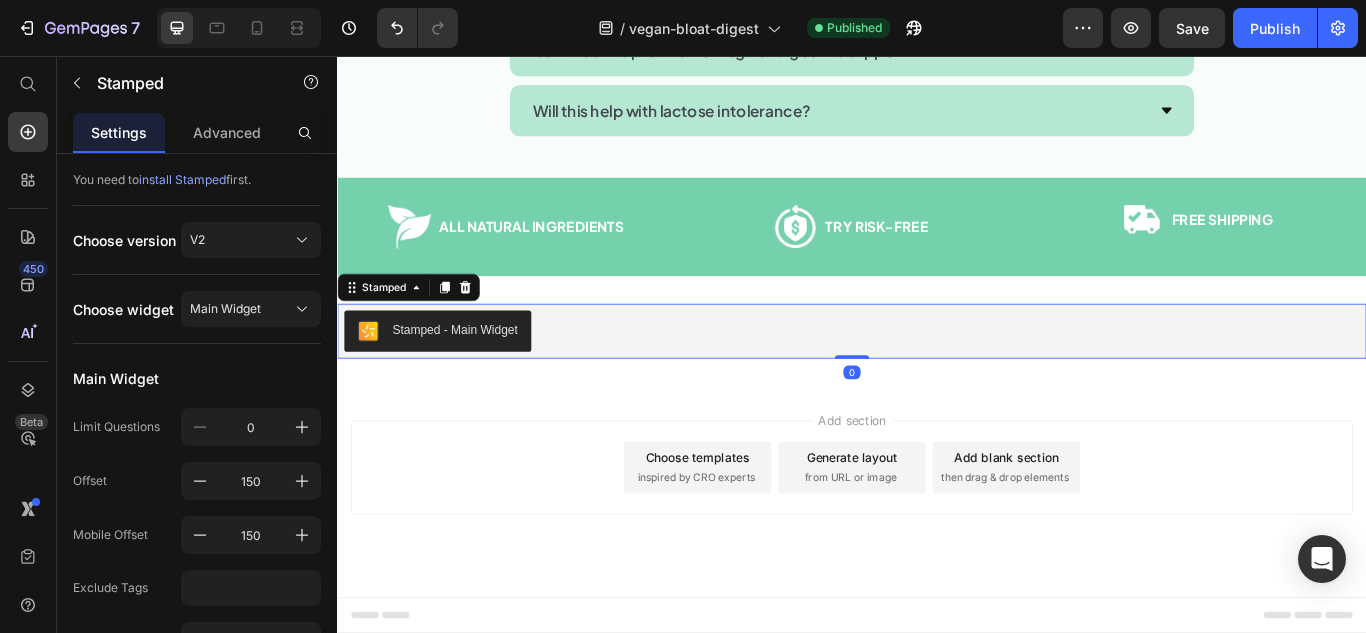 click on "Stamped - Main Widget" at bounding box center [937, 377] 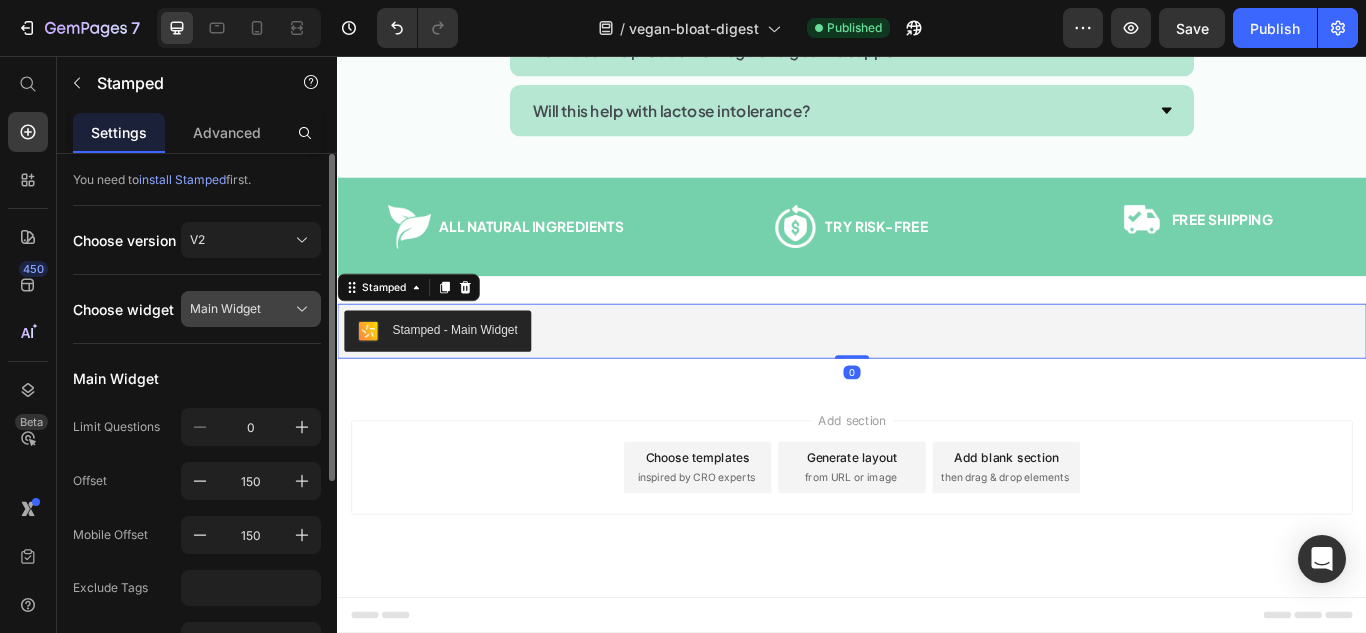 click on "Main Widget" at bounding box center [225, 309] 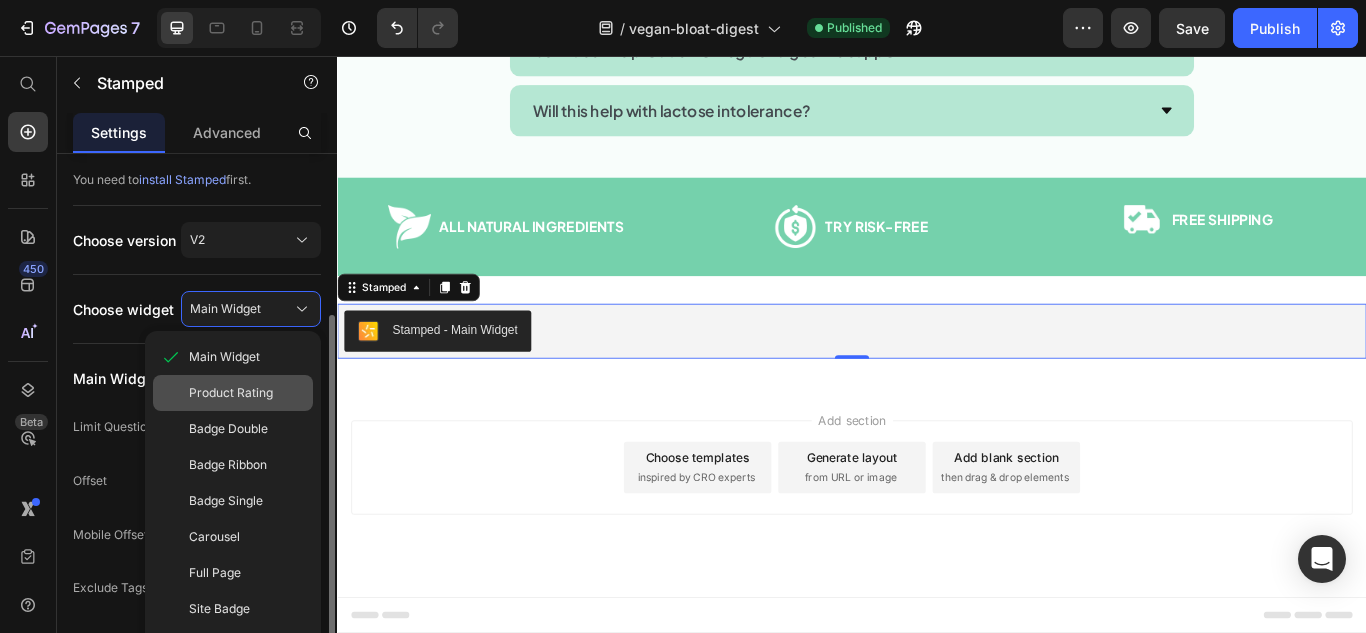 scroll, scrollTop: 100, scrollLeft: 0, axis: vertical 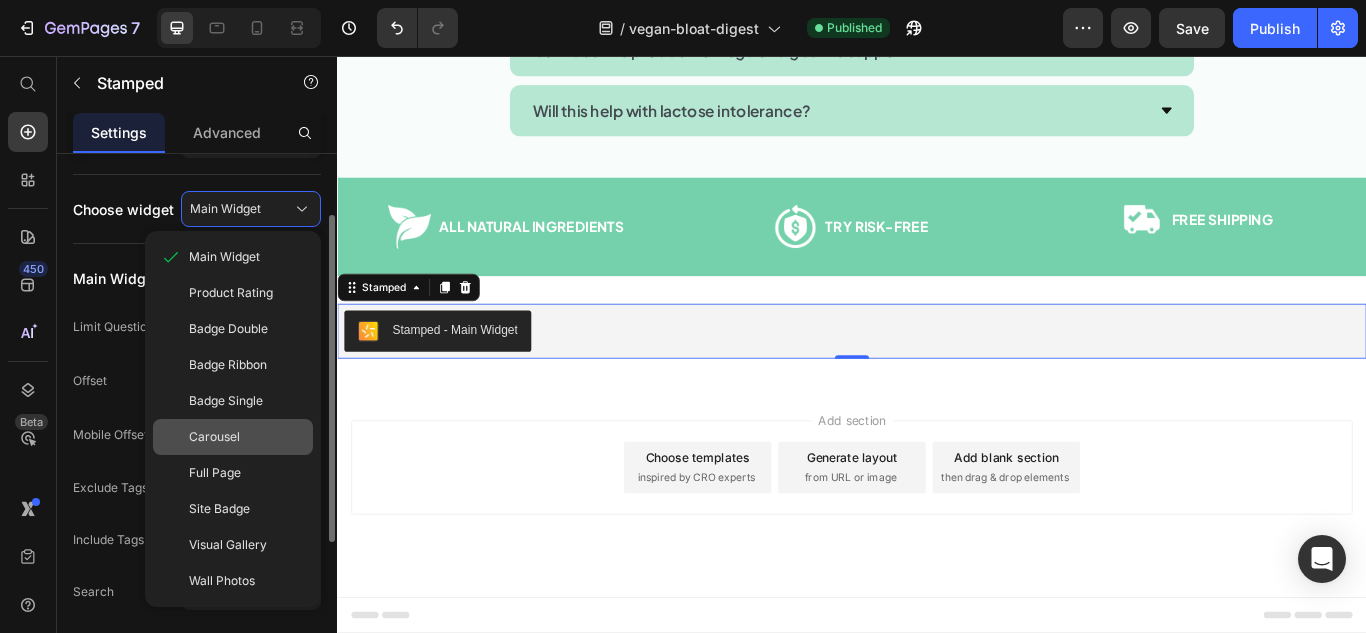 click on "Carousel" at bounding box center (247, 437) 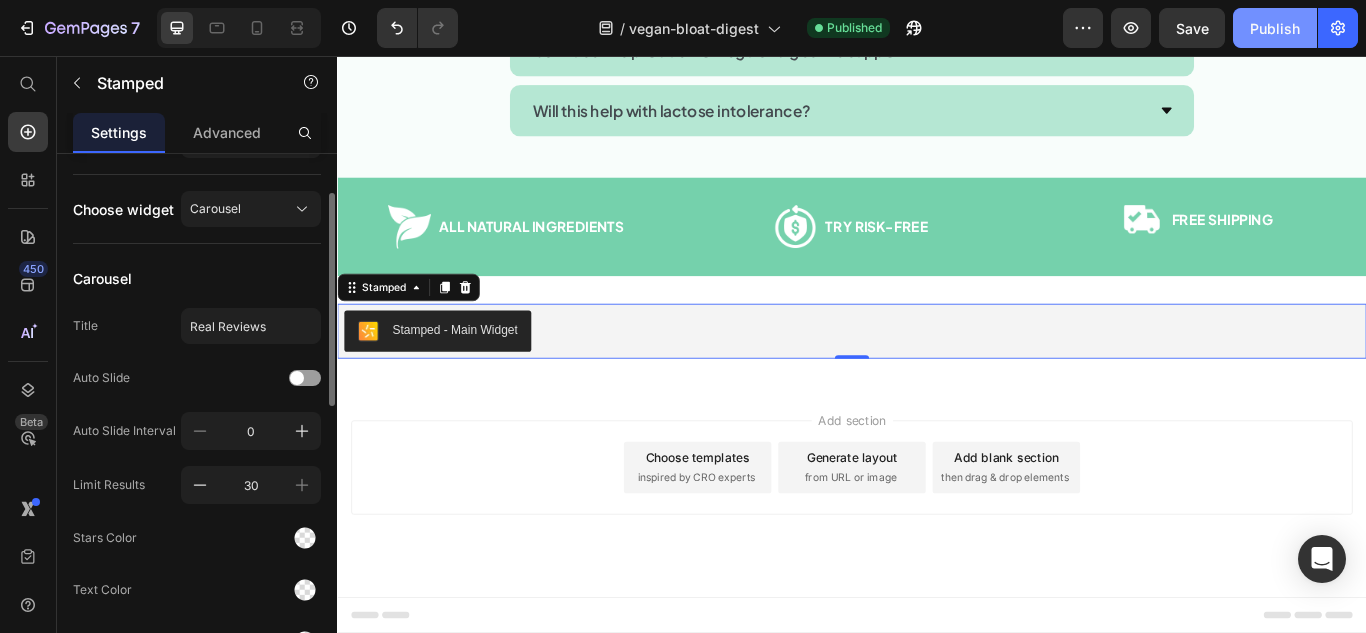 click on "Publish" at bounding box center (1275, 28) 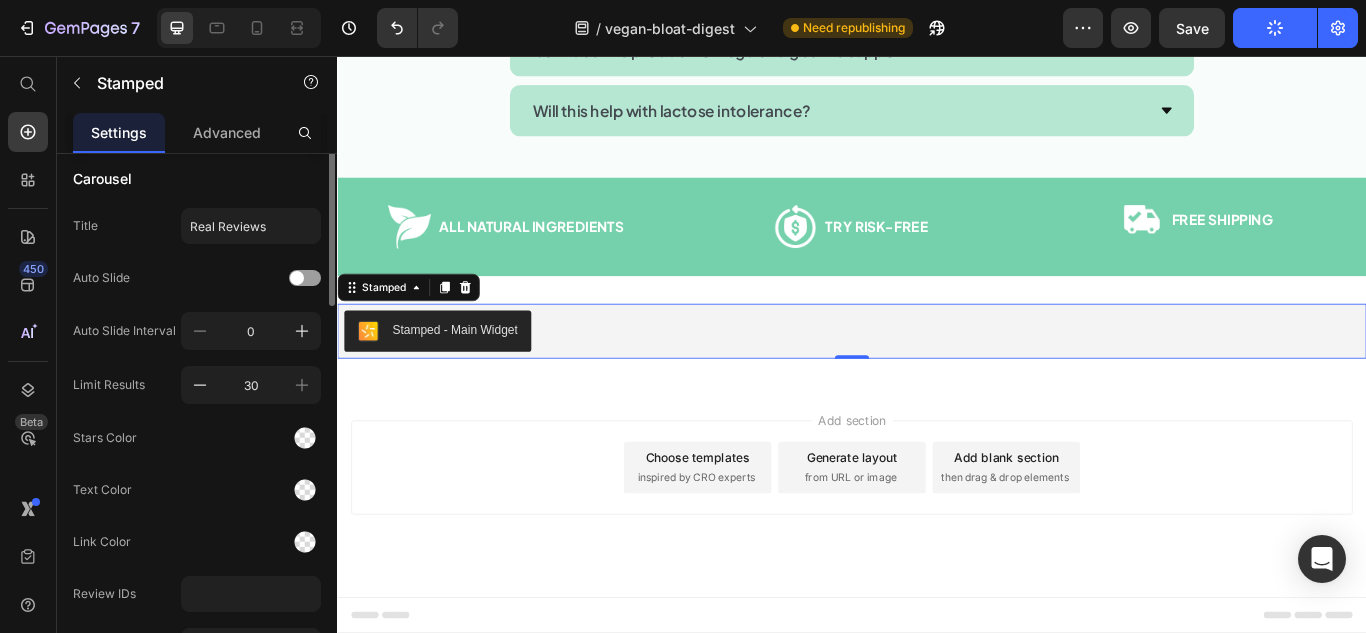 scroll, scrollTop: 100, scrollLeft: 0, axis: vertical 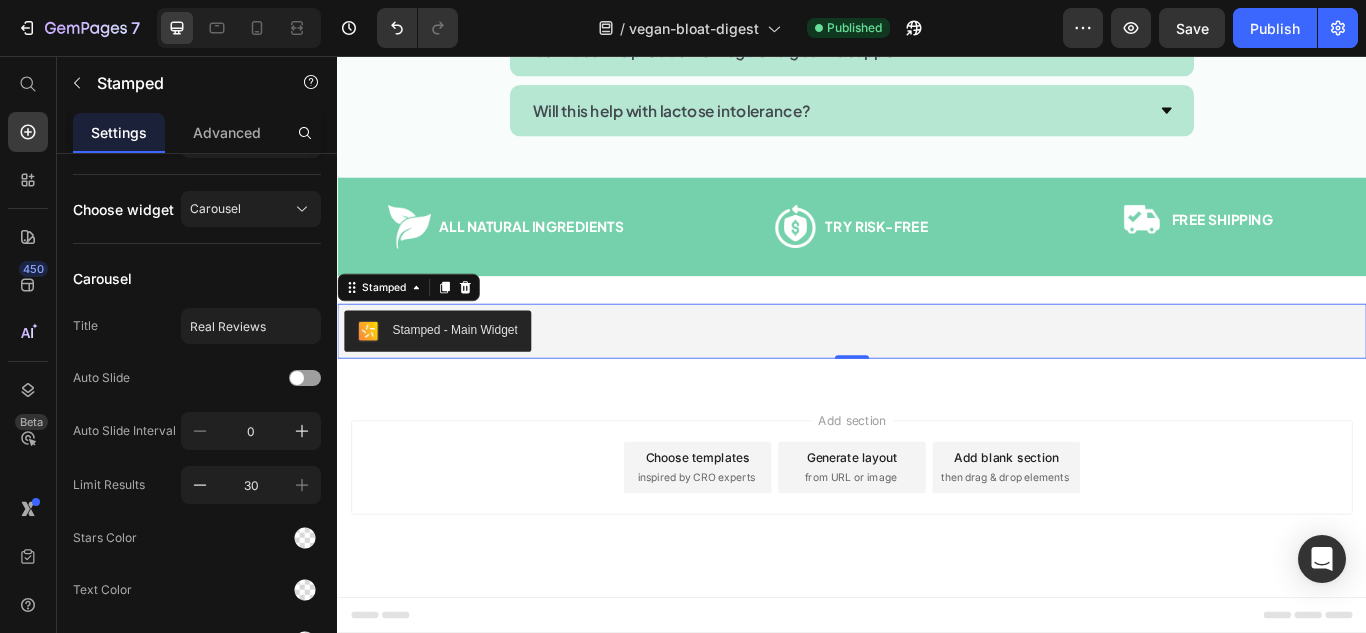 click on "Stamped - Main Widget" at bounding box center [454, 377] 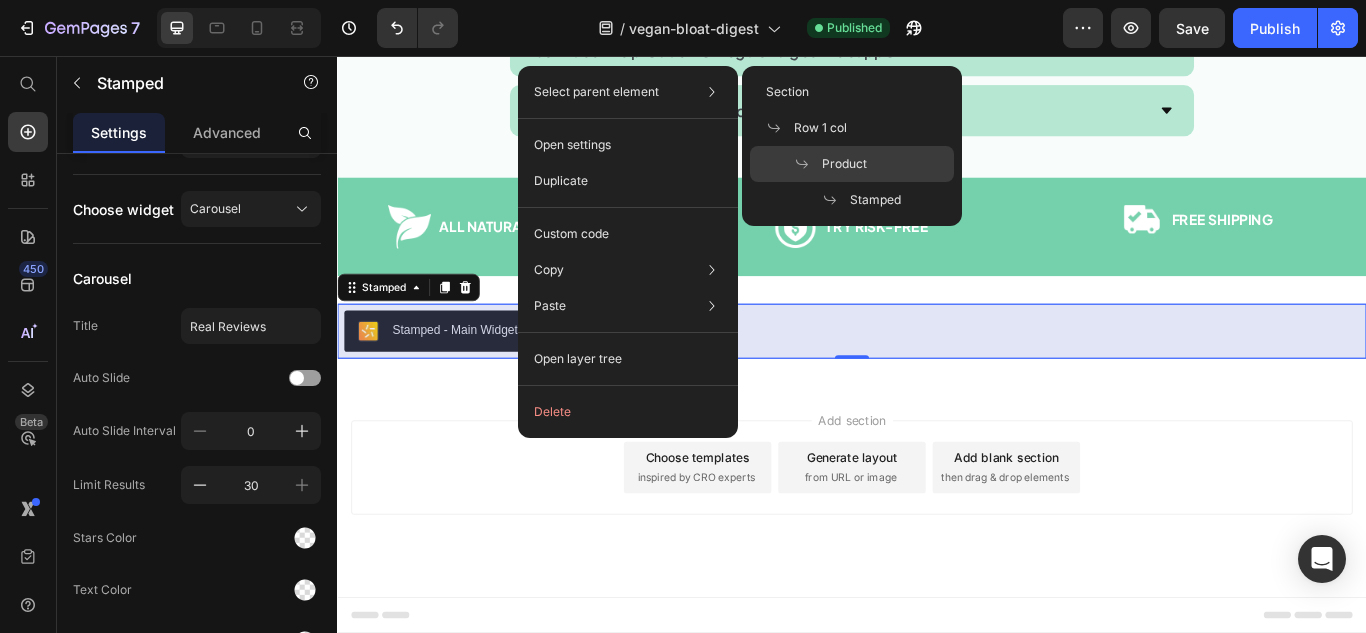 click on "Product" 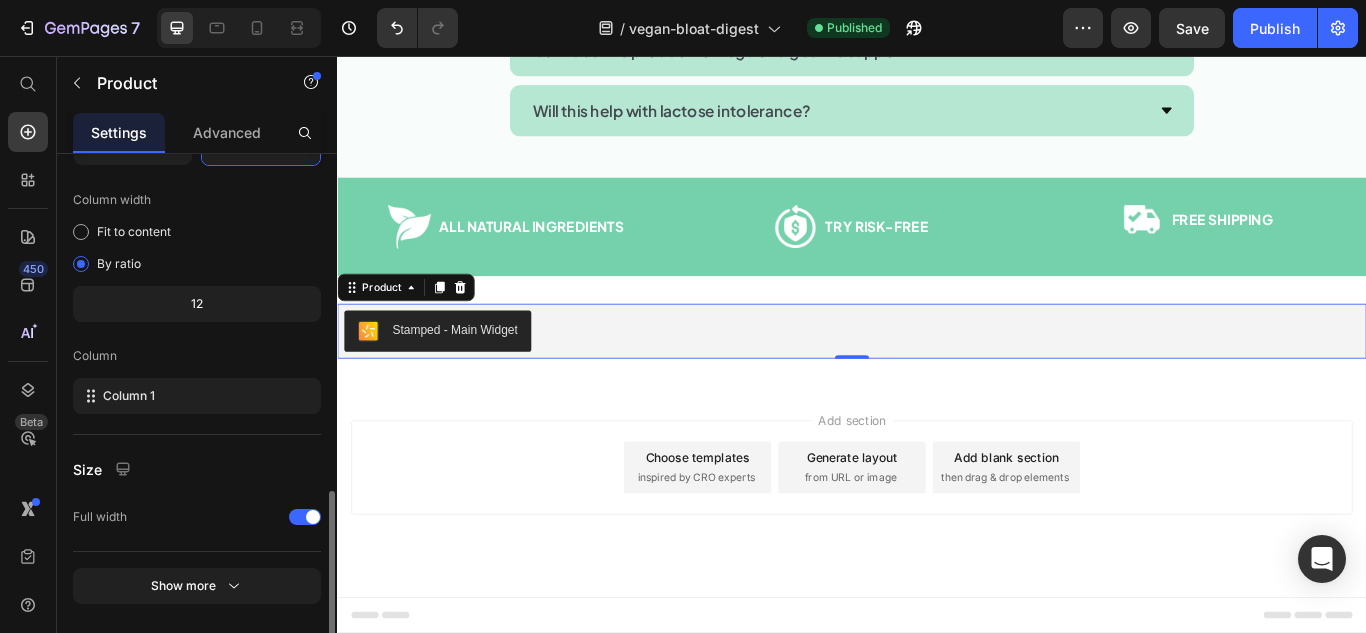 scroll, scrollTop: 562, scrollLeft: 0, axis: vertical 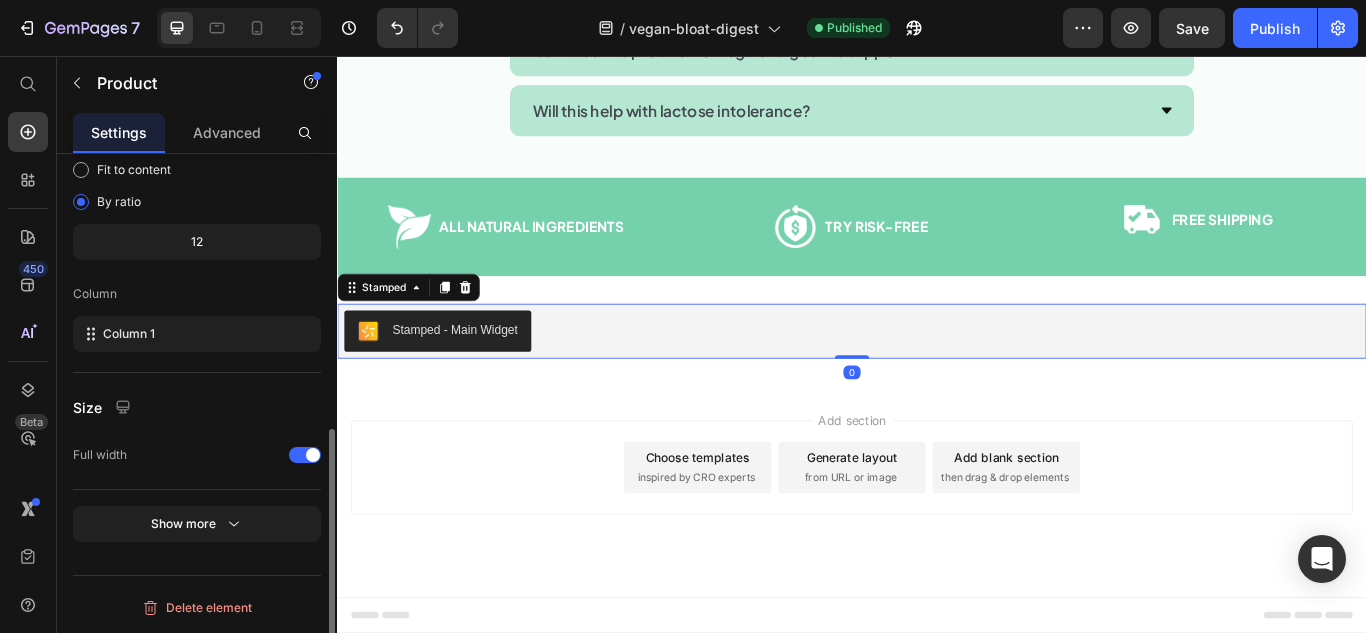 click on "Stamped - Main Widget" at bounding box center [937, 377] 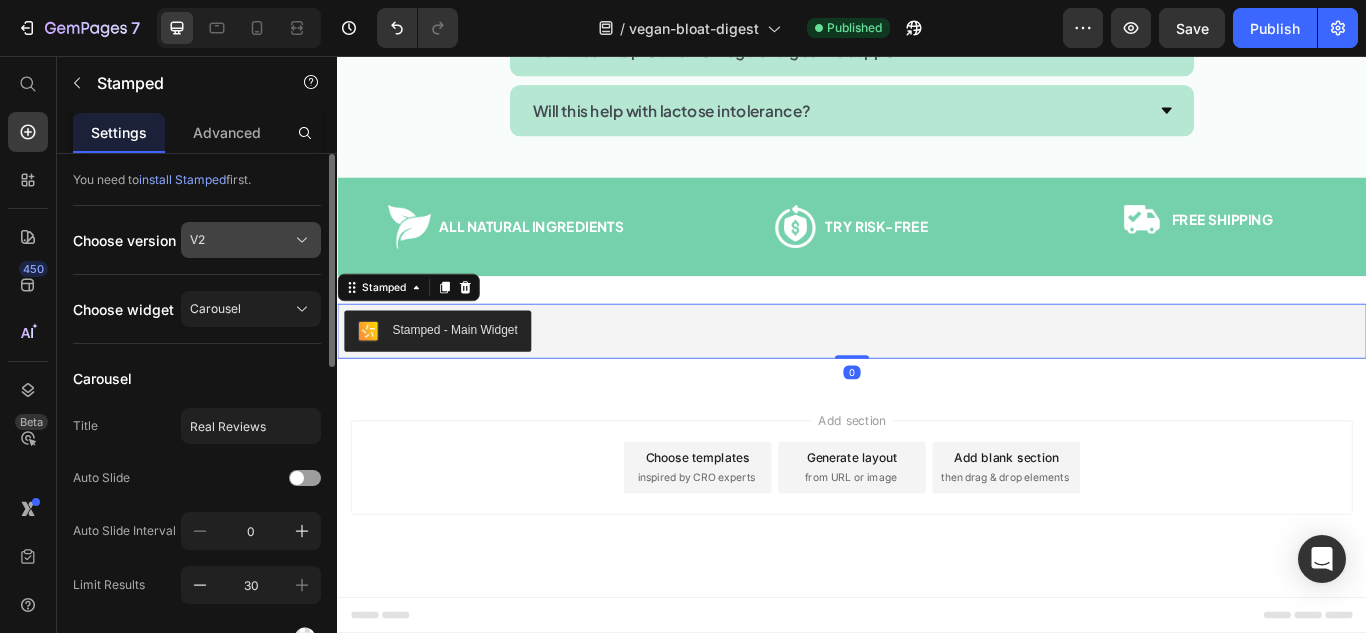 click on "V2" 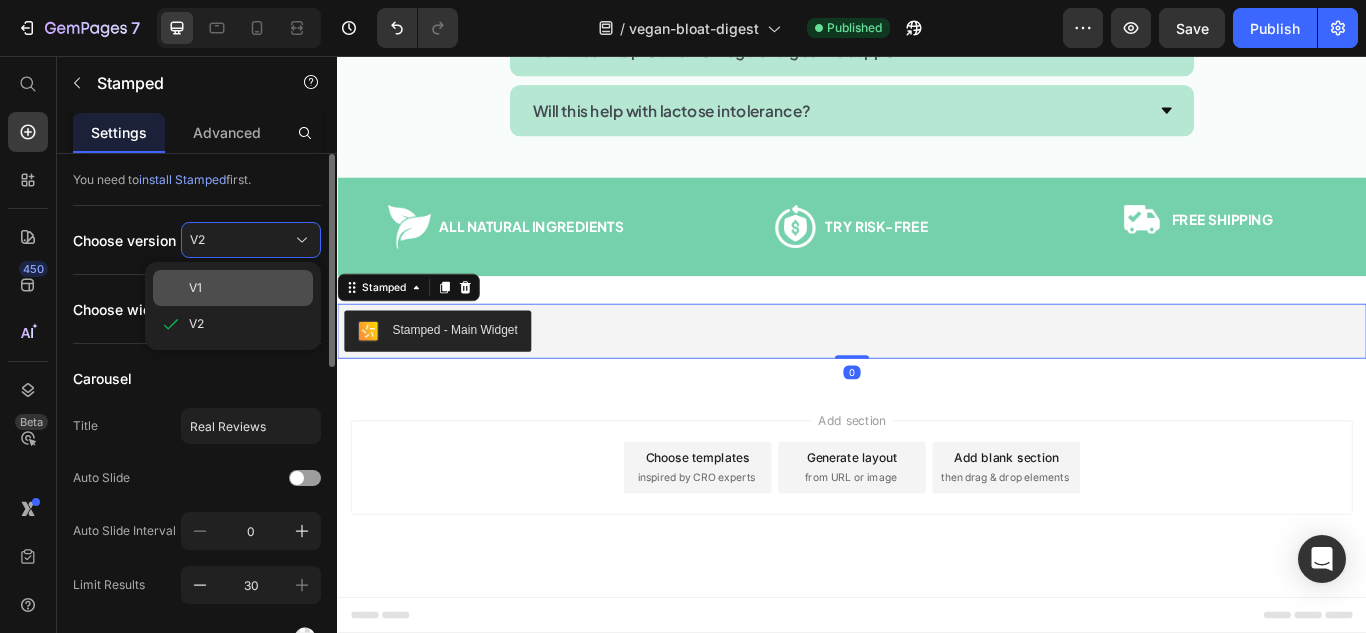 click on "V1" 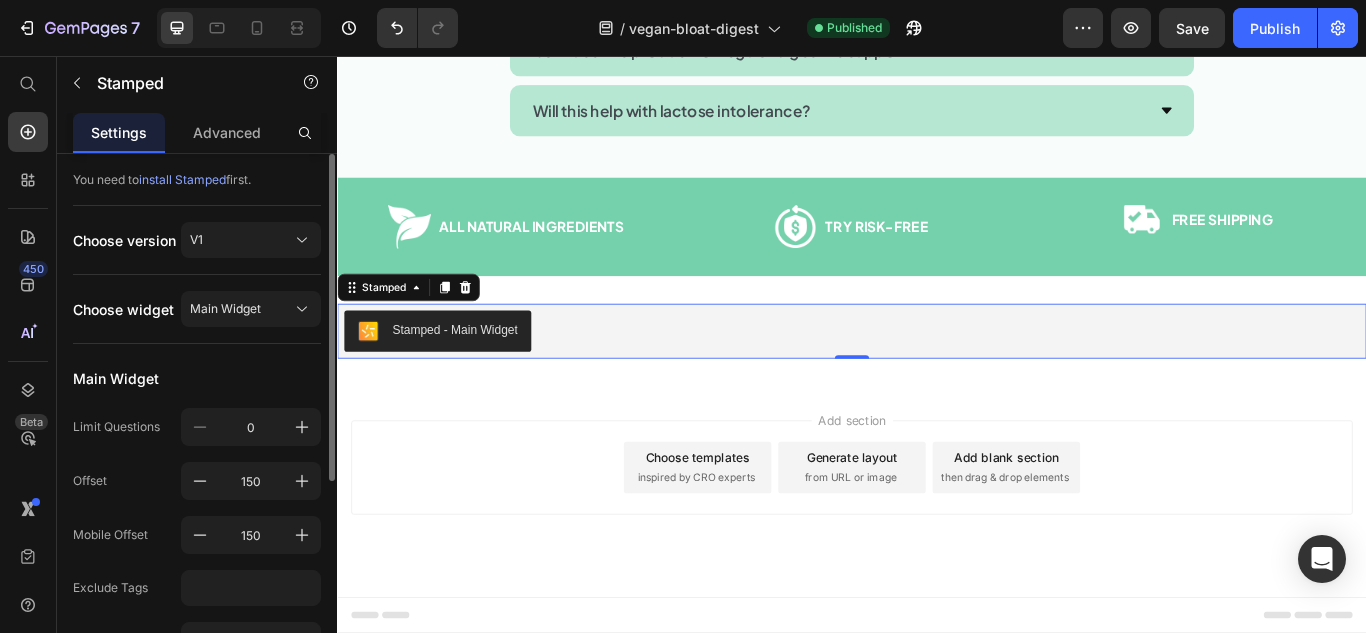 click on "You need to  install Stamped  first.  Choose version V1 Choose widget Main Widget Main Widget Limit Questions 0 Offset 150 Mobile Offset 150 Exclude Tags Include Tags Search Animation Linkify  Open app" at bounding box center (197, 543) 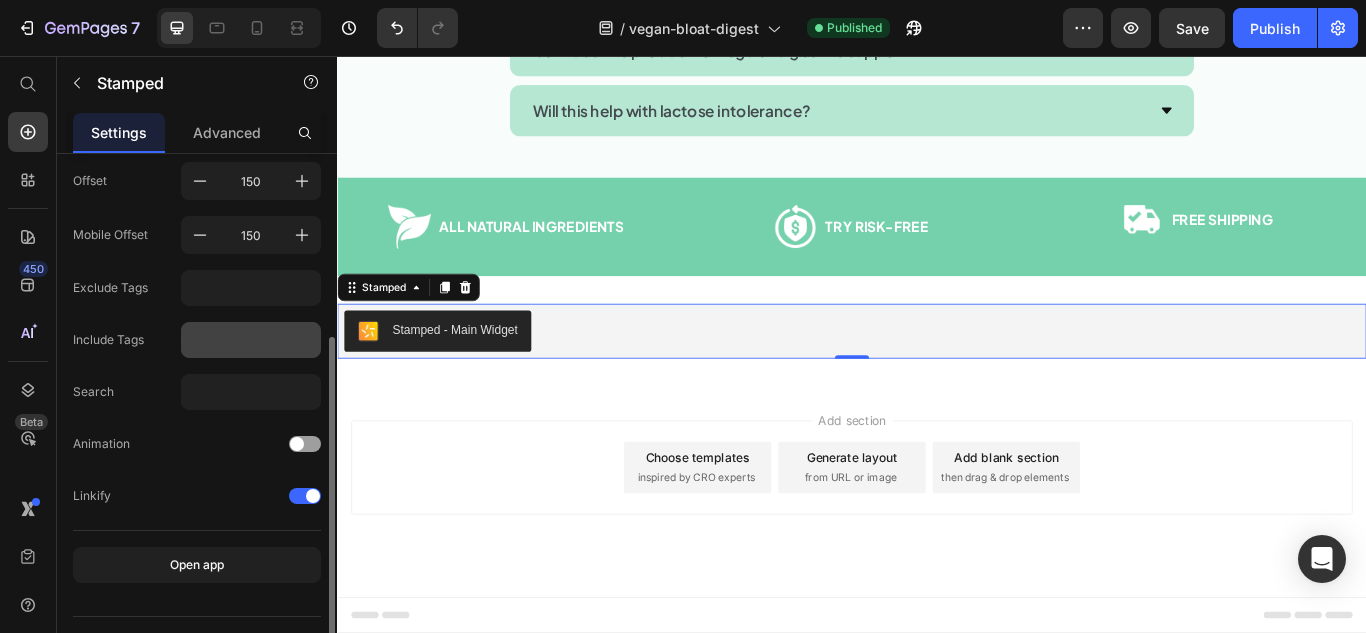 scroll, scrollTop: 200, scrollLeft: 0, axis: vertical 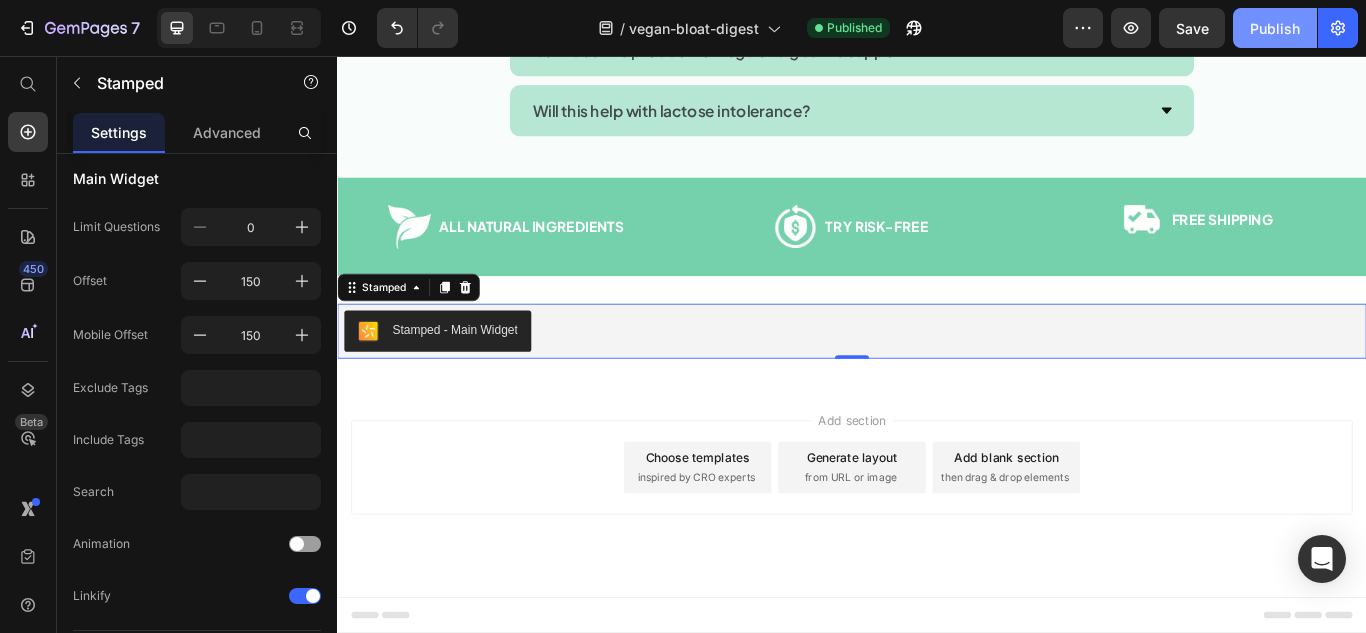 click on "Publish" at bounding box center (1275, 28) 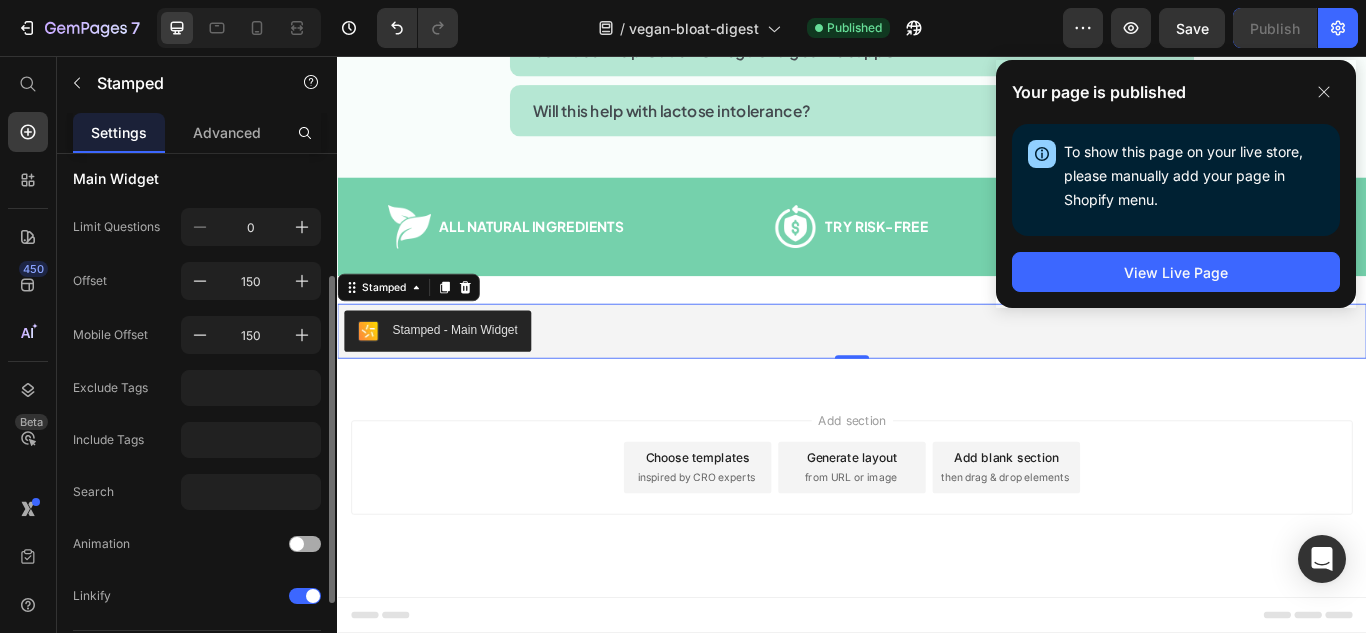 scroll, scrollTop: 341, scrollLeft: 0, axis: vertical 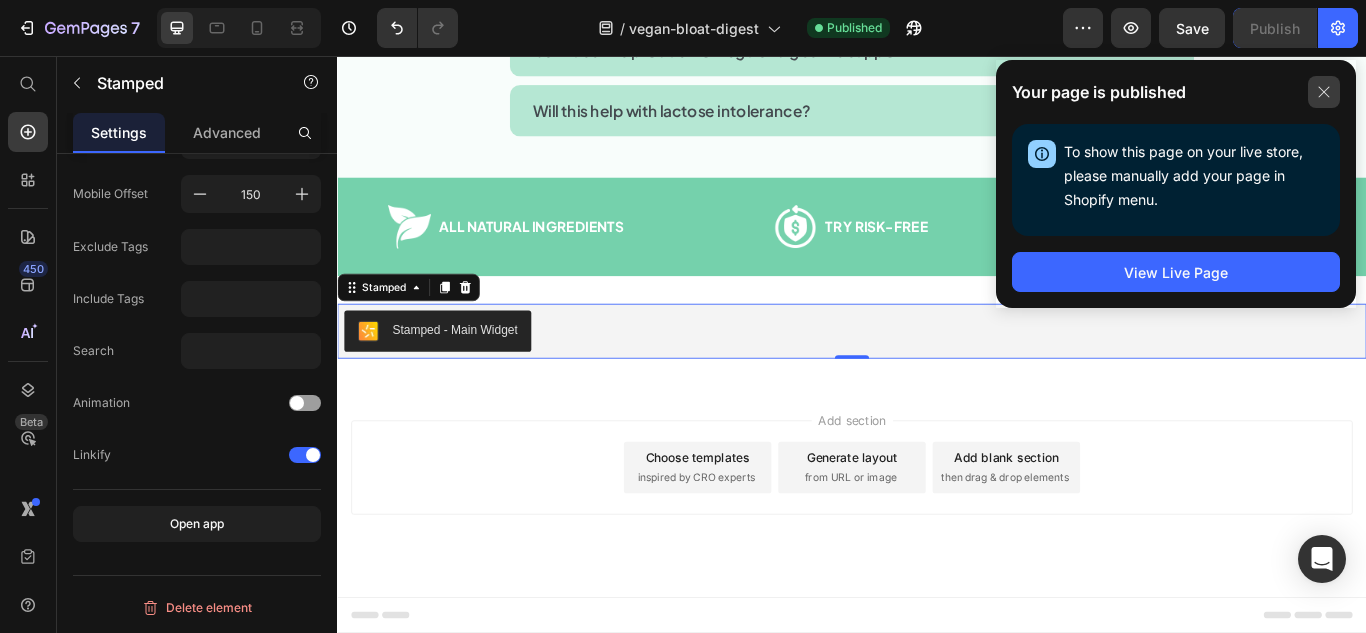 click 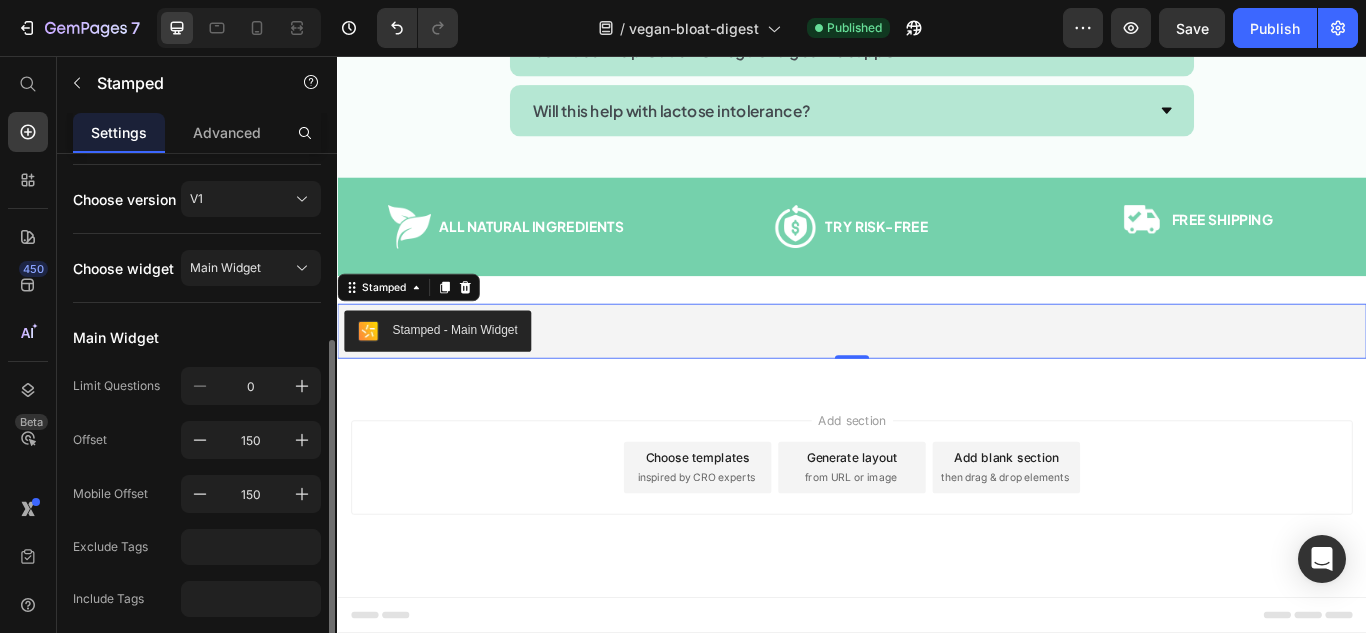 scroll, scrollTop: 141, scrollLeft: 0, axis: vertical 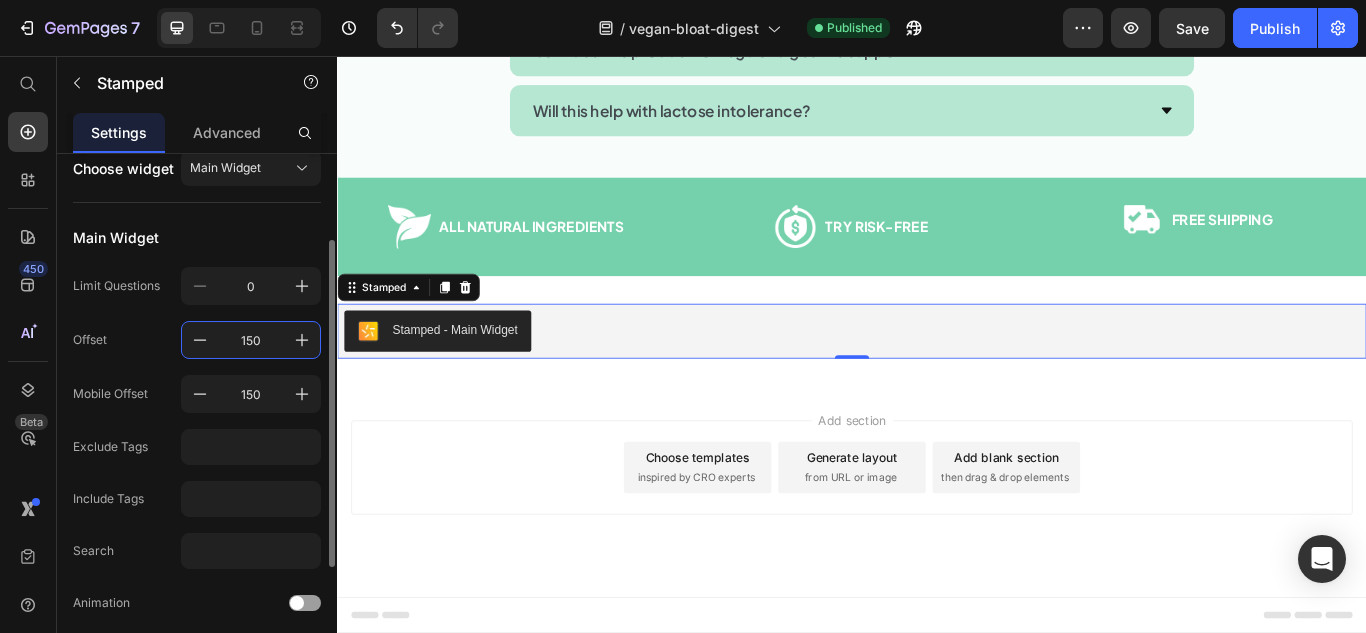 click on "150" at bounding box center [251, 340] 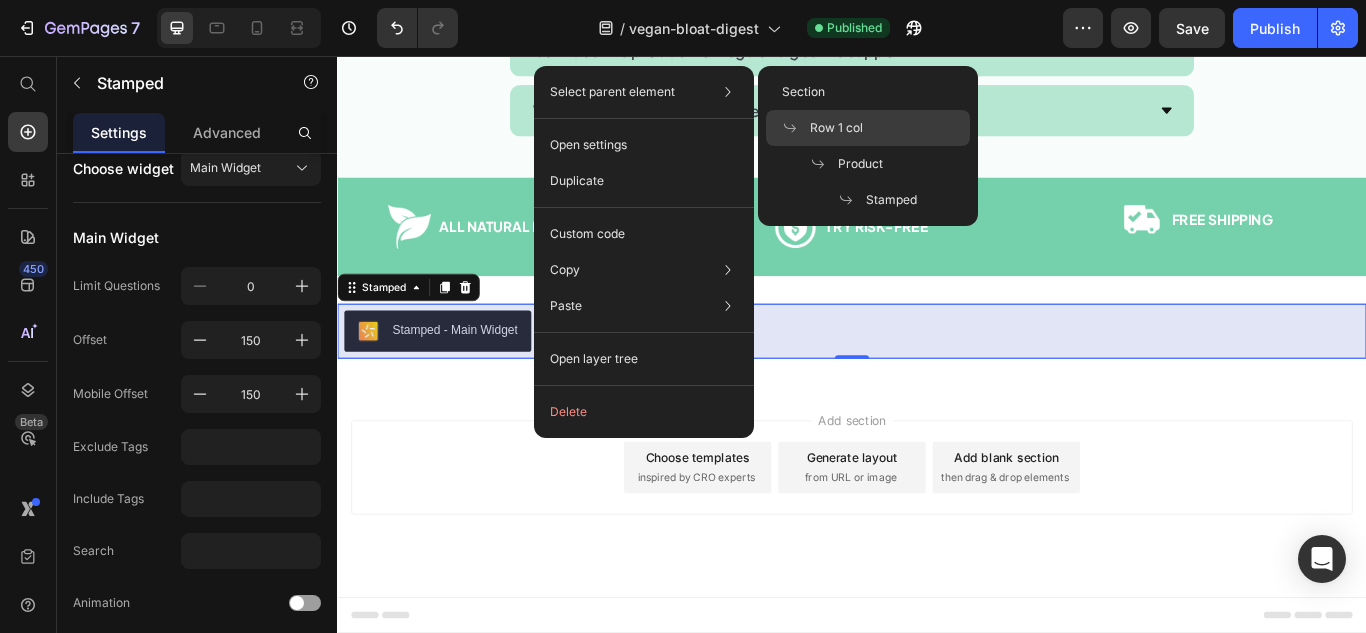 click on "Row 1 col" at bounding box center [836, 128] 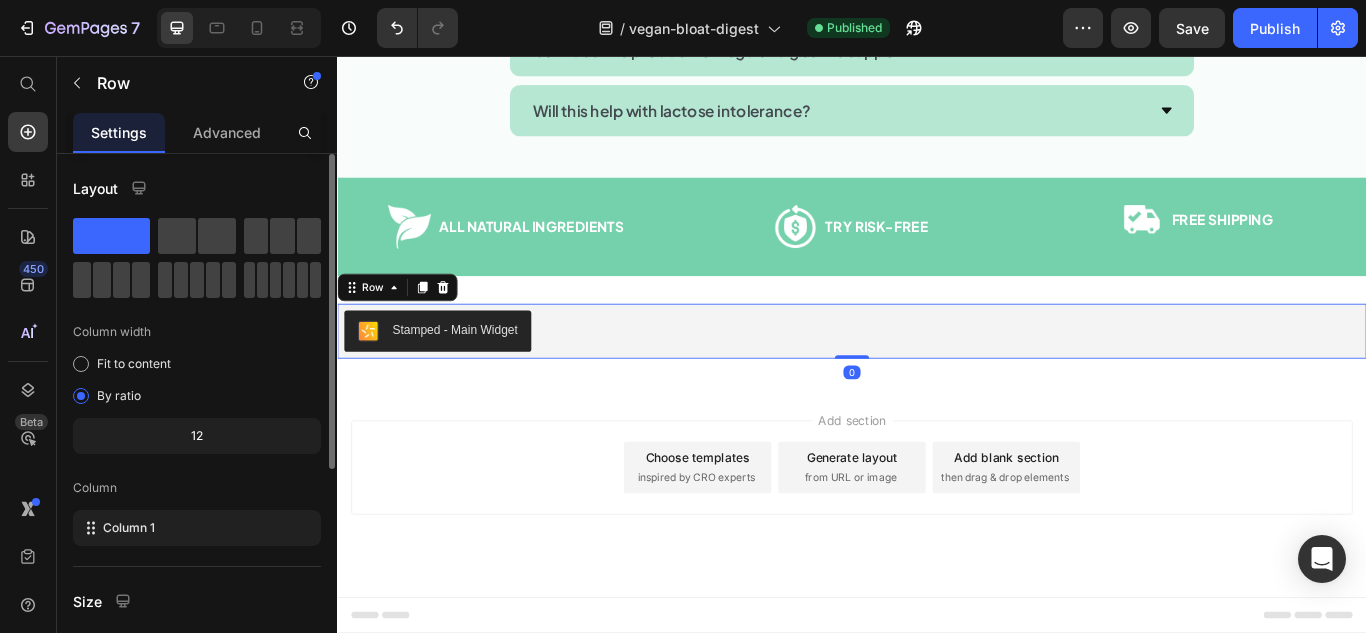 scroll, scrollTop: 200, scrollLeft: 0, axis: vertical 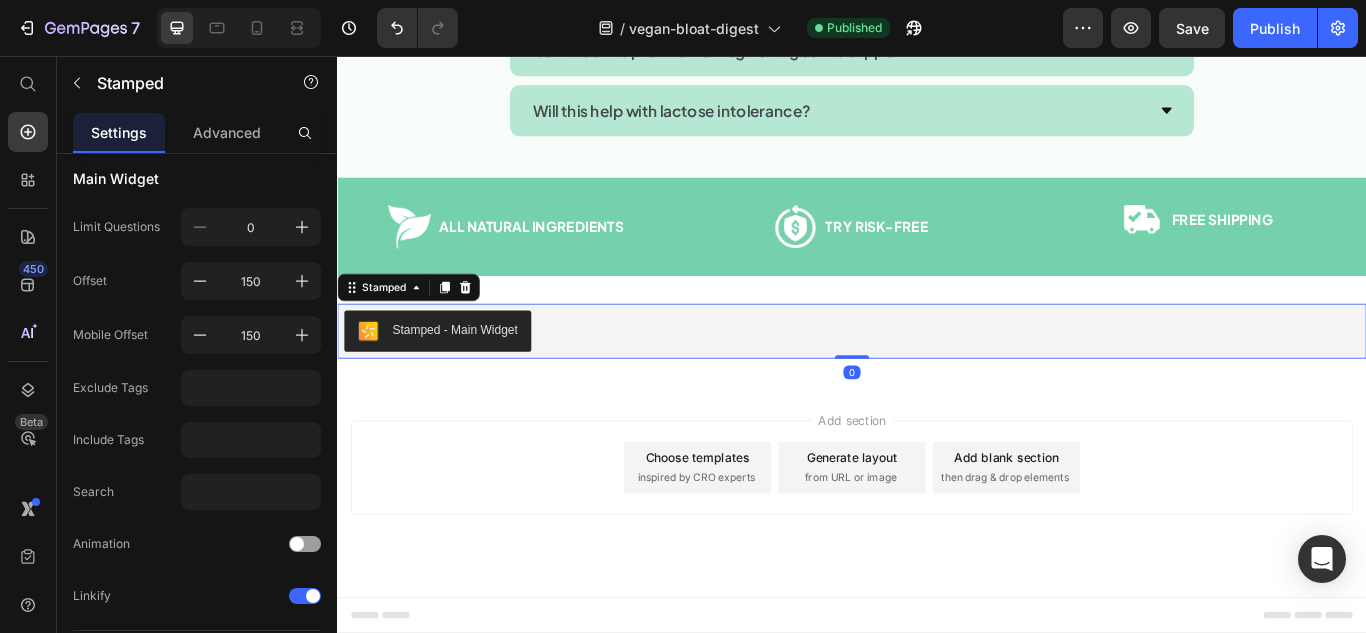 click on "Stamped - Main Widget" at bounding box center [937, 377] 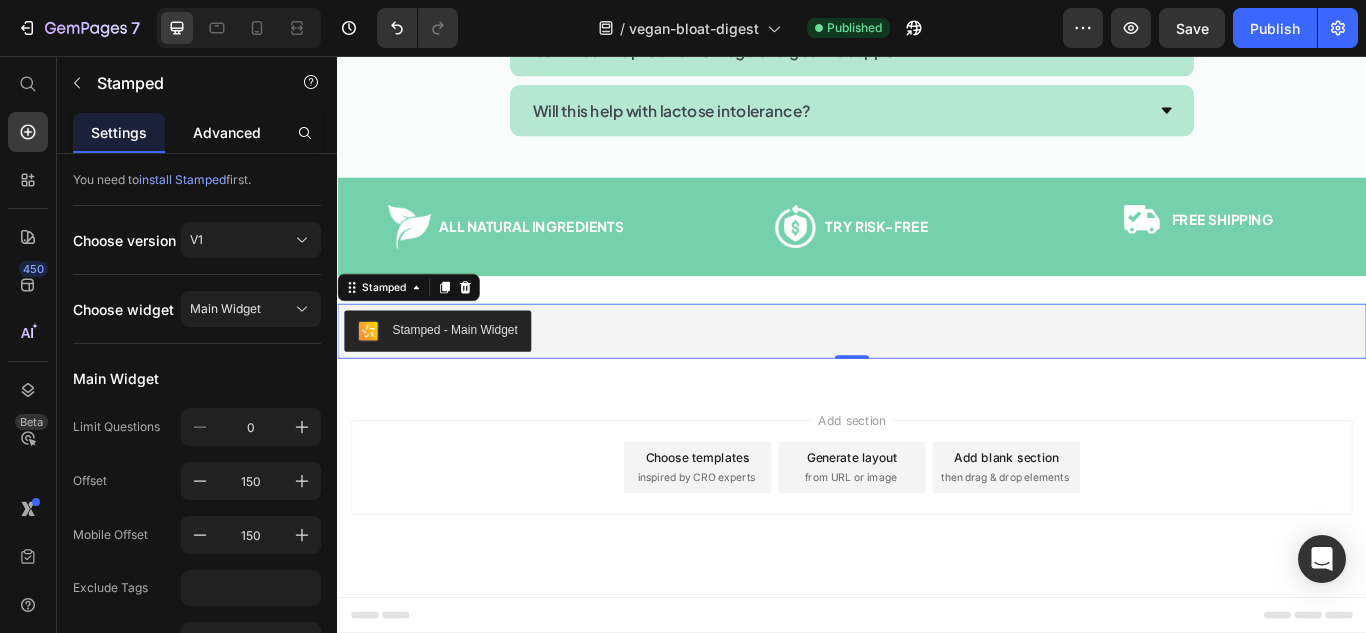 click on "Advanced" at bounding box center [227, 132] 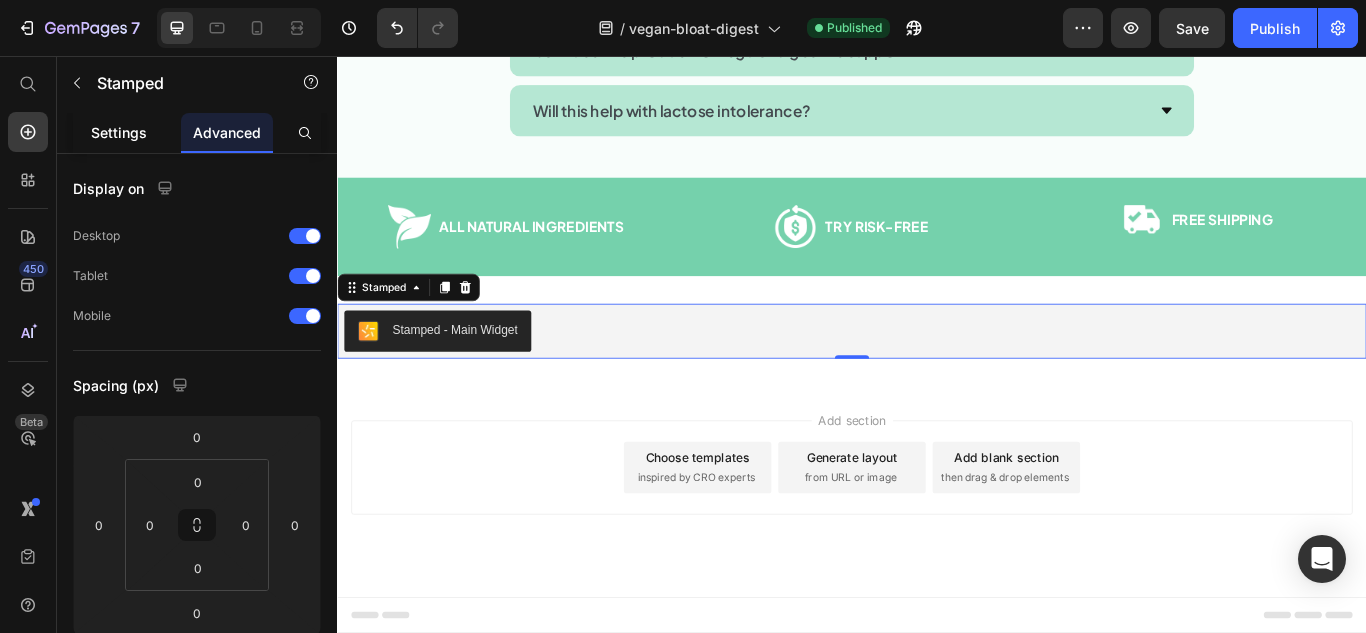 click on "Settings" at bounding box center [119, 132] 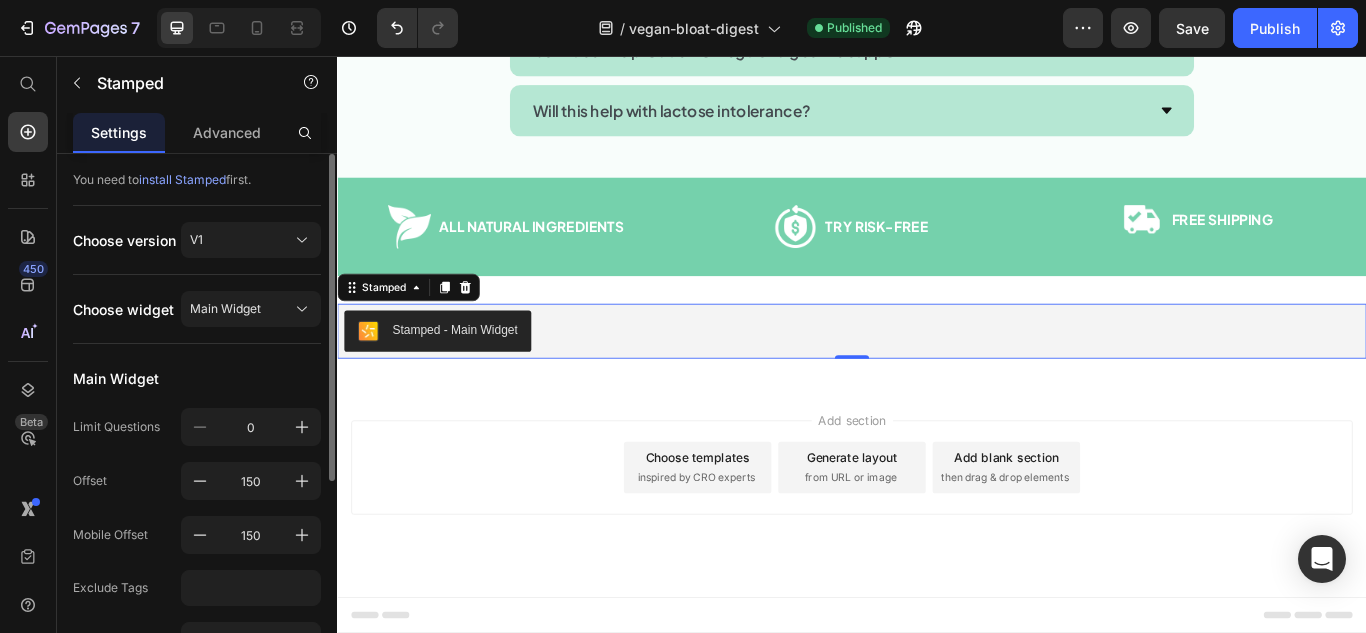 scroll, scrollTop: 341, scrollLeft: 0, axis: vertical 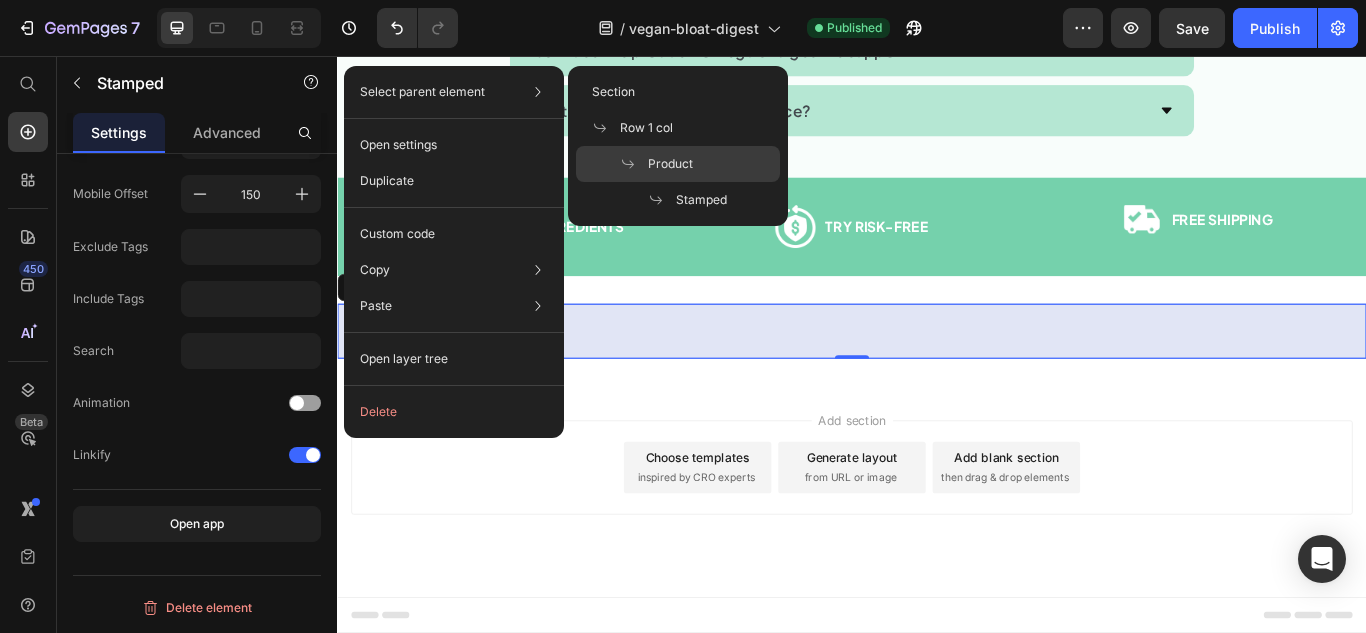 click on "Product" at bounding box center [670, 164] 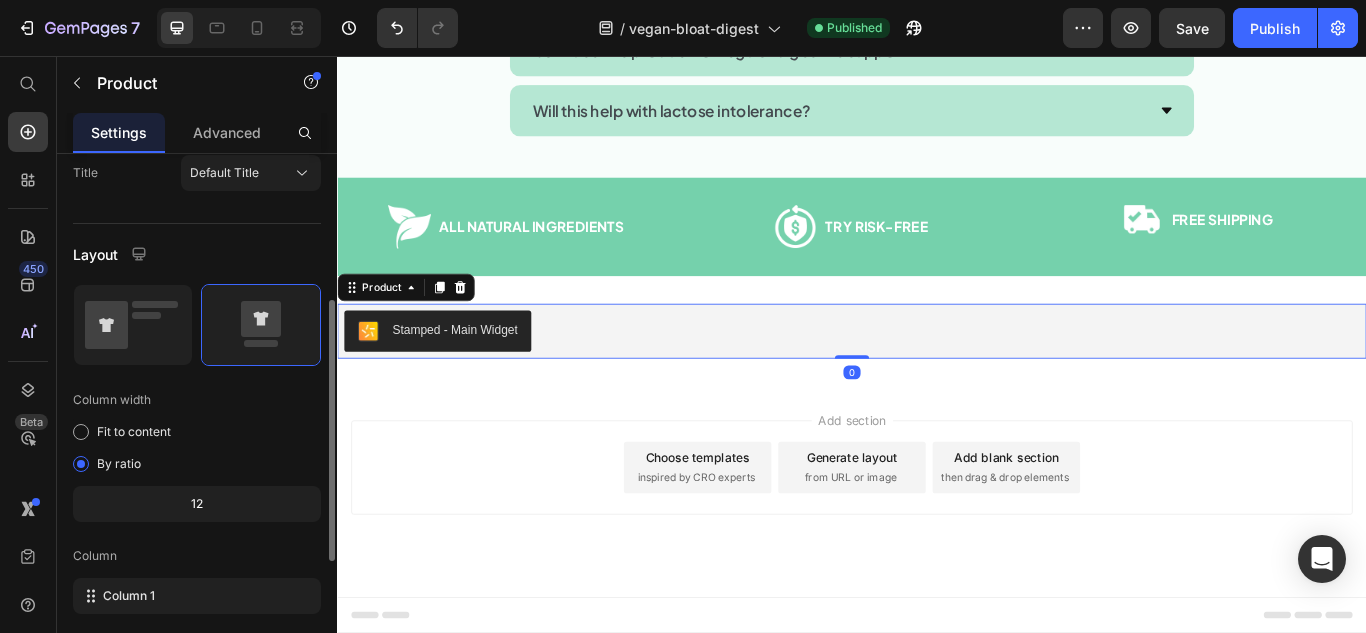 scroll, scrollTop: 562, scrollLeft: 0, axis: vertical 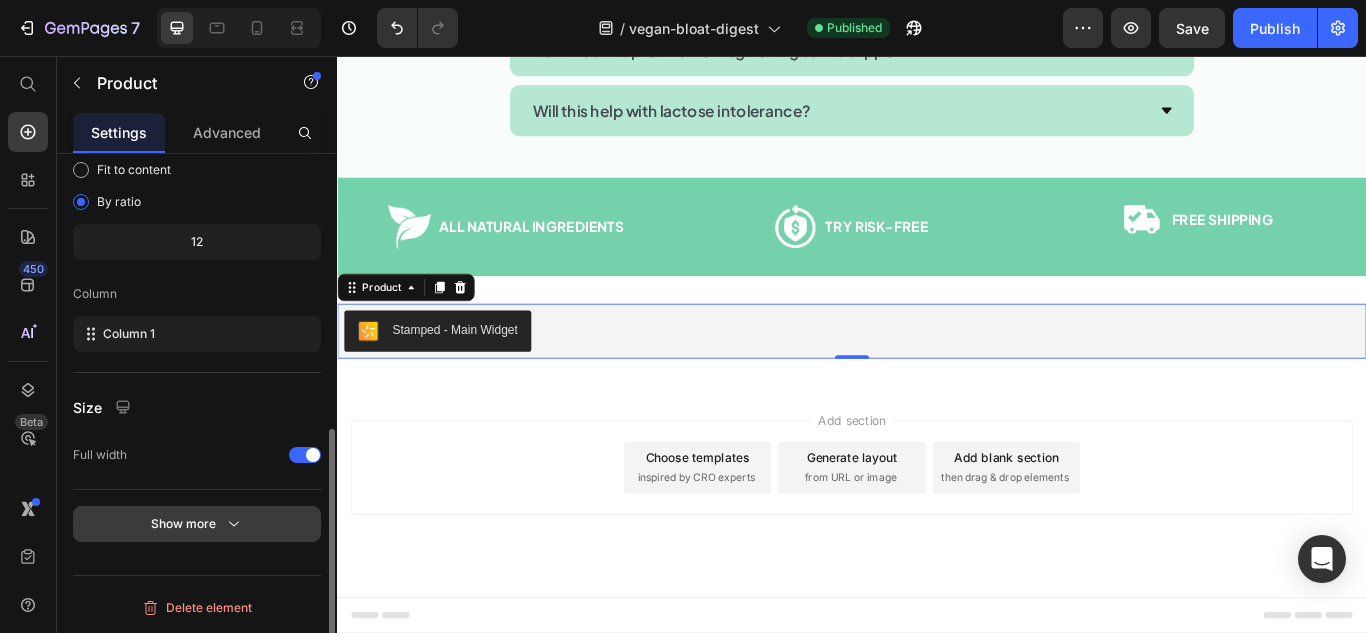click 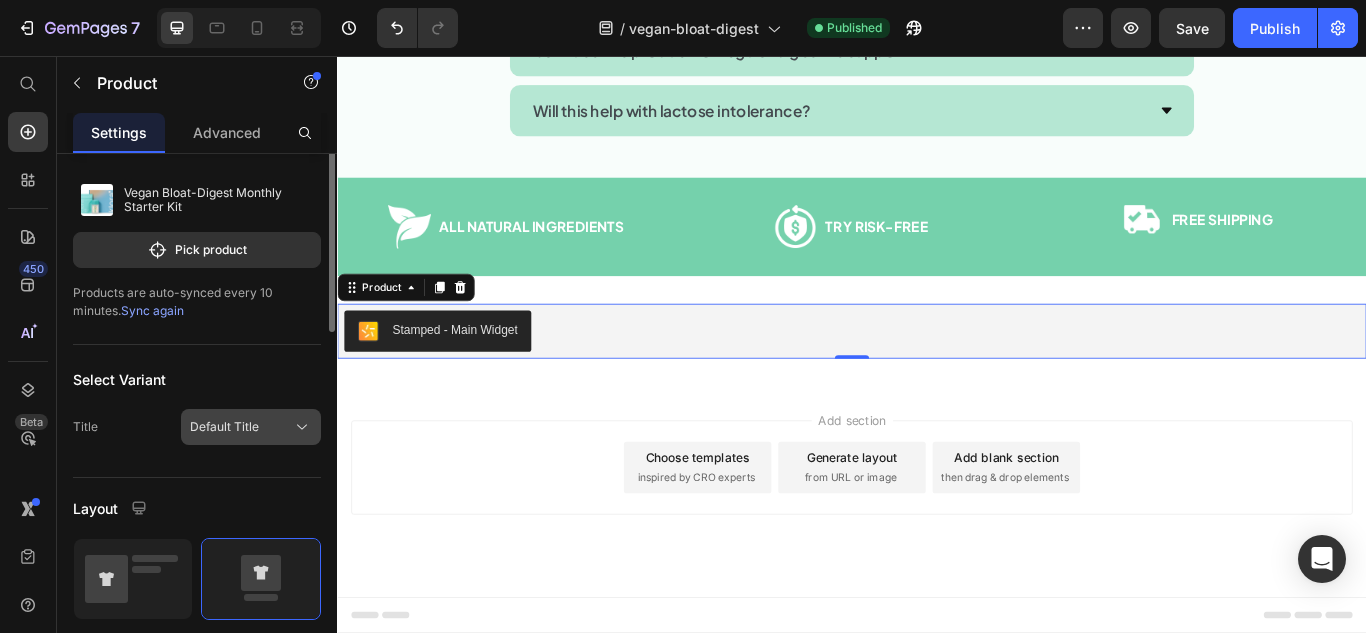 scroll, scrollTop: 0, scrollLeft: 0, axis: both 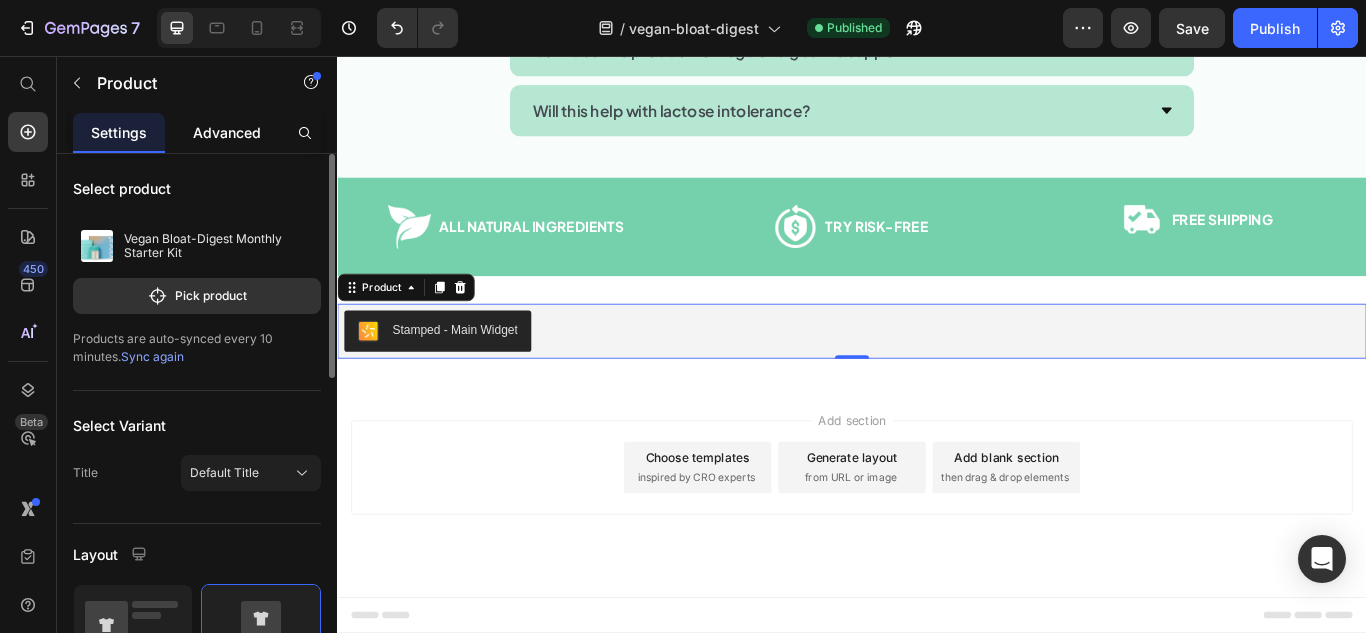 click on "Advanced" at bounding box center (227, 132) 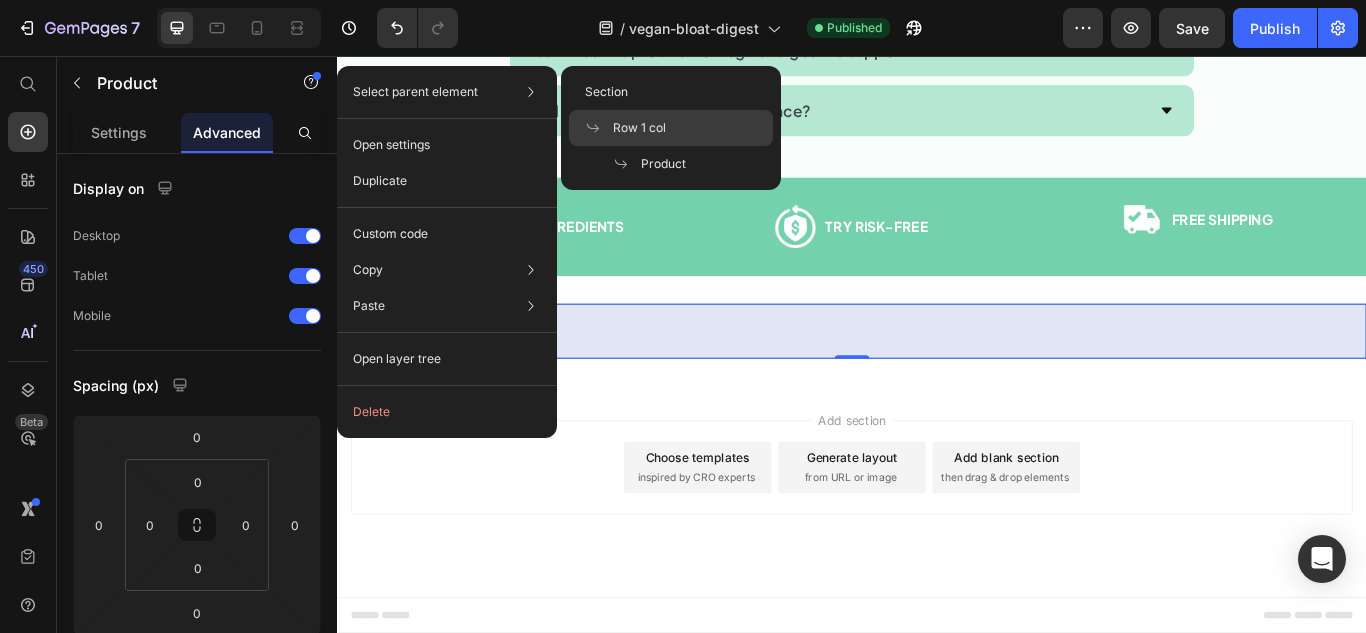 click on "Row 1 col" 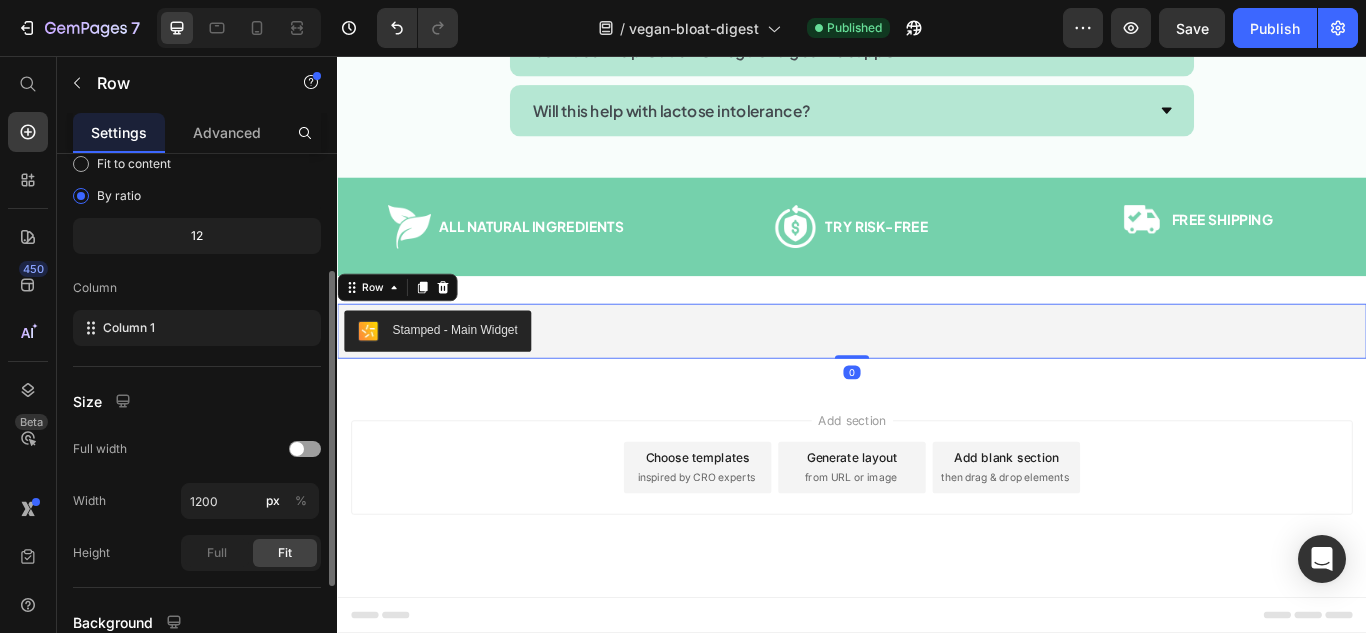 scroll, scrollTop: 376, scrollLeft: 0, axis: vertical 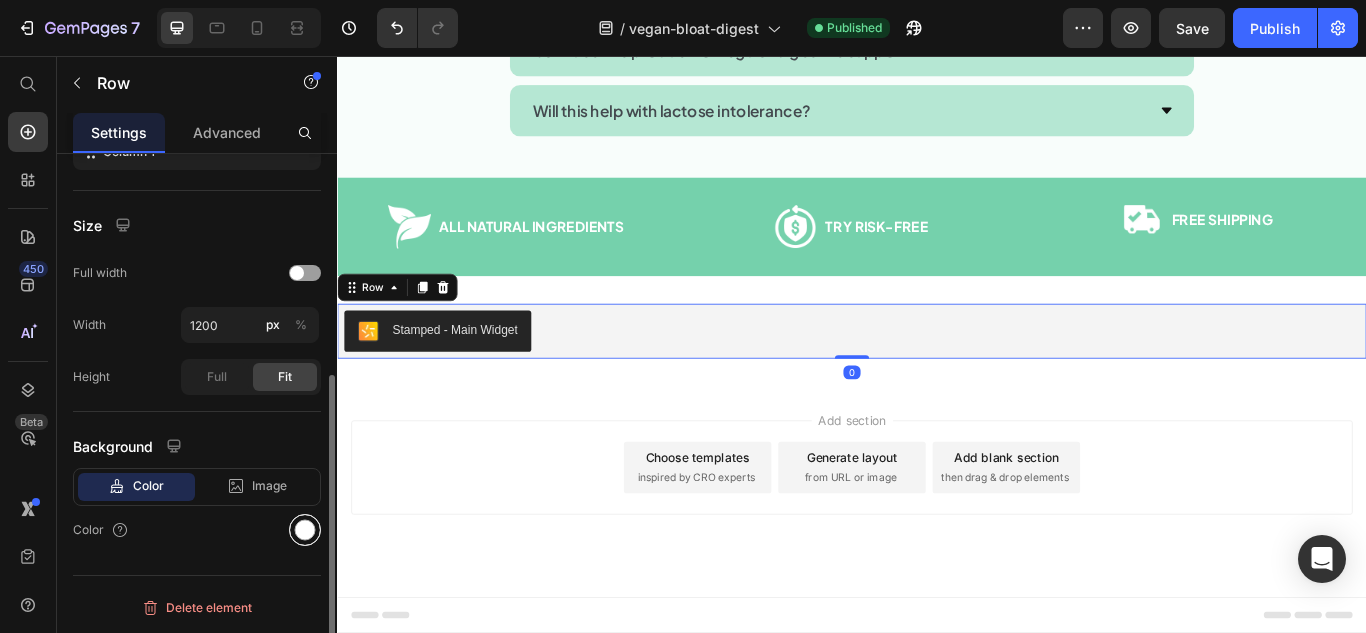click at bounding box center [305, 530] 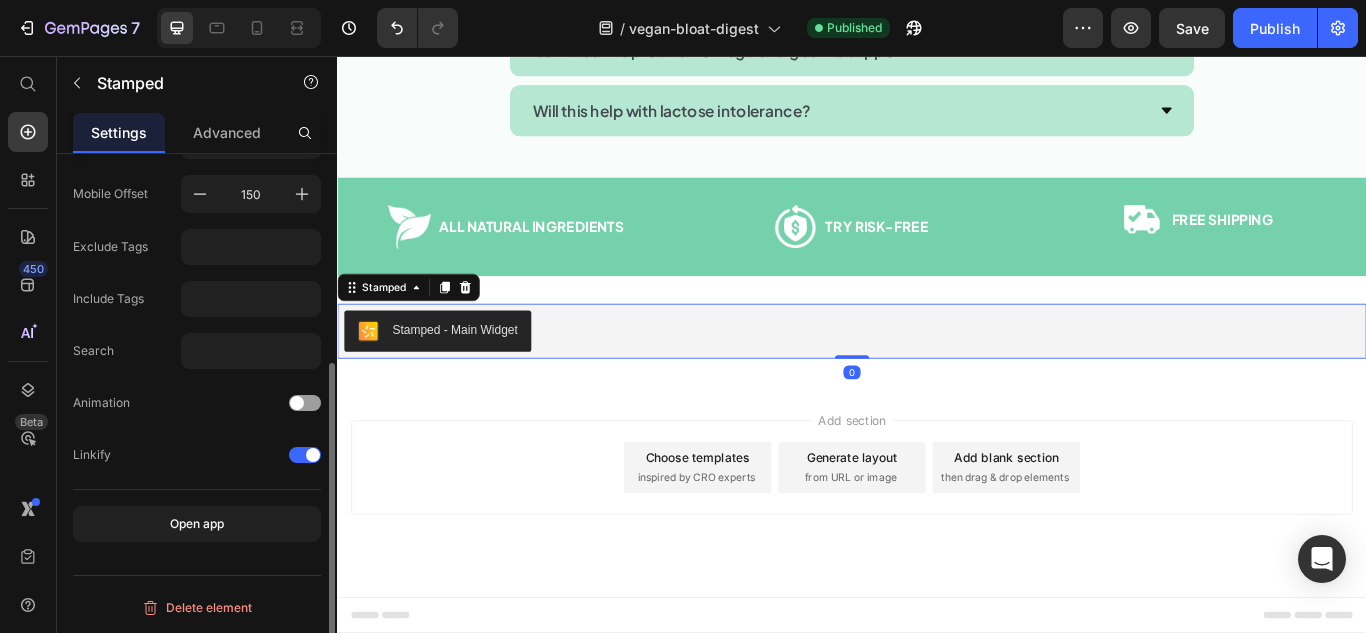 scroll, scrollTop: 0, scrollLeft: 0, axis: both 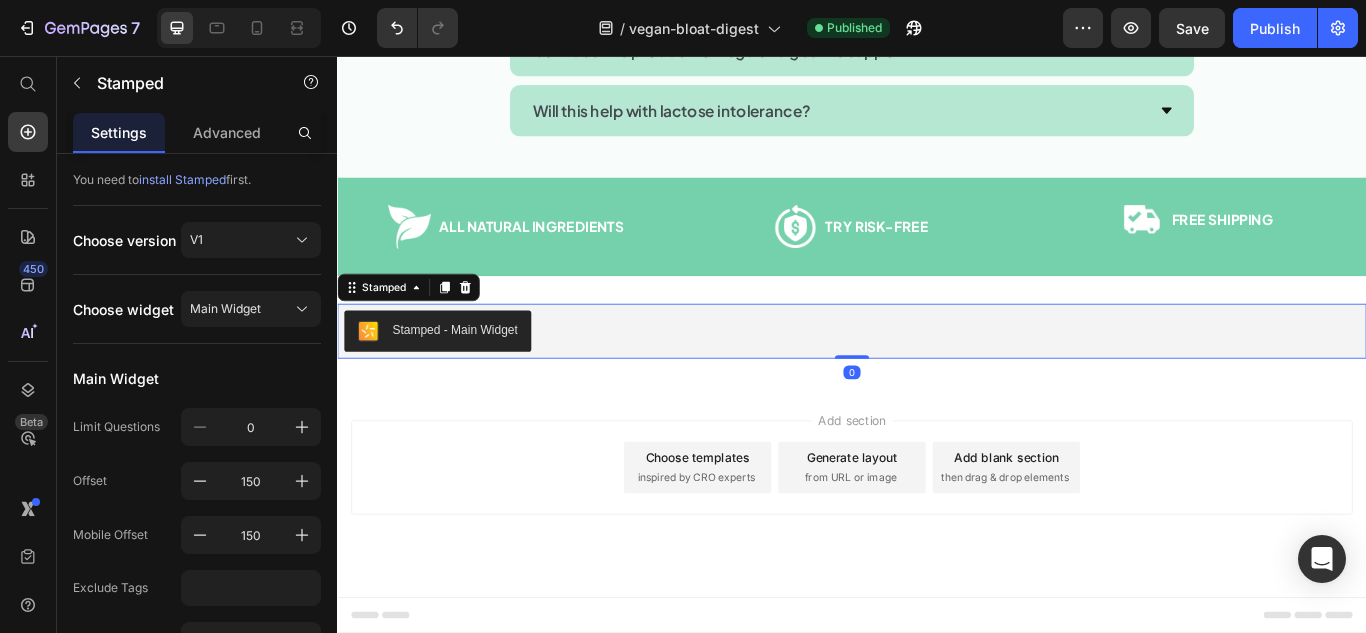 click on "Stamped - Main Widget" at bounding box center [937, 377] 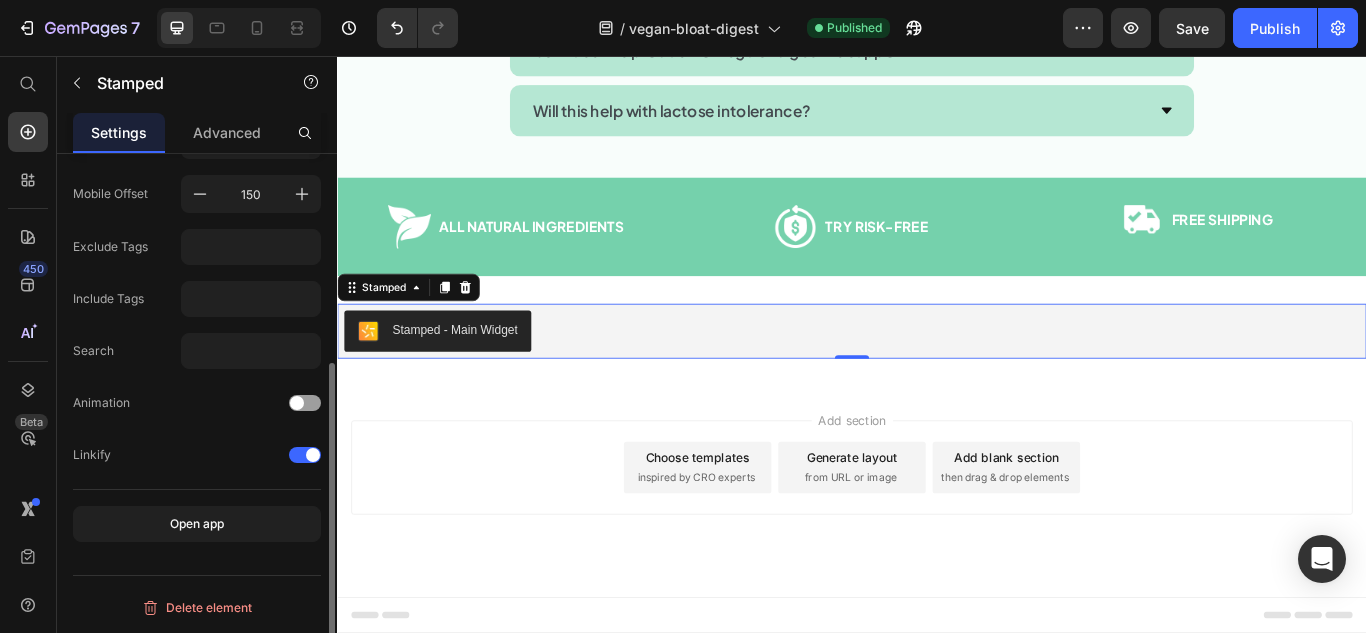 scroll, scrollTop: 0, scrollLeft: 0, axis: both 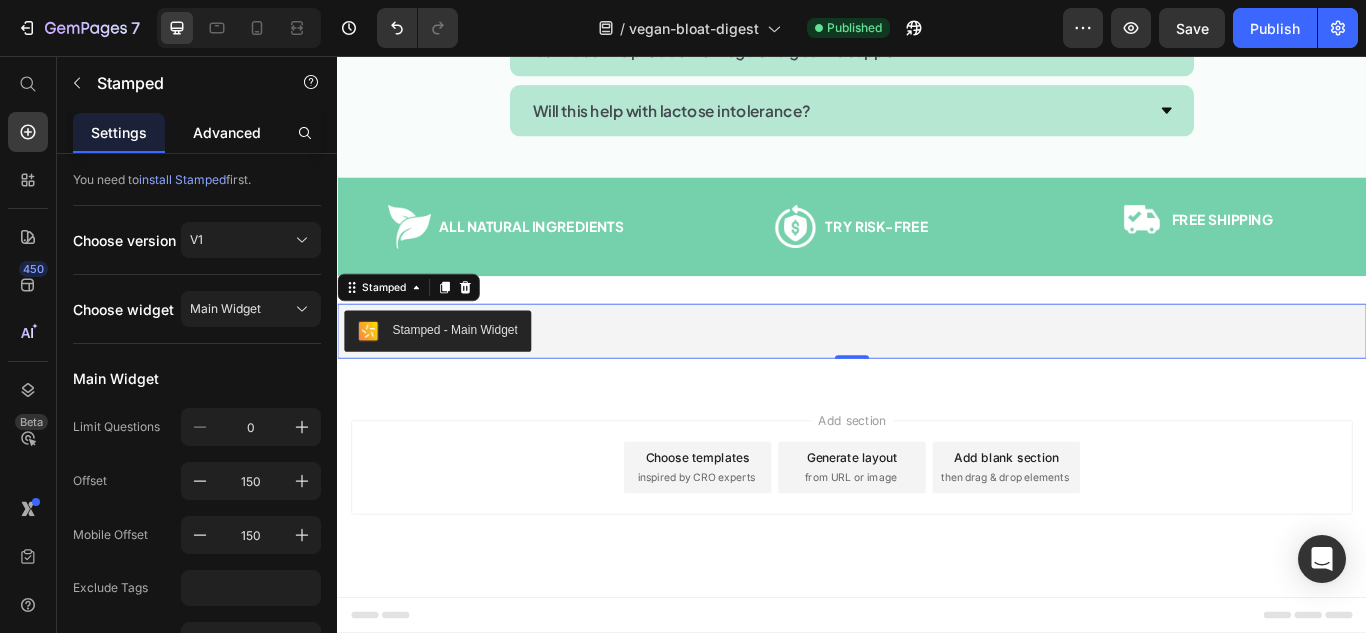 click on "Advanced" at bounding box center (227, 132) 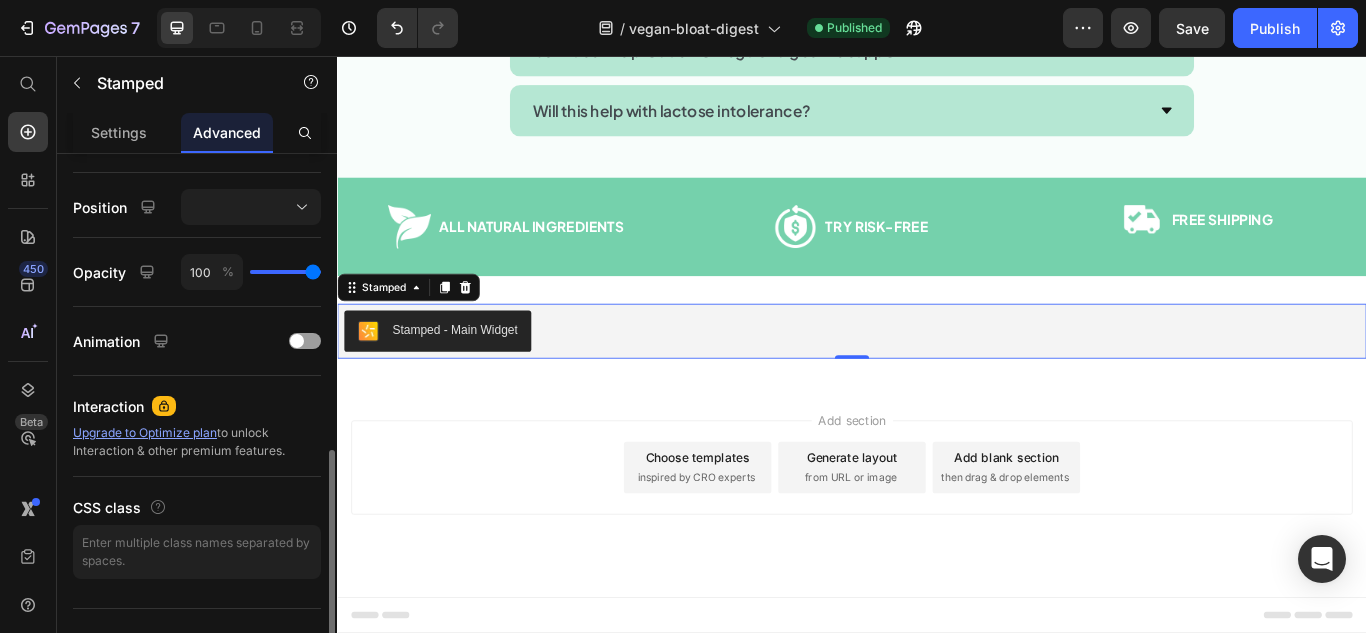 scroll, scrollTop: 733, scrollLeft: 0, axis: vertical 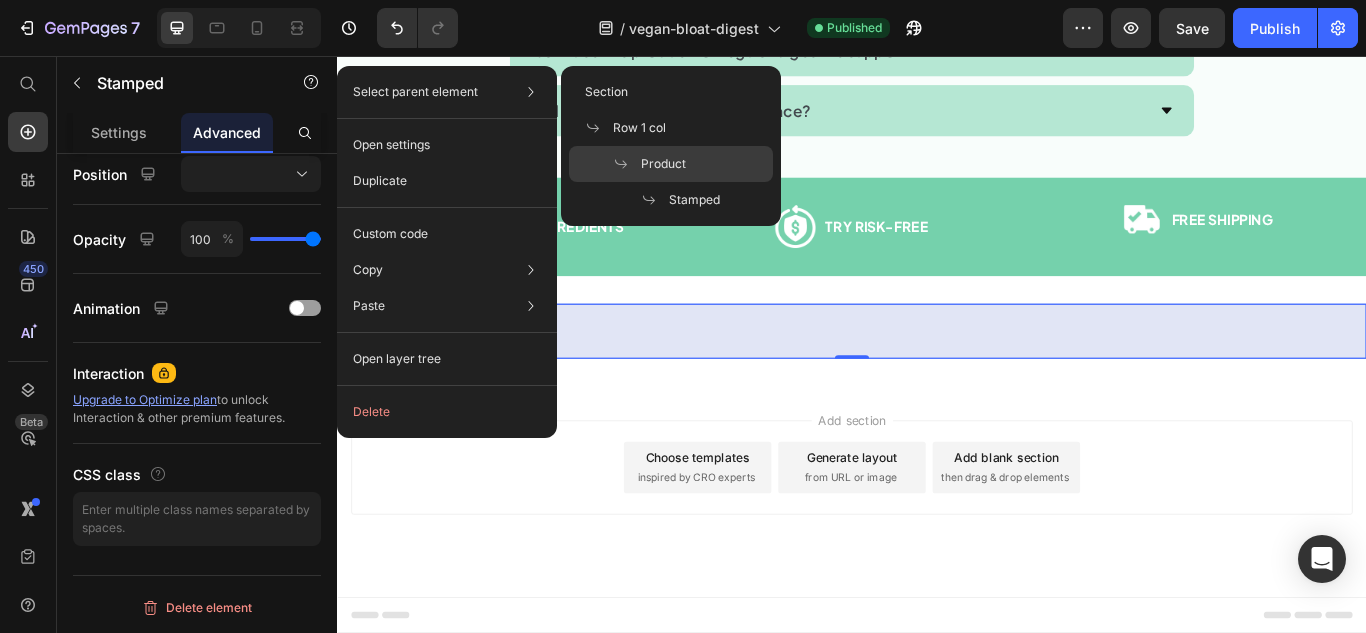click on "Product" at bounding box center (663, 164) 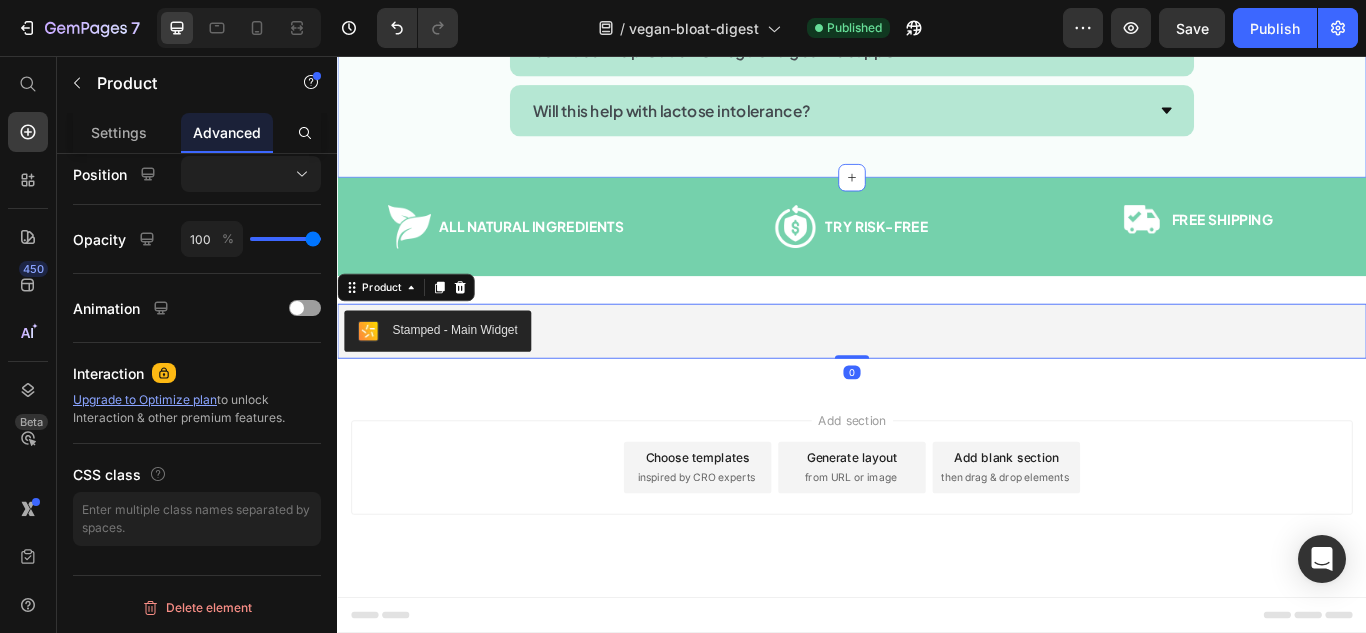 scroll, scrollTop: 0, scrollLeft: 0, axis: both 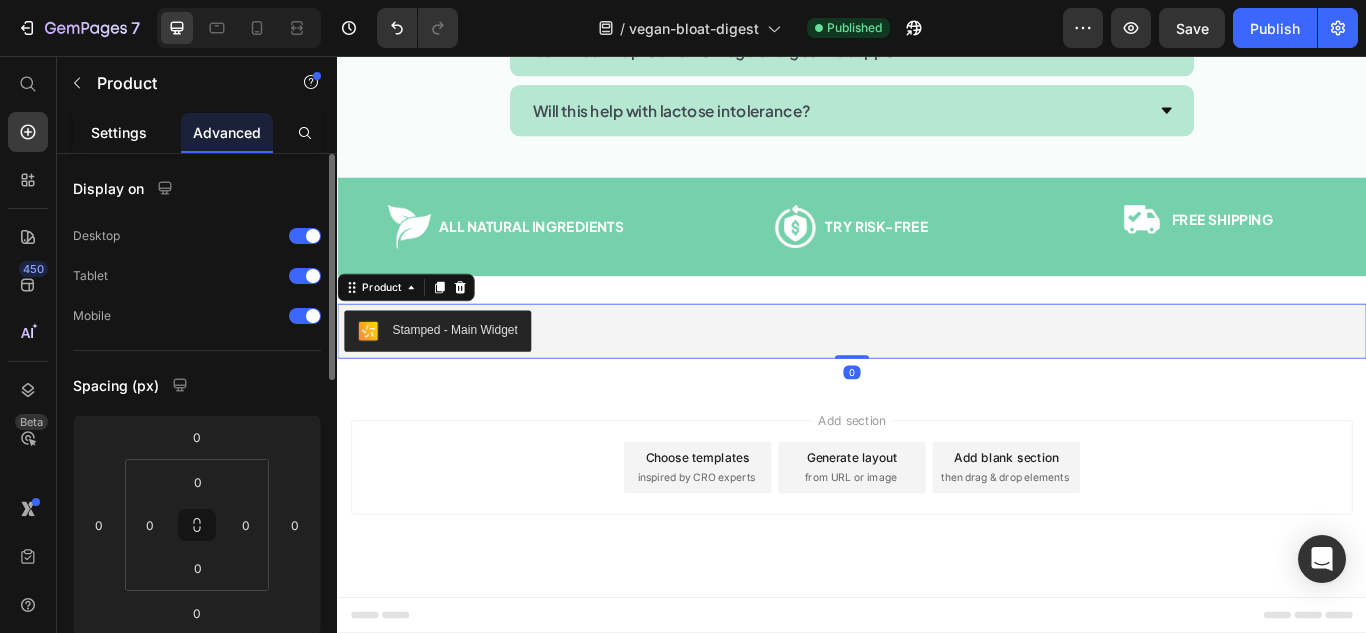 click on "Settings" 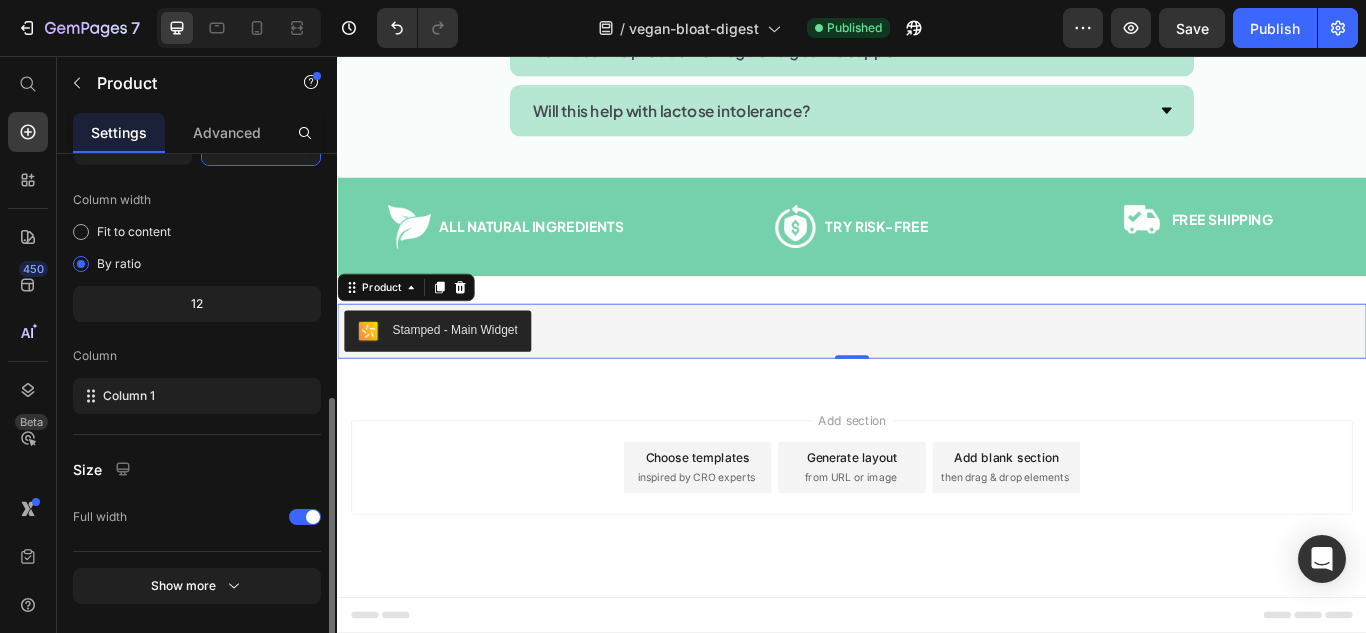 scroll, scrollTop: 562, scrollLeft: 0, axis: vertical 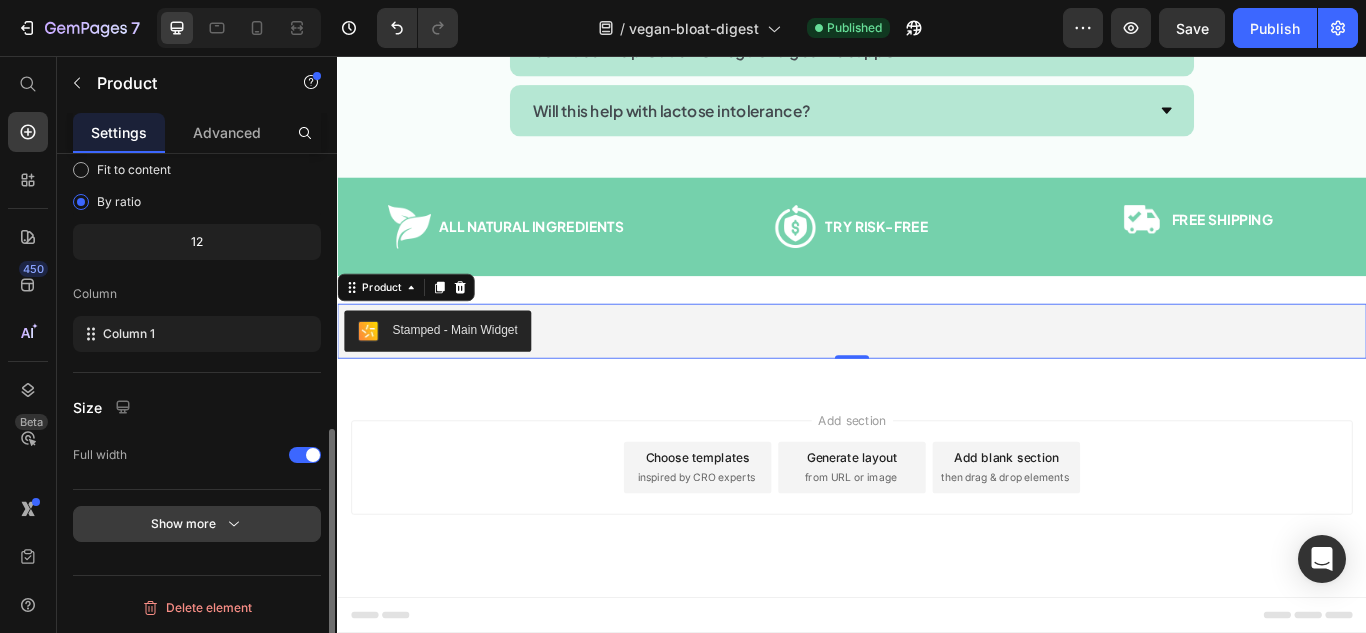 click on "Show more" at bounding box center (197, 524) 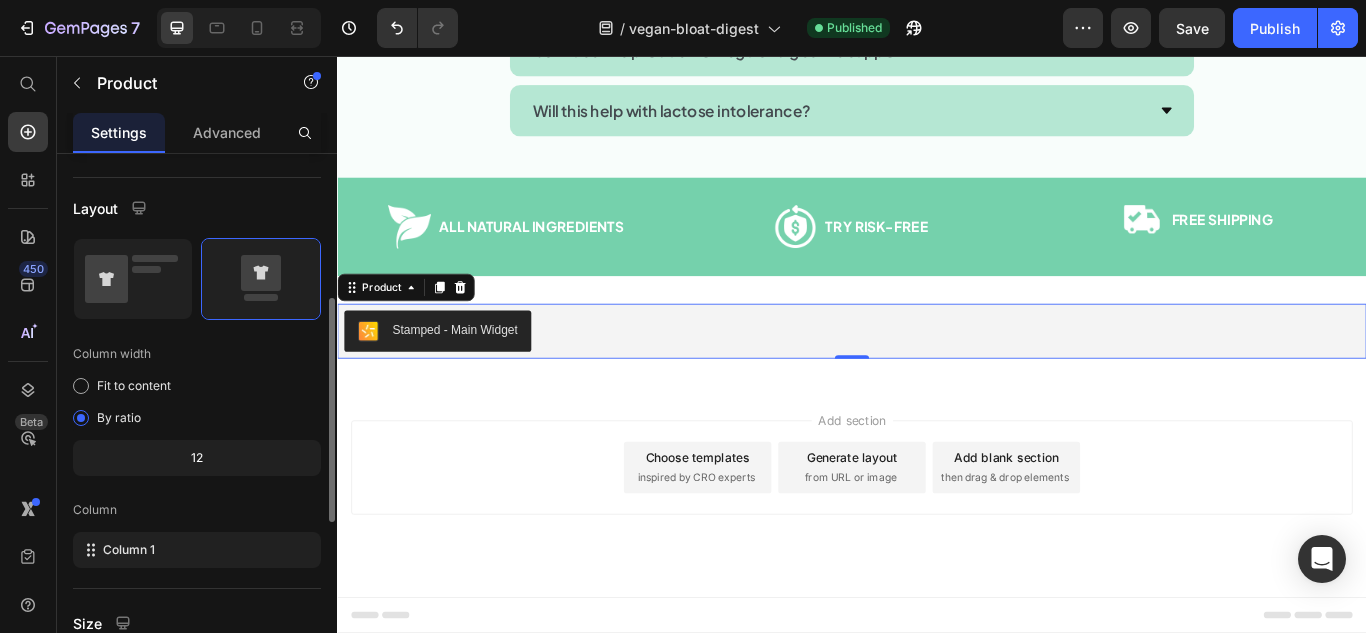 scroll, scrollTop: 0, scrollLeft: 0, axis: both 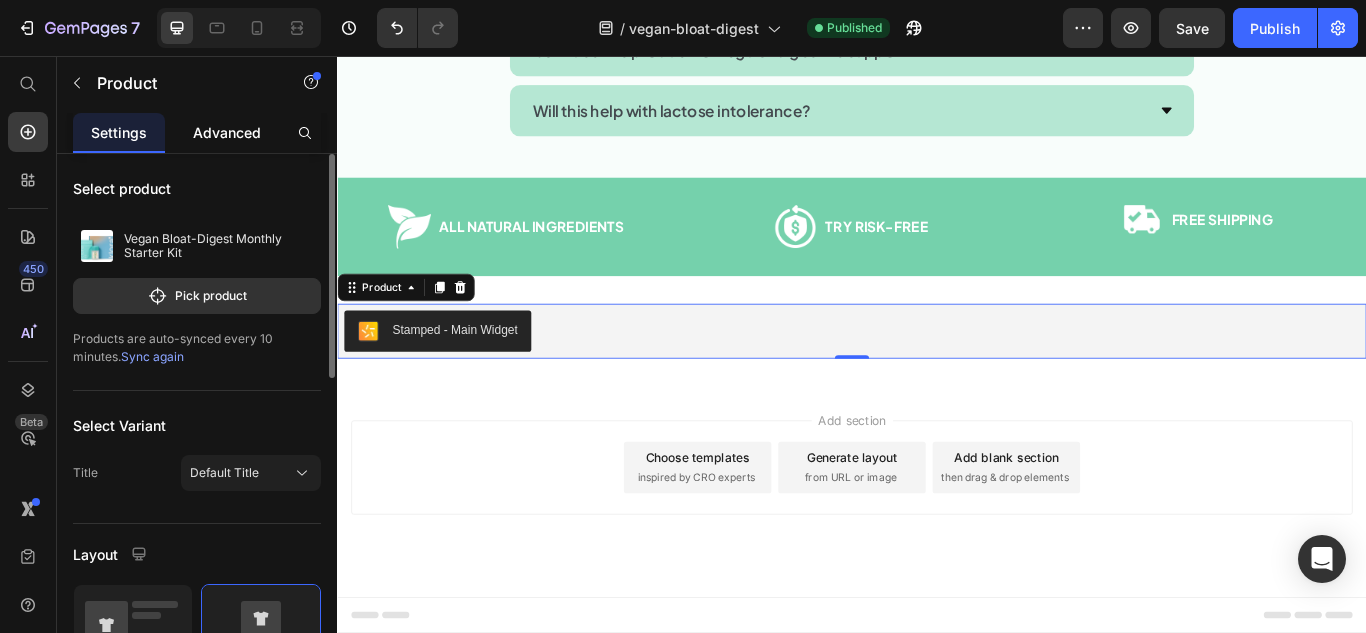 click on "Advanced" 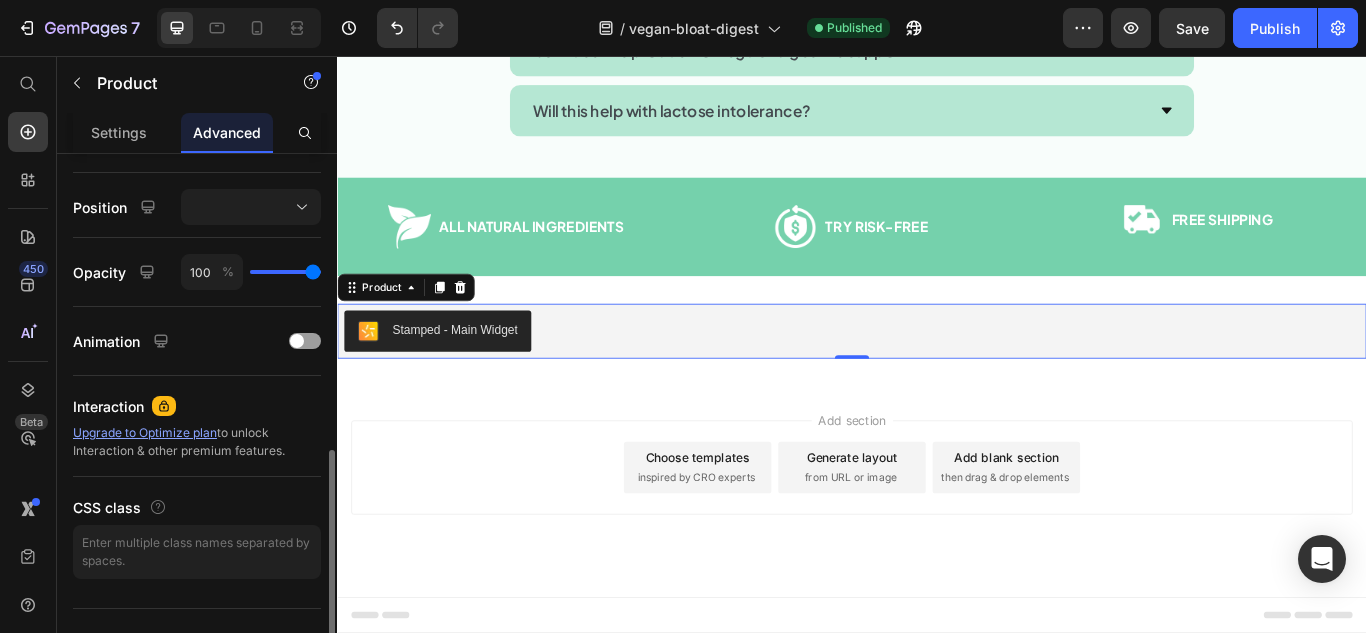 scroll, scrollTop: 733, scrollLeft: 0, axis: vertical 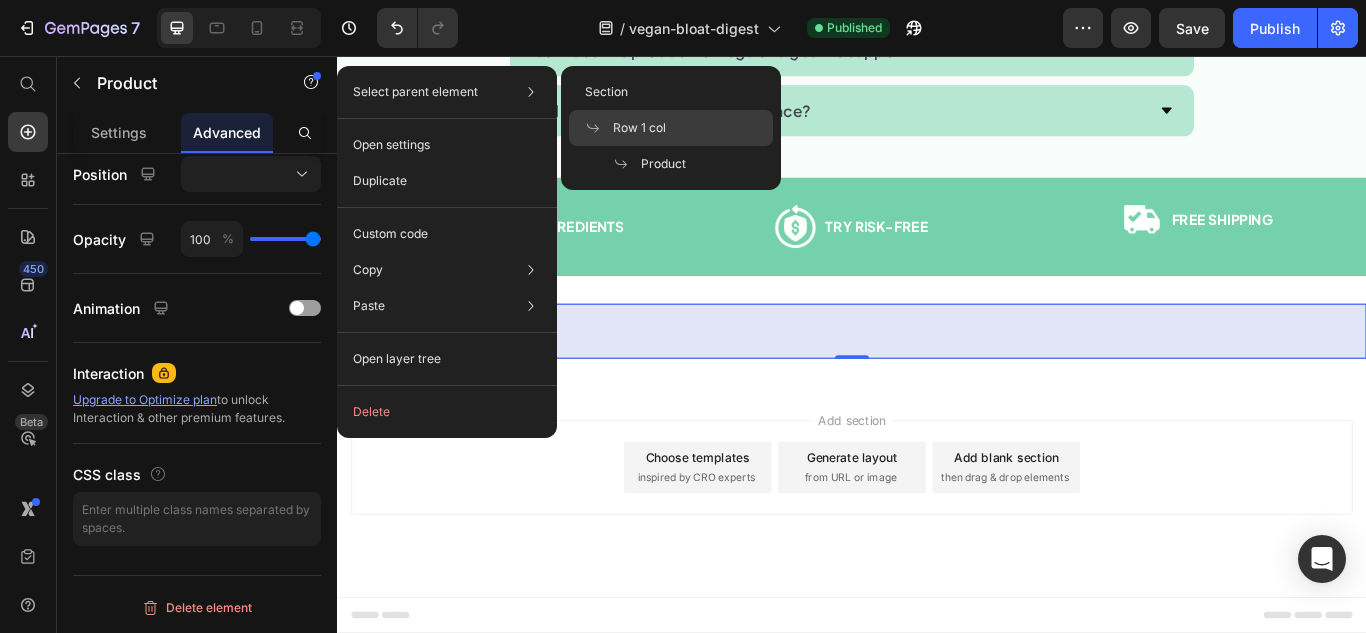 click on "Row 1 col" at bounding box center (639, 128) 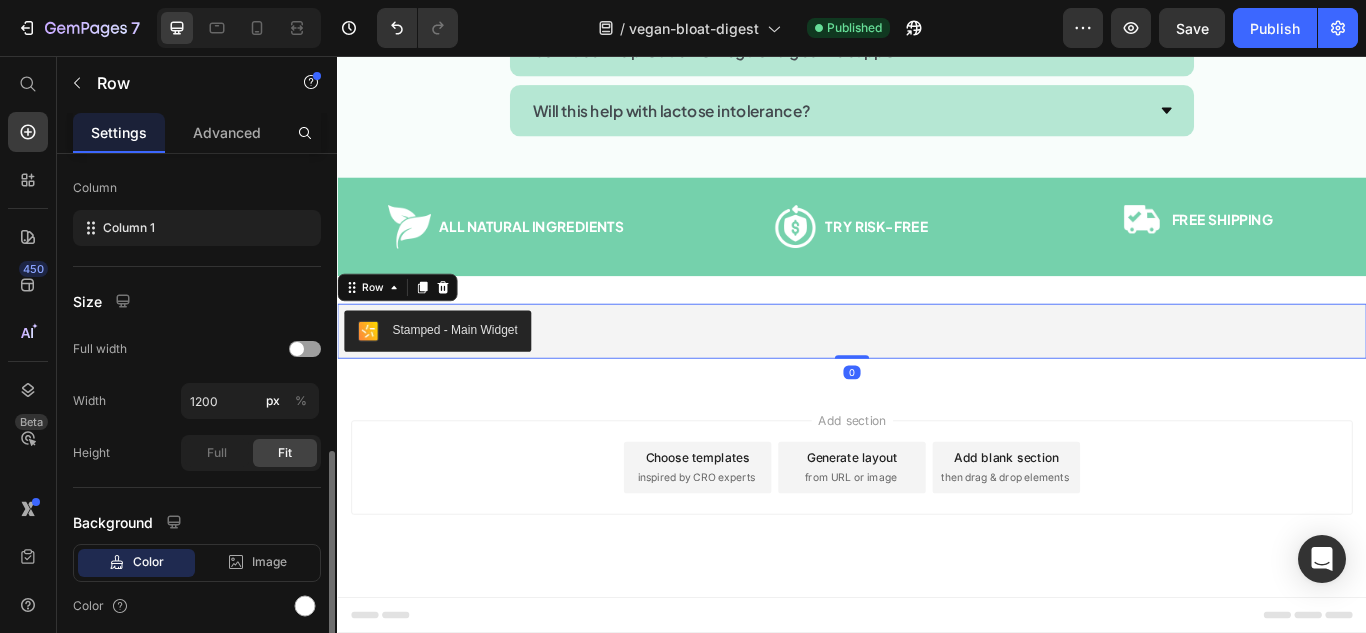 scroll, scrollTop: 376, scrollLeft: 0, axis: vertical 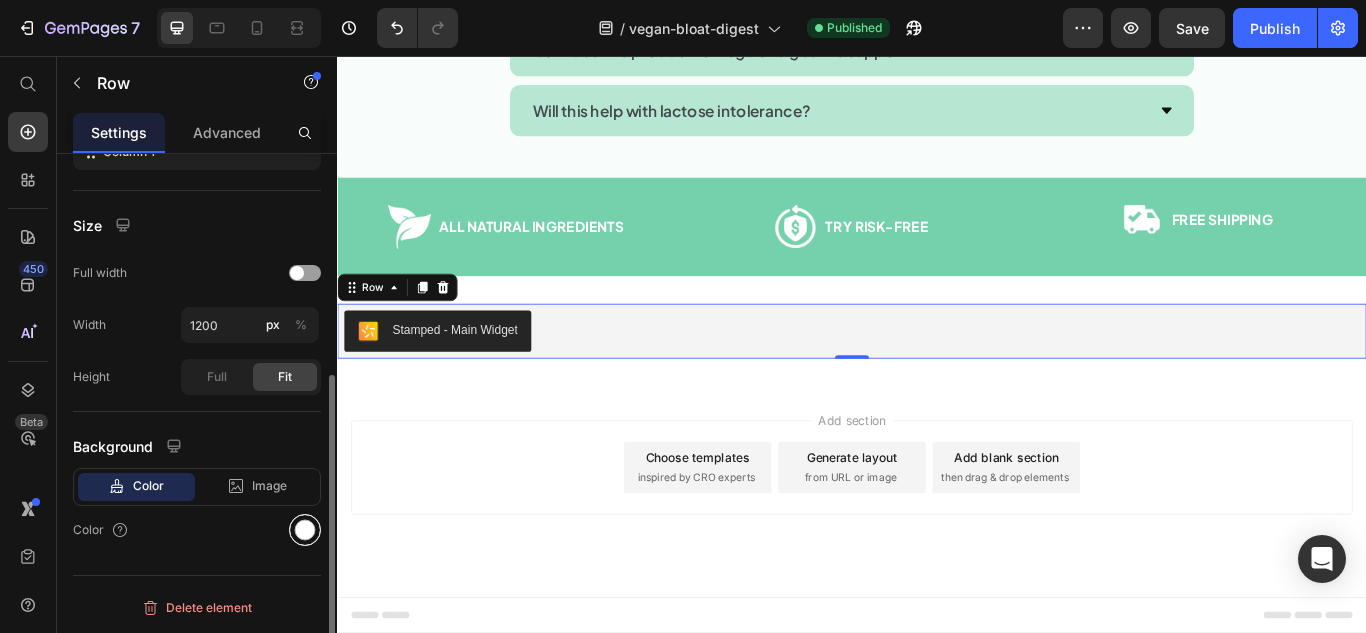 click at bounding box center [305, 530] 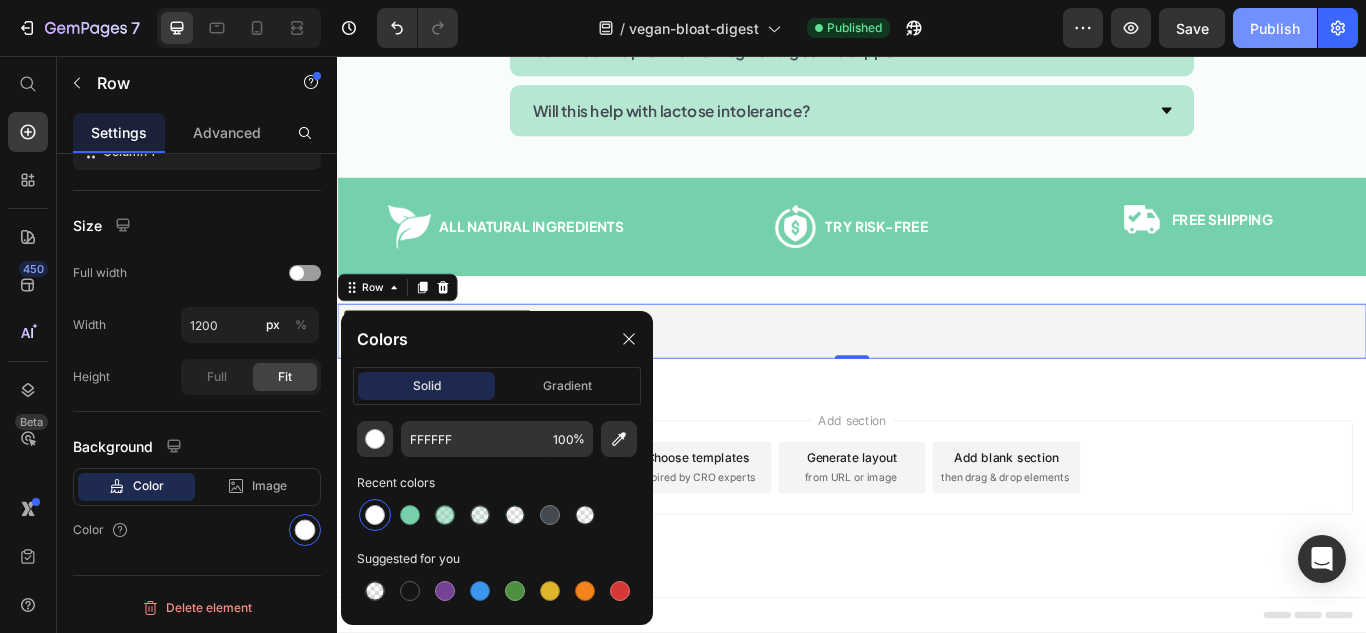click on "Publish" 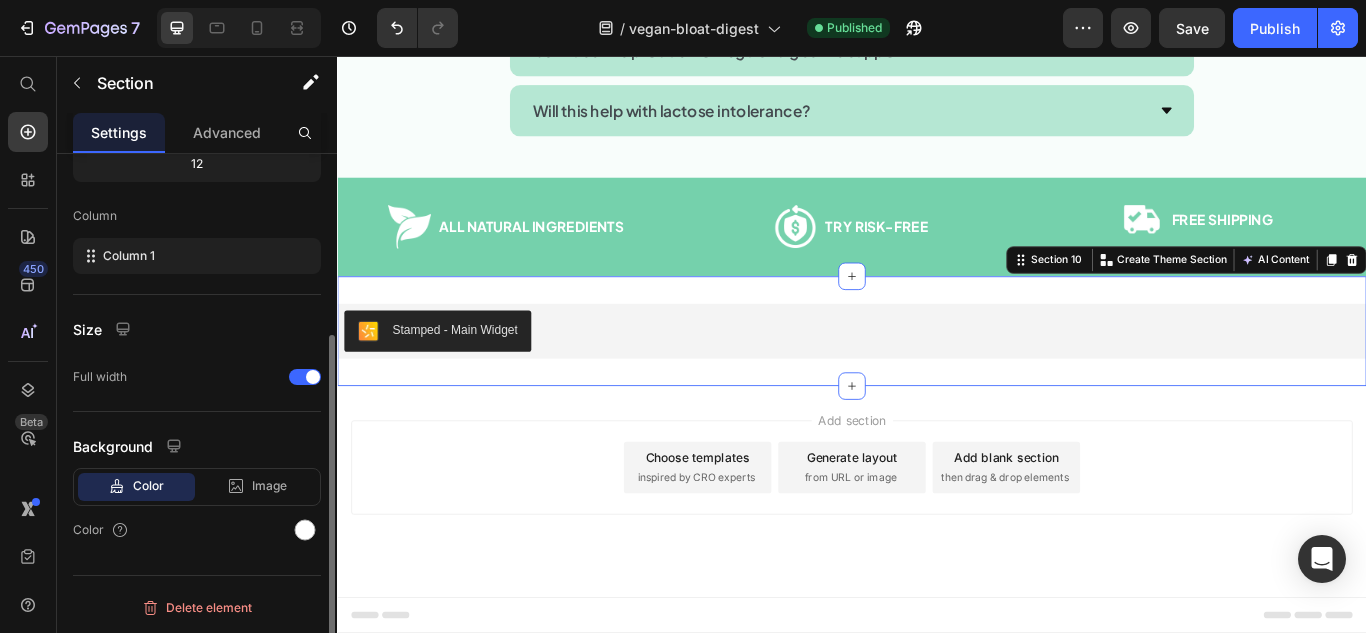 click on "Stamped - Main Widget Stamped Product Row Section 10   You can create reusable sections Create Theme Section AI Content Write with GemAI What would you like to describe here? Tone and Voice Persuasive Product Getting products... Show more Generate" at bounding box center [937, 377] 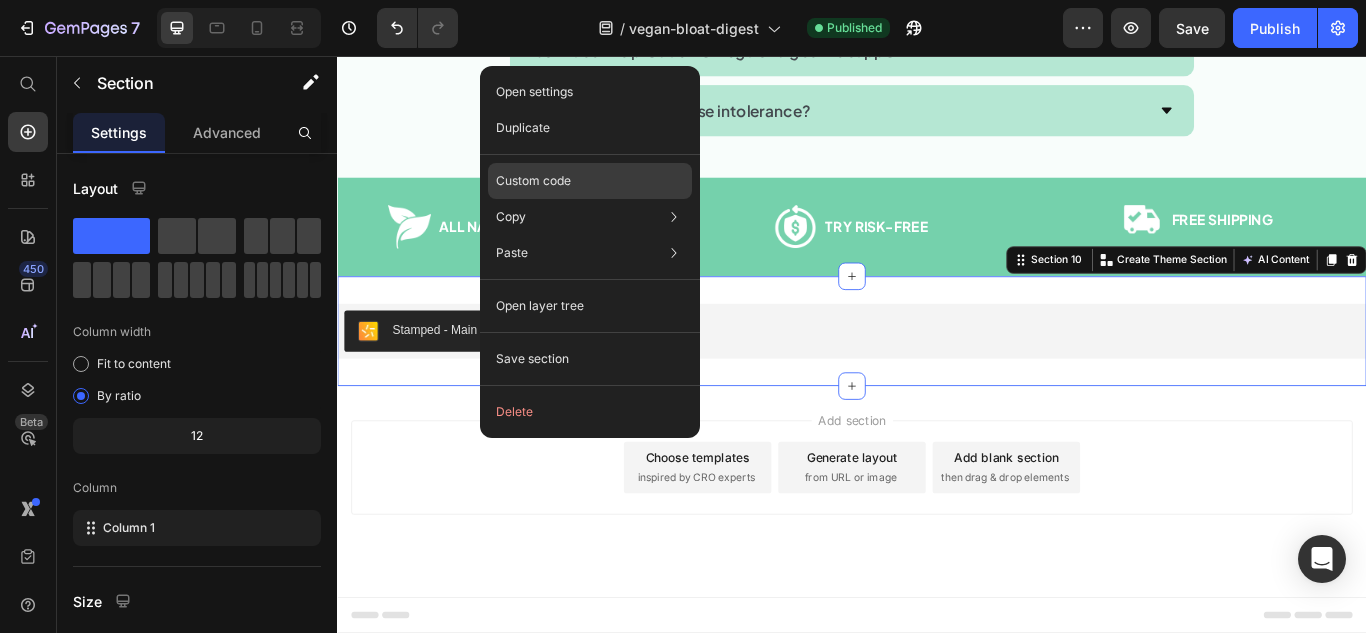 click on "Custom code" at bounding box center (533, 181) 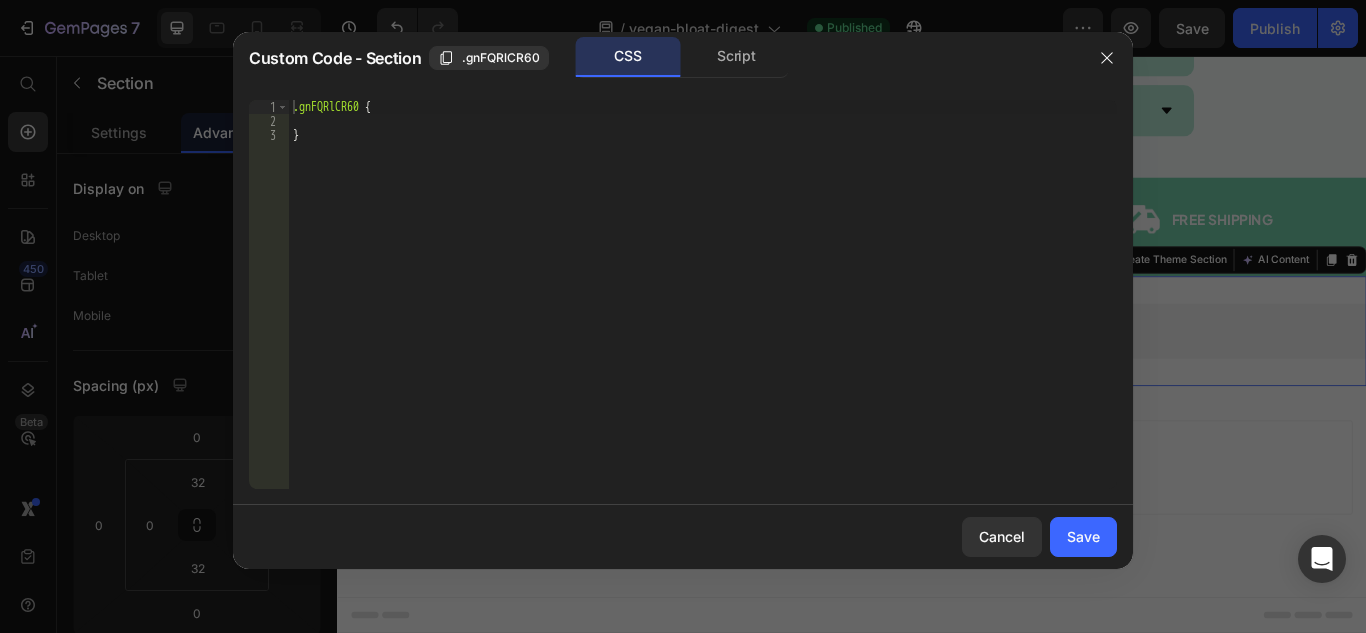 type on "}" 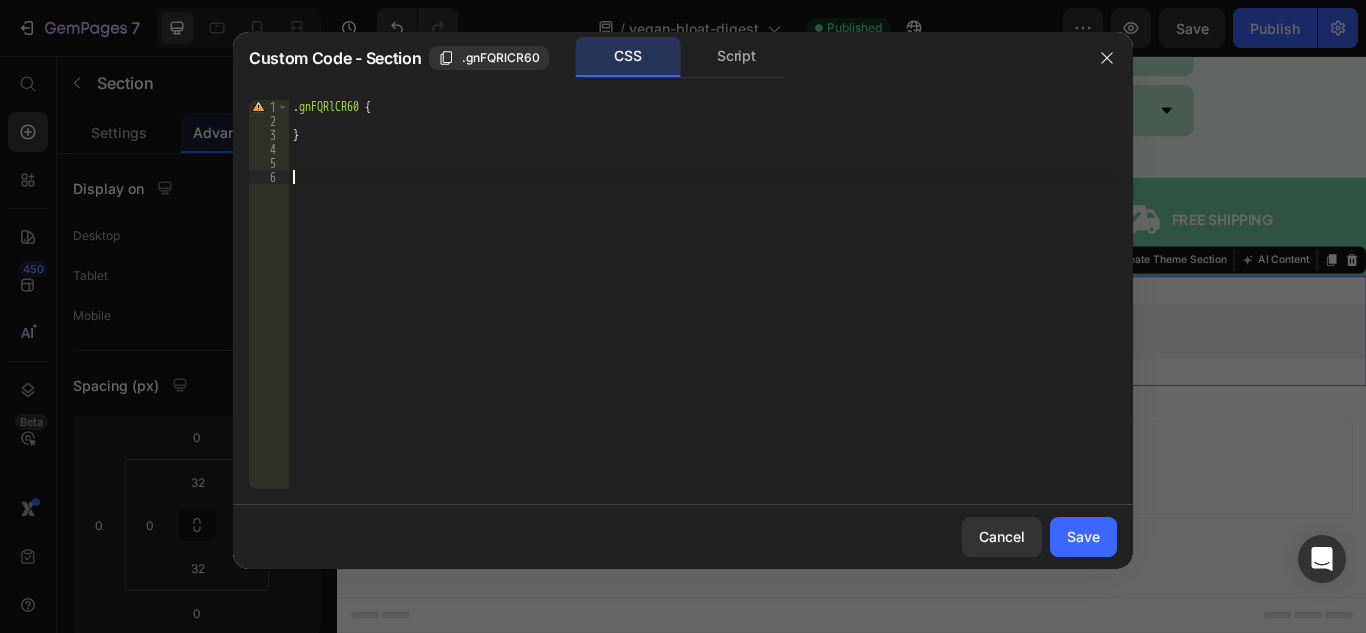 paste on "}" 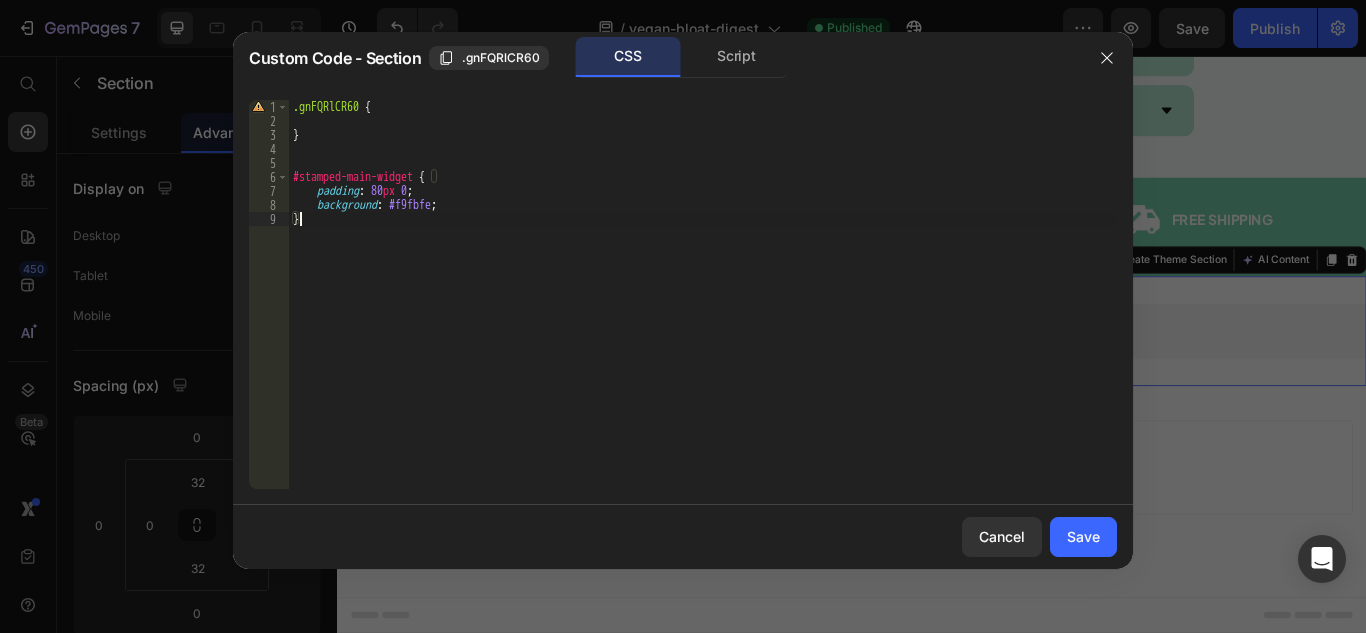 click on ".gnFQRlCR60   { } #stamped-main-widget   {      padding :   80 px   0 ;      background :   #f9fbfe ; }" at bounding box center [703, 308] 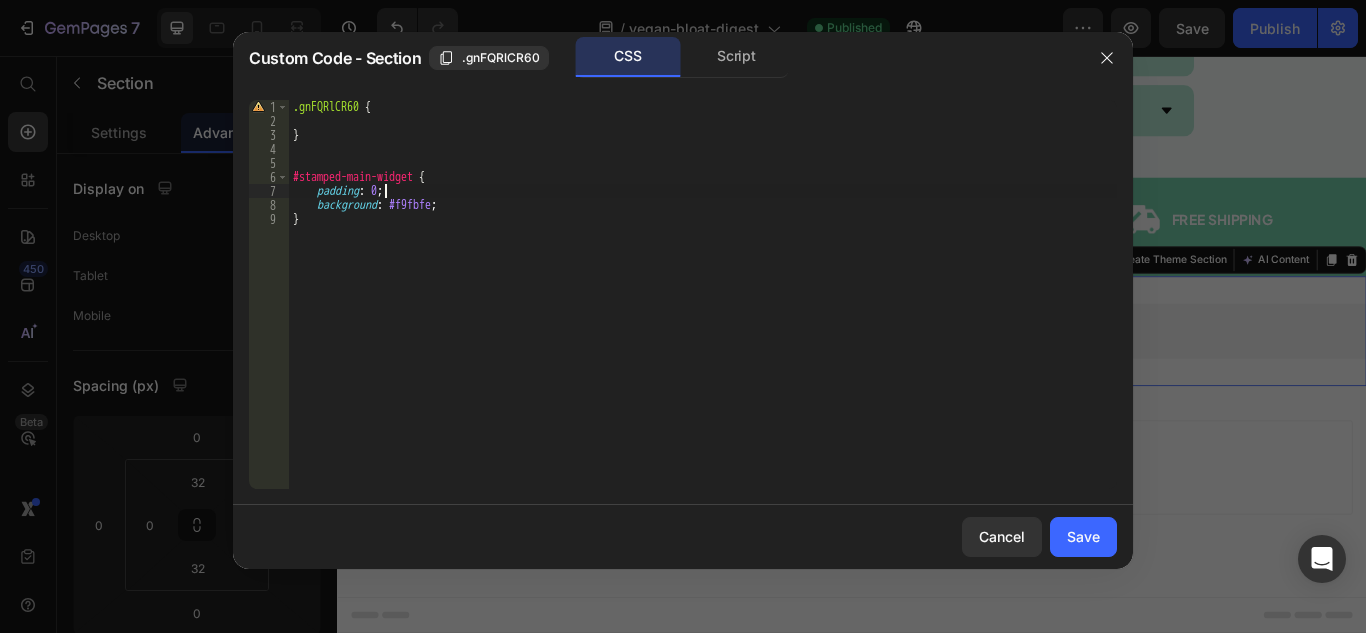 click on ".gnFQRlCR60   { } #stamped-main-widget   {      padding :   0 ;      background :   #f9fbfe ; }" at bounding box center (703, 308) 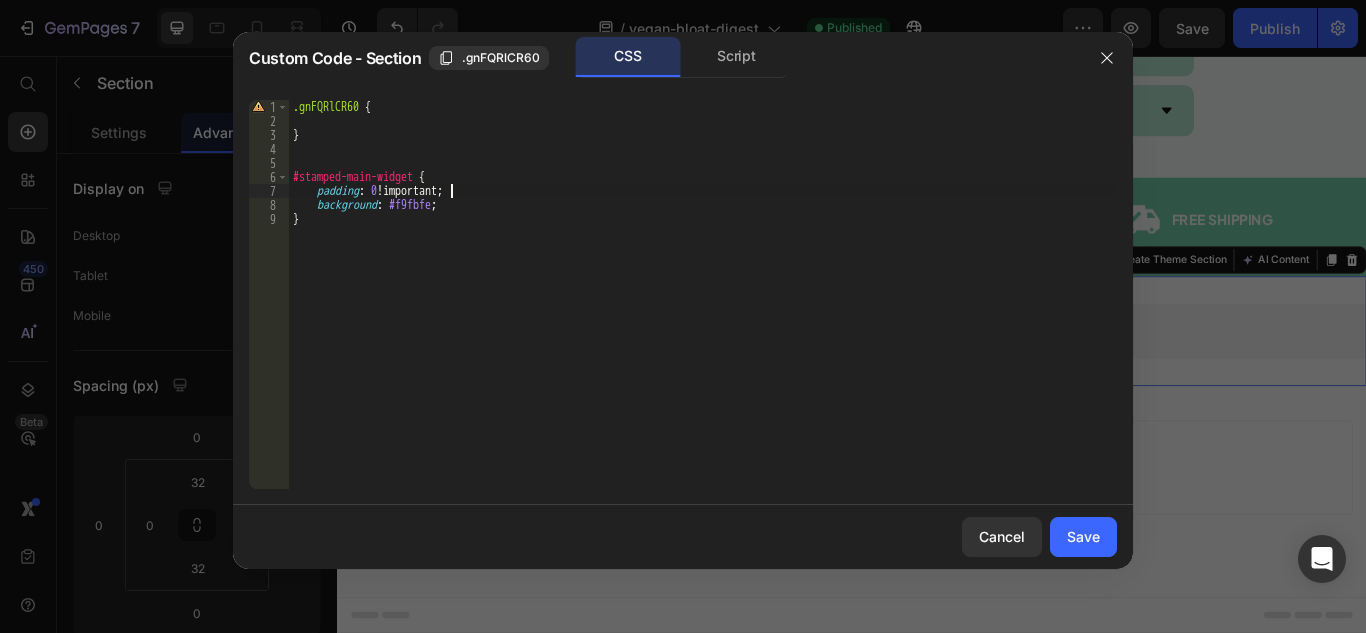 scroll, scrollTop: 0, scrollLeft: 7, axis: horizontal 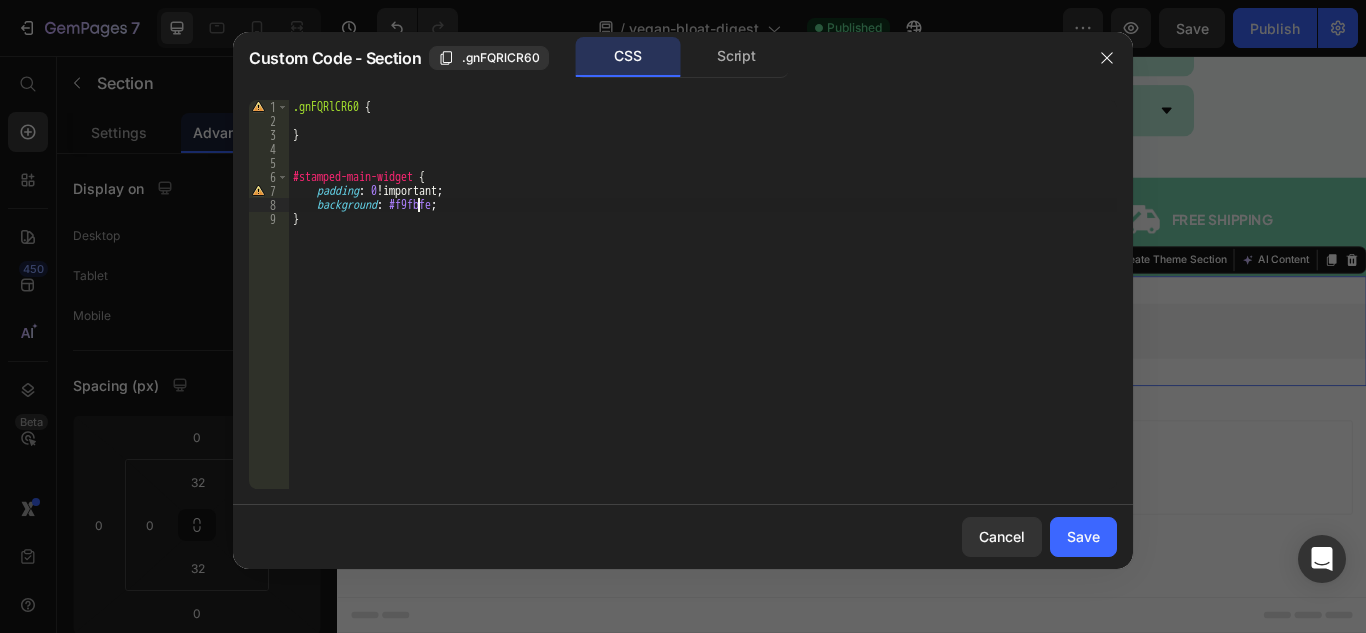 click on ".gnFQRlCR60   { } #stamped-main-widget   {      padding :   0 !important ;      background :   #f9fbfe ; }" at bounding box center [703, 308] 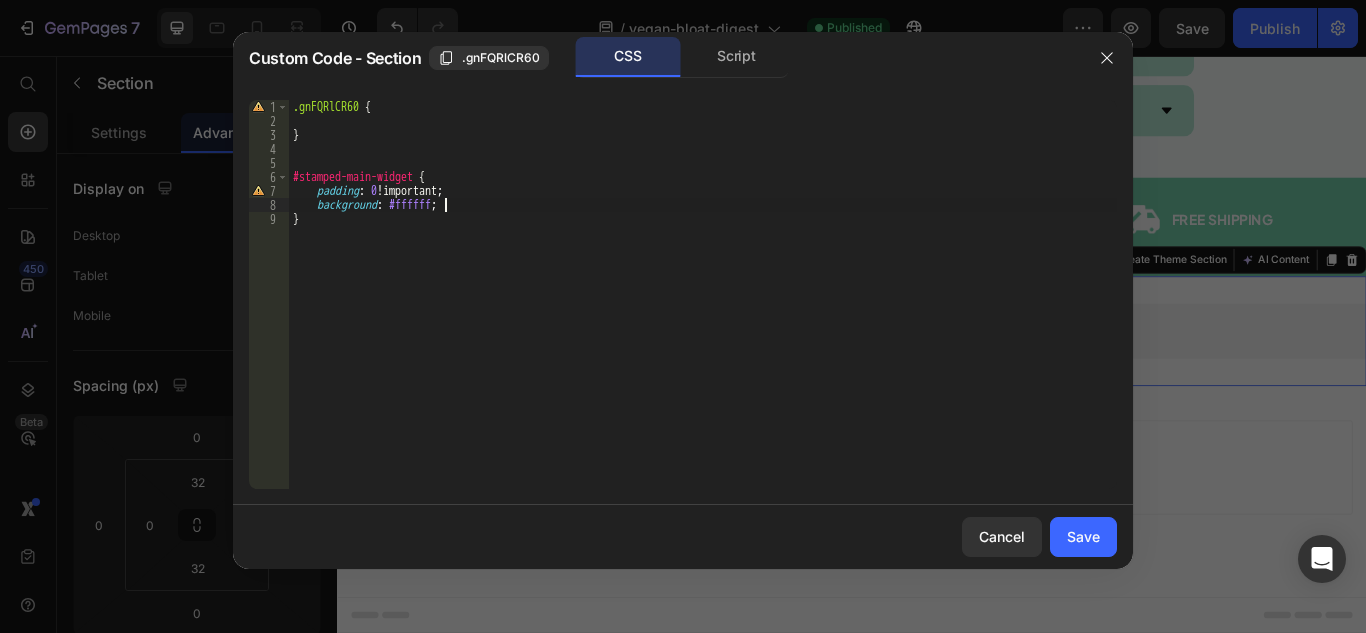 scroll, scrollTop: 0, scrollLeft: 12, axis: horizontal 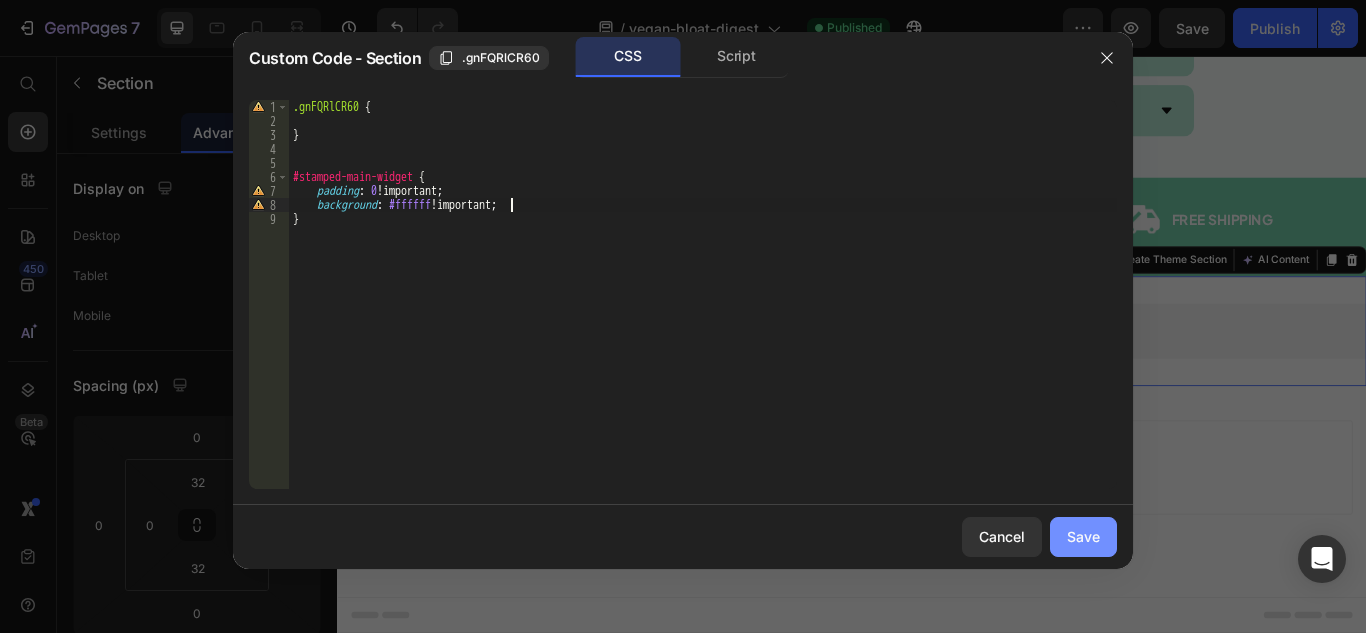 type on "background: #ffffff!;" 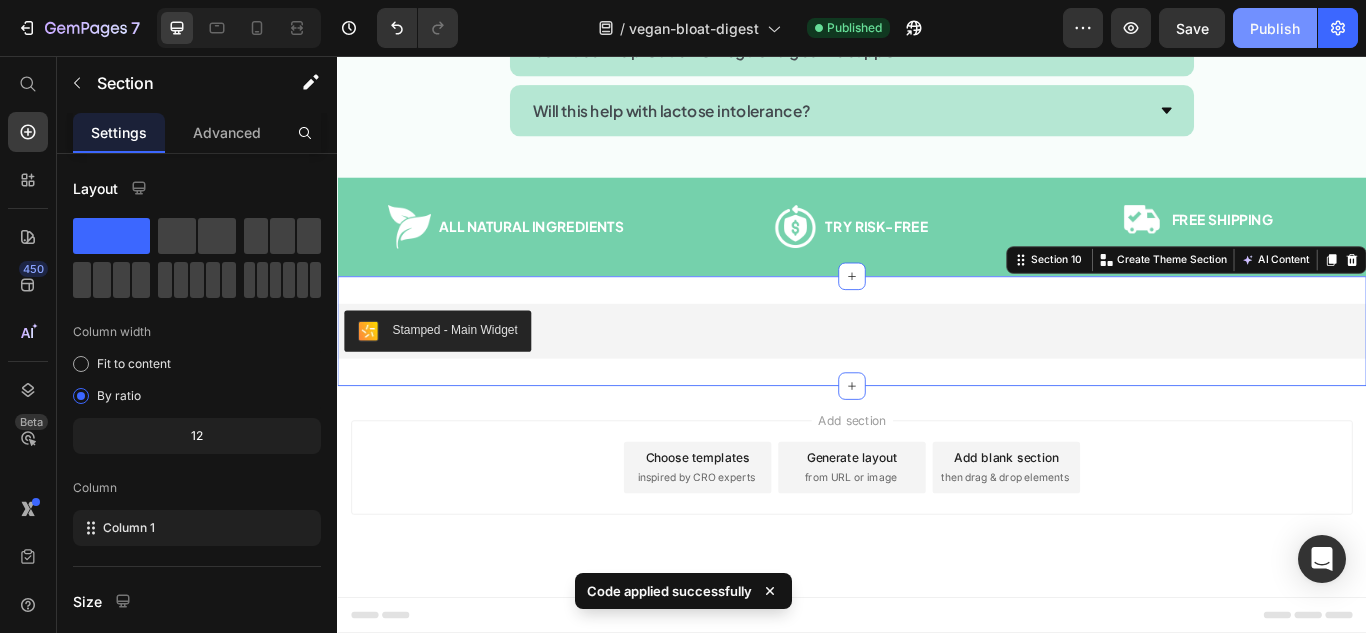 click on "Publish" 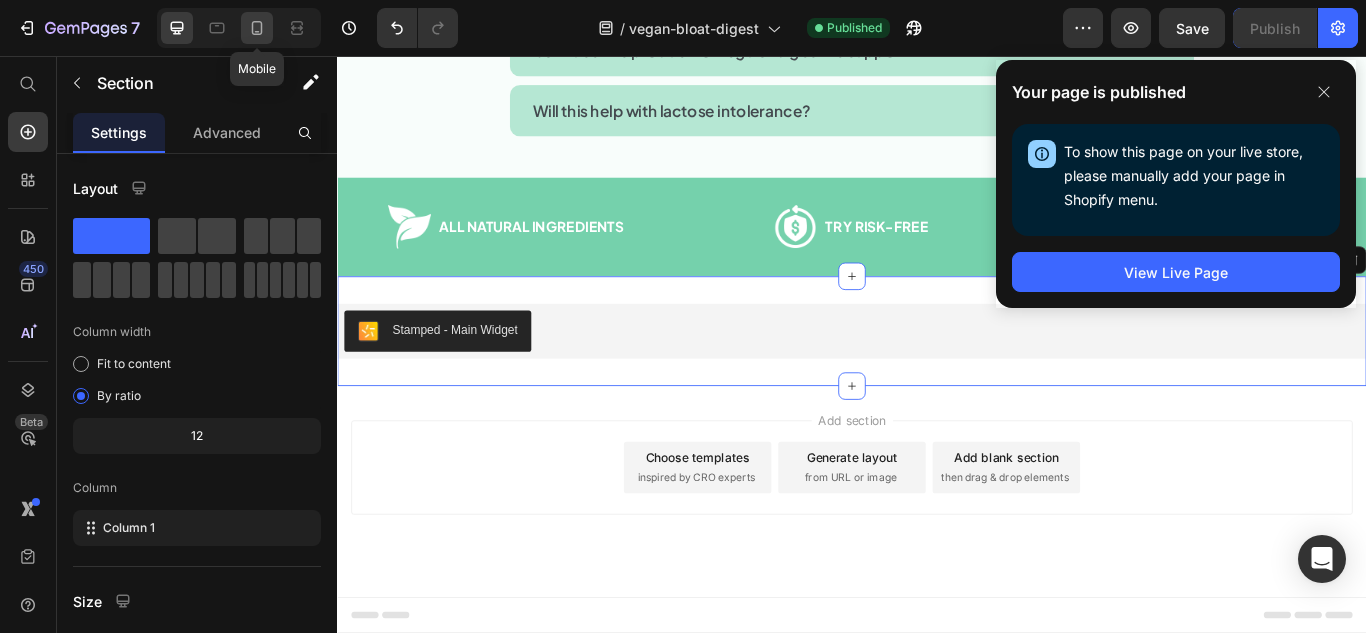 click 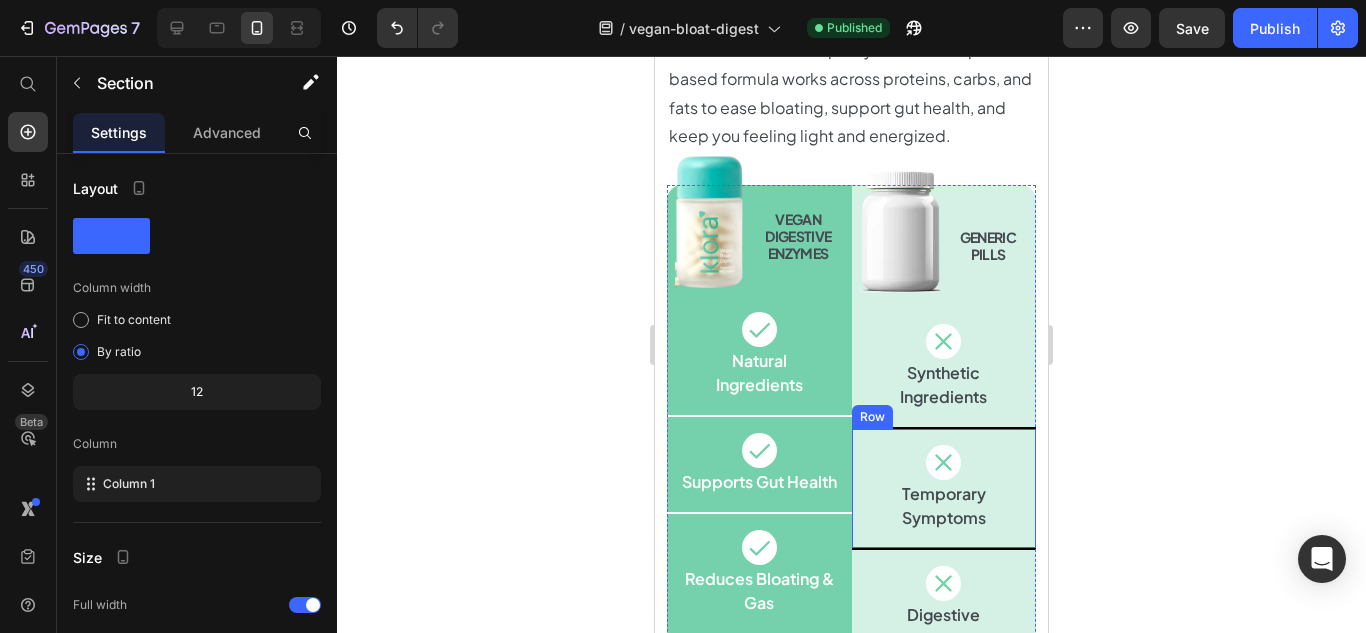 scroll, scrollTop: 3487, scrollLeft: 0, axis: vertical 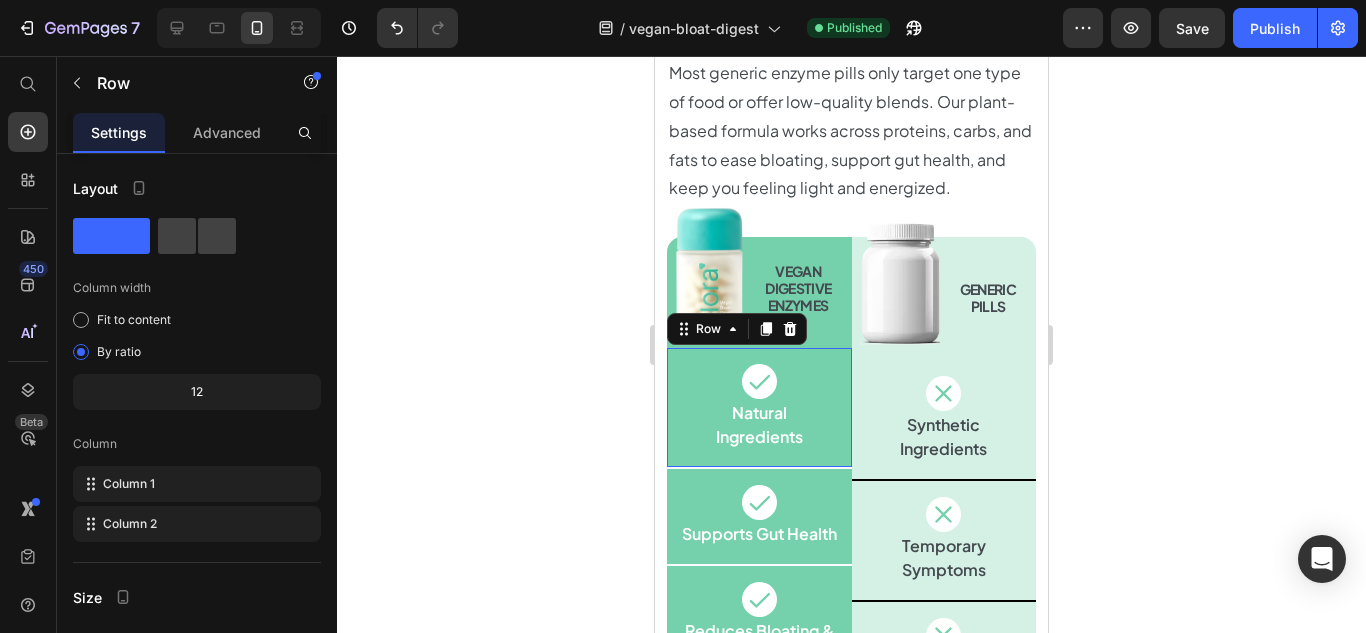 click on "Icon Natural Ingredients Text Block Row   0" at bounding box center [759, 408] 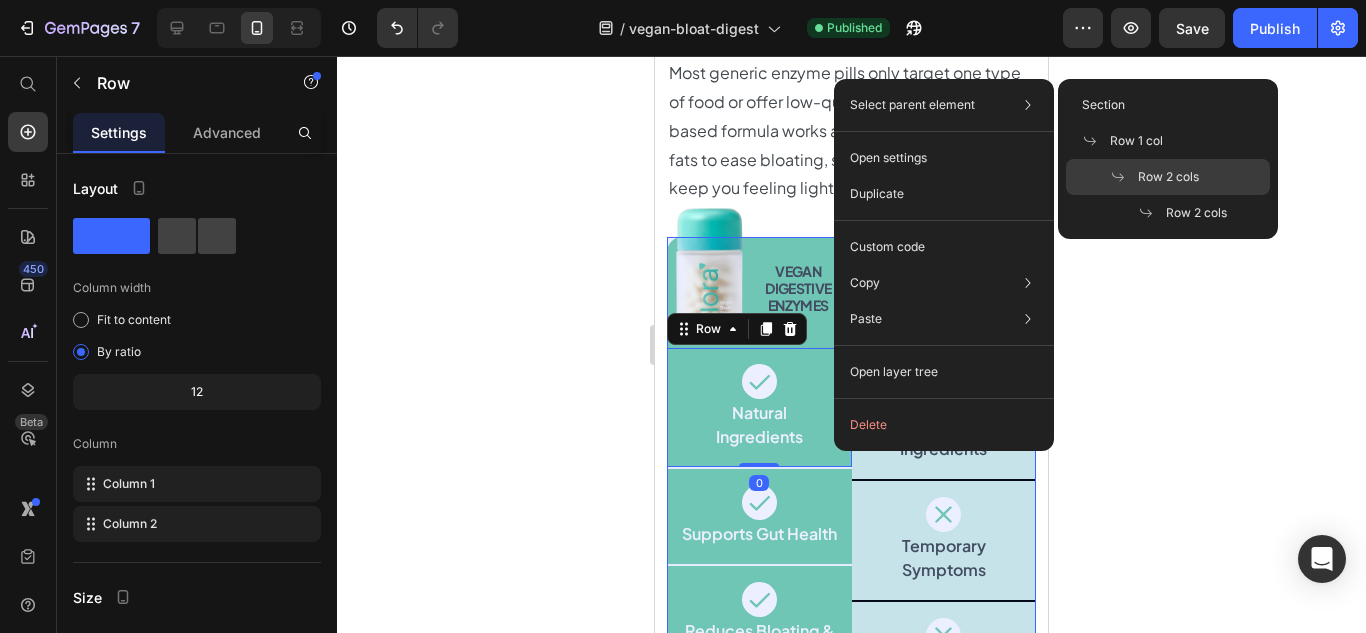 click on "Row 2 cols" 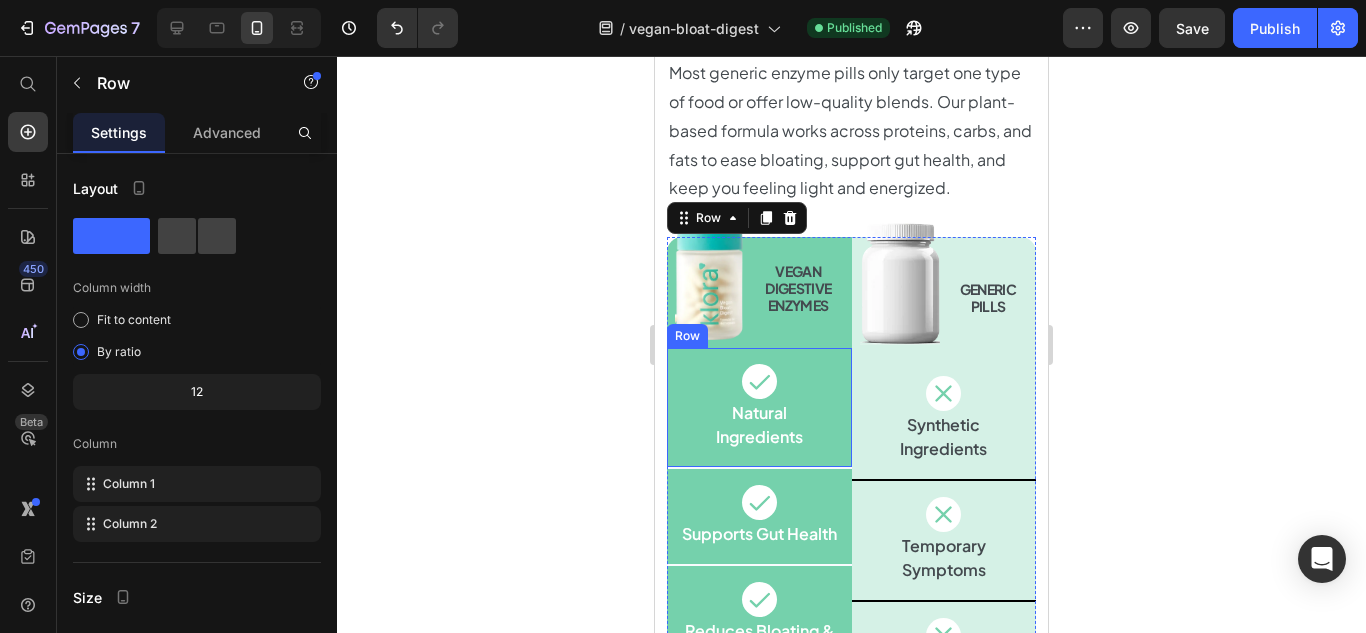 click on "Icon Natural Ingredients Text Block Row" at bounding box center (759, 408) 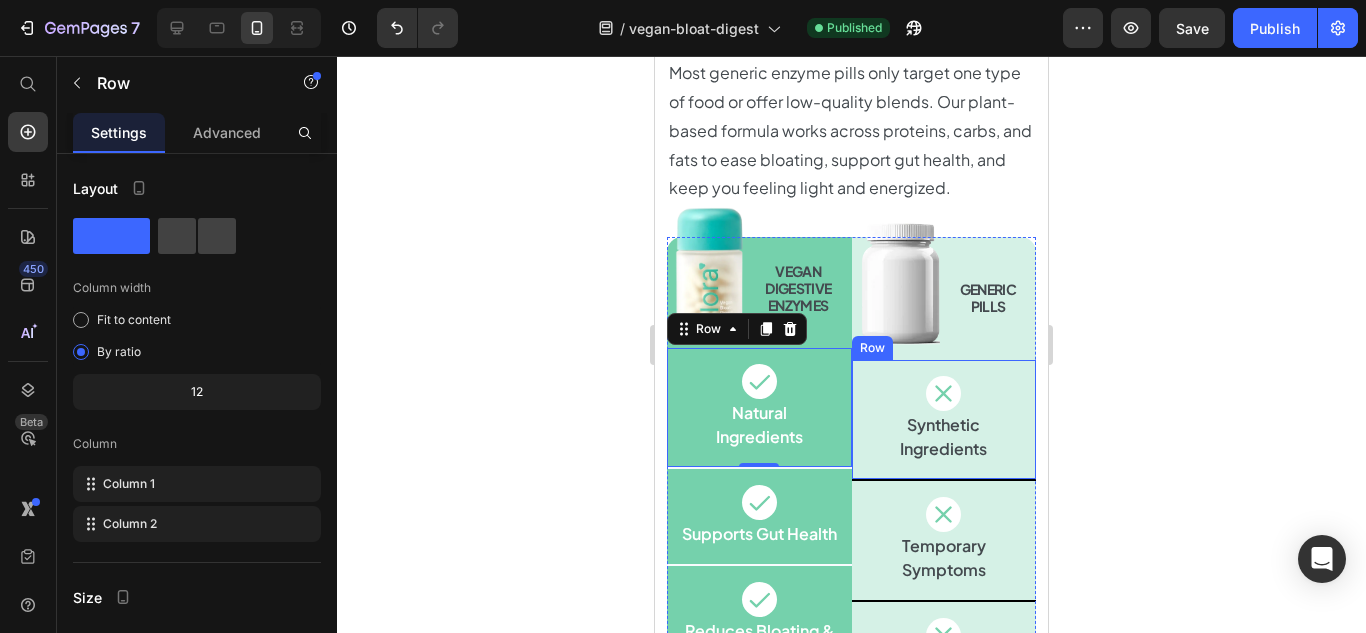 click on "Icon Synthetic Ingredients Text Block Row" at bounding box center (944, 420) 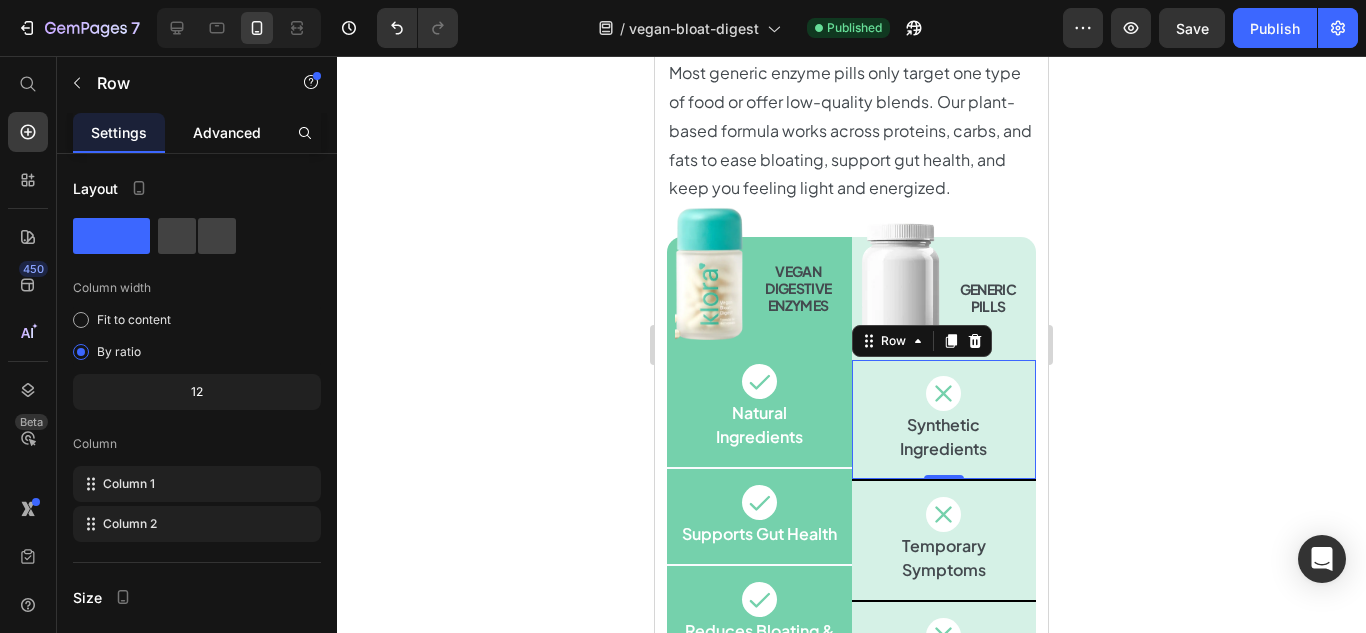 click on "Advanced" at bounding box center (227, 132) 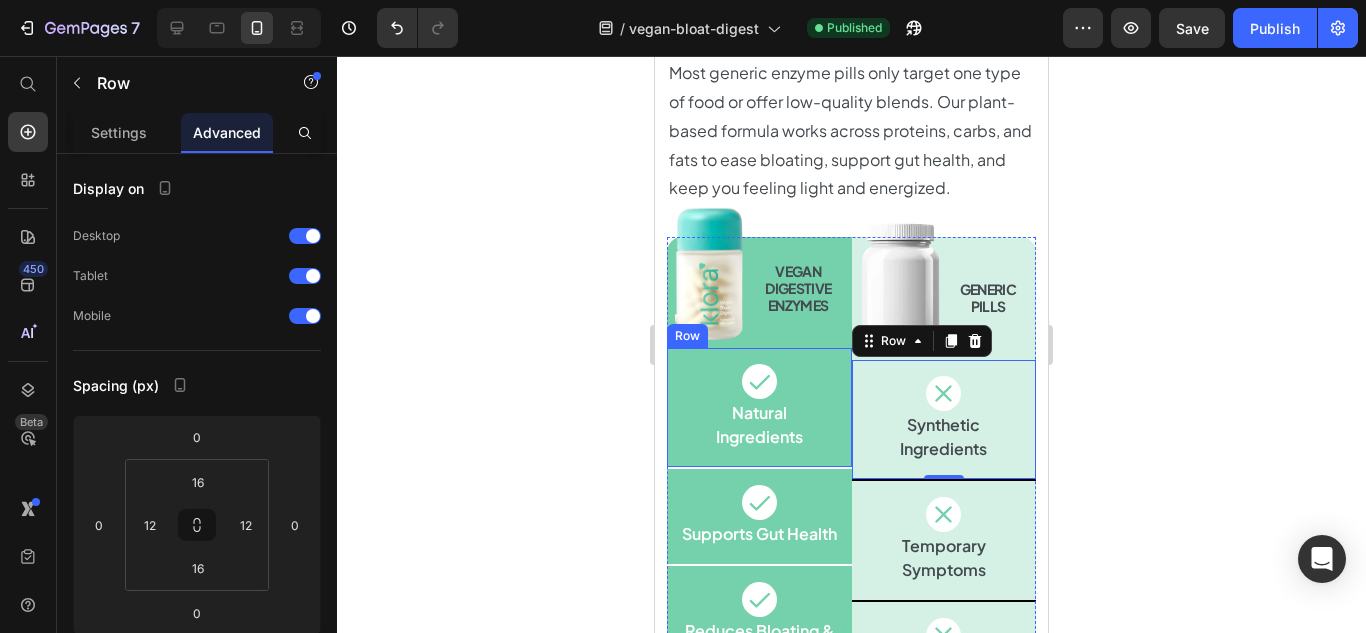 click on "Icon Natural Ingredients Text Block Row" at bounding box center [759, 408] 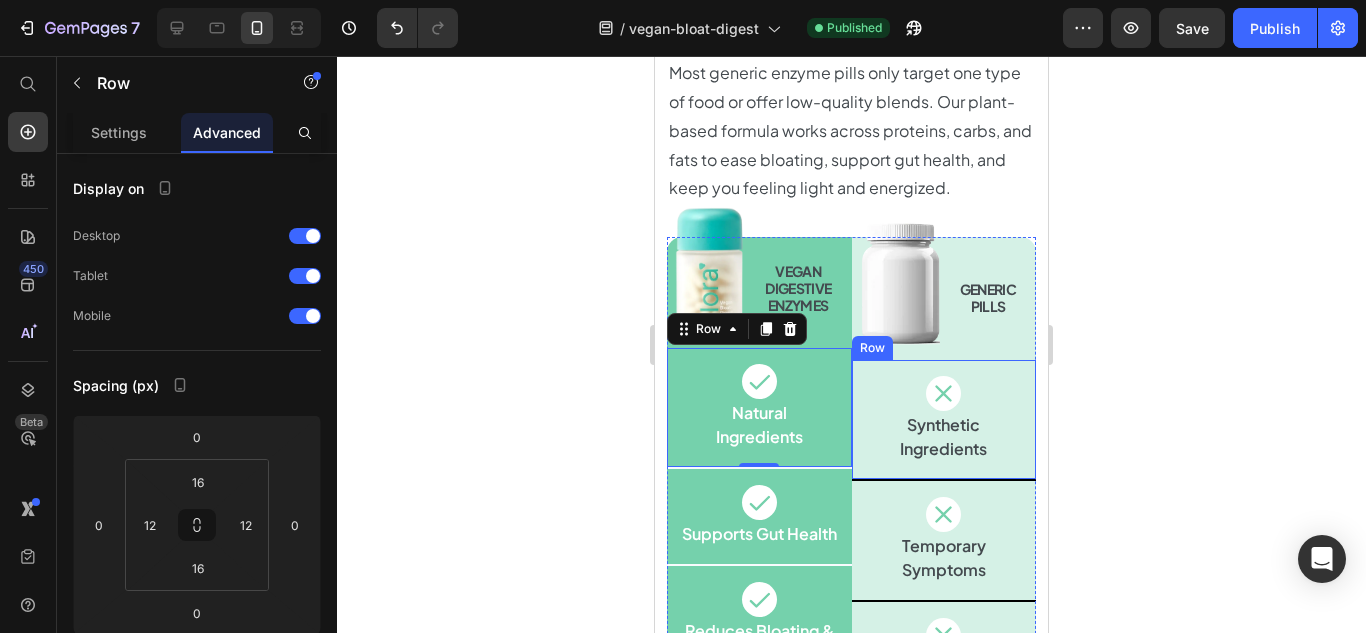 click on "Icon Synthetic Ingredients Text Block Row" at bounding box center (944, 420) 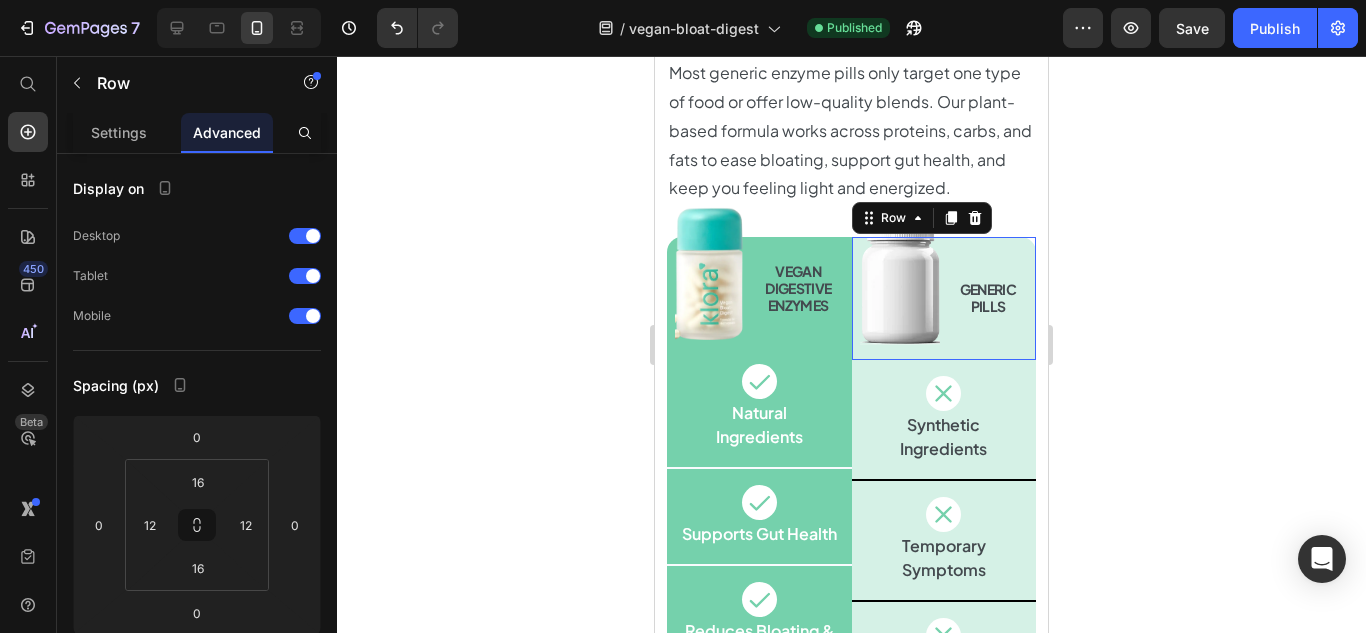 click on "Image Generic Pills Heading Row   0" at bounding box center [944, 298] 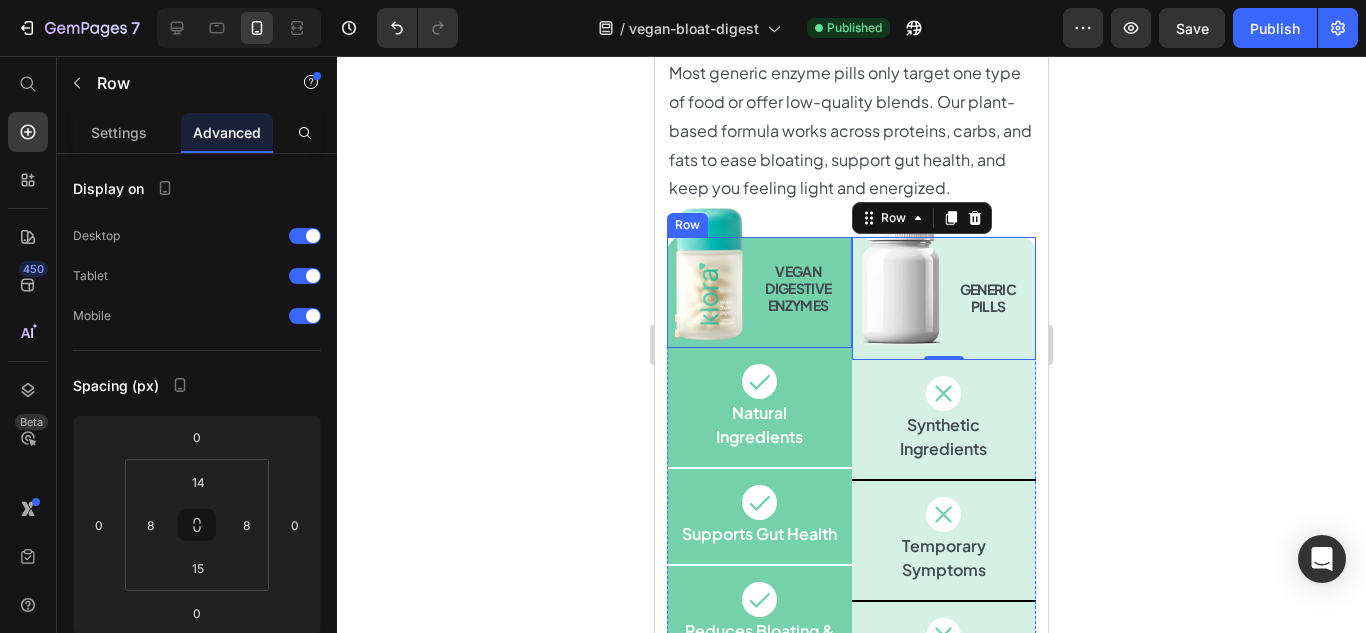 click on "Vegan Digestive Enzymes Heading" at bounding box center (798, 288) 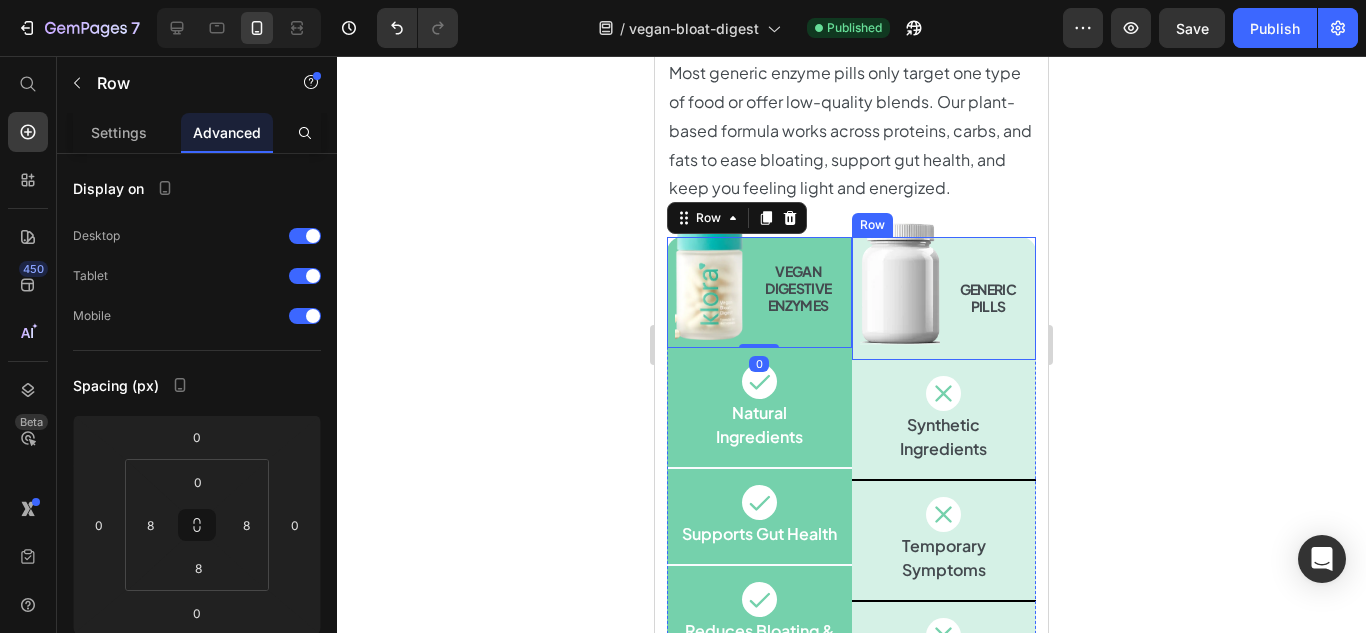 click on "Image Generic Pills Heading Row" at bounding box center (944, 298) 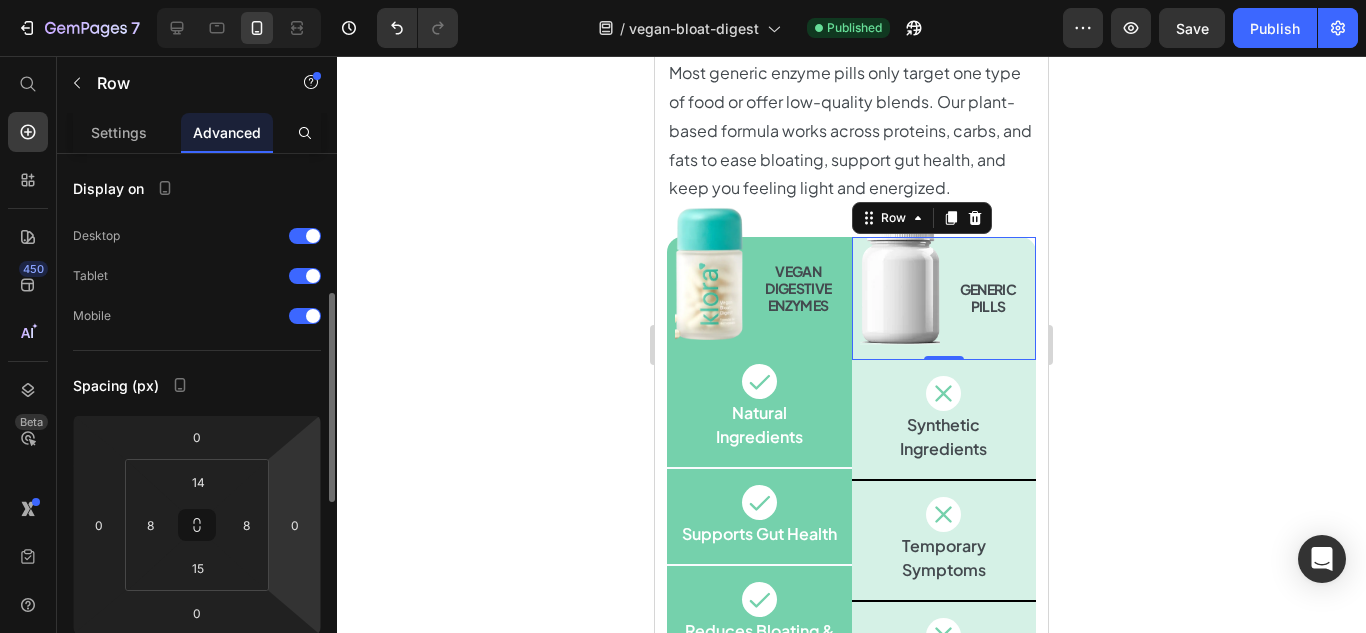 scroll, scrollTop: 100, scrollLeft: 0, axis: vertical 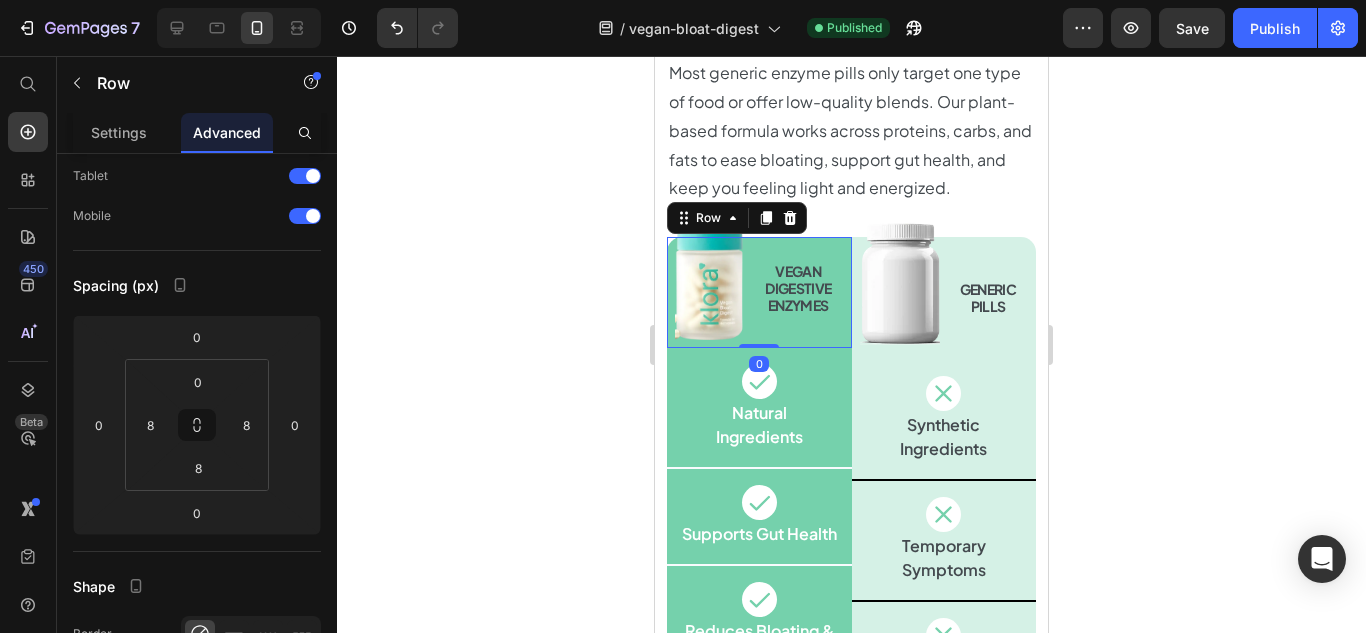 click on "Vegan Digestive Enzymes Heading" at bounding box center [798, 288] 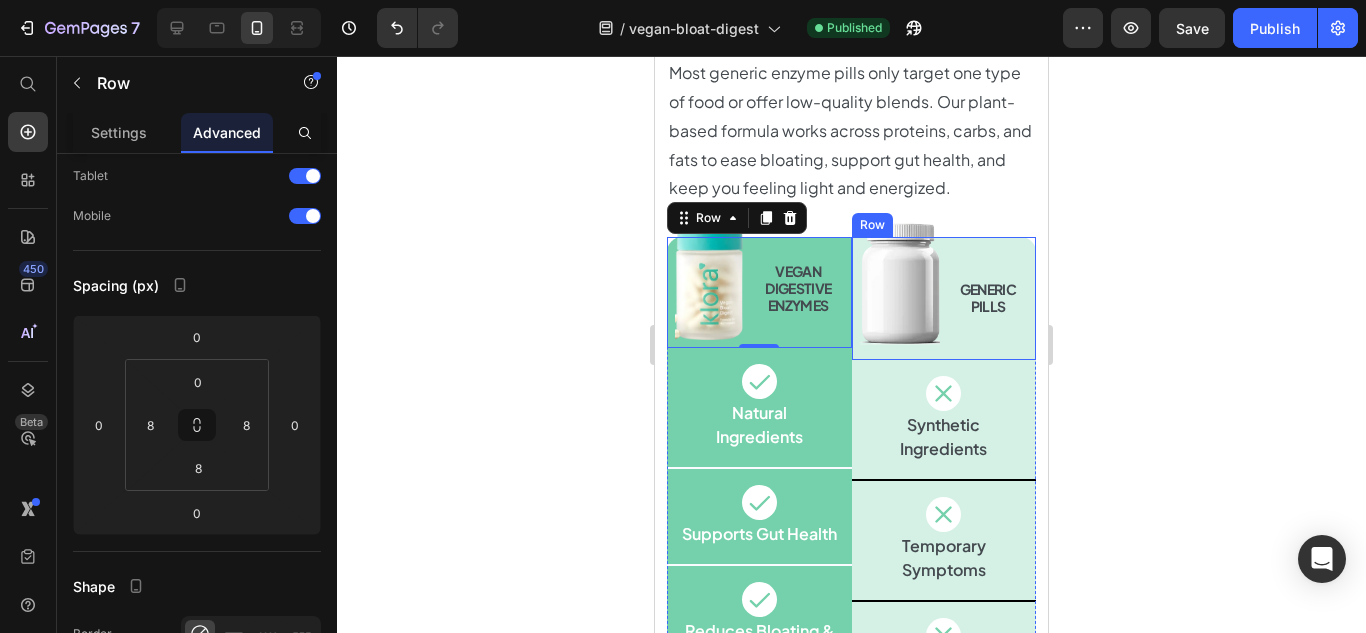 click on "Image Generic Pills Heading Row" at bounding box center [944, 298] 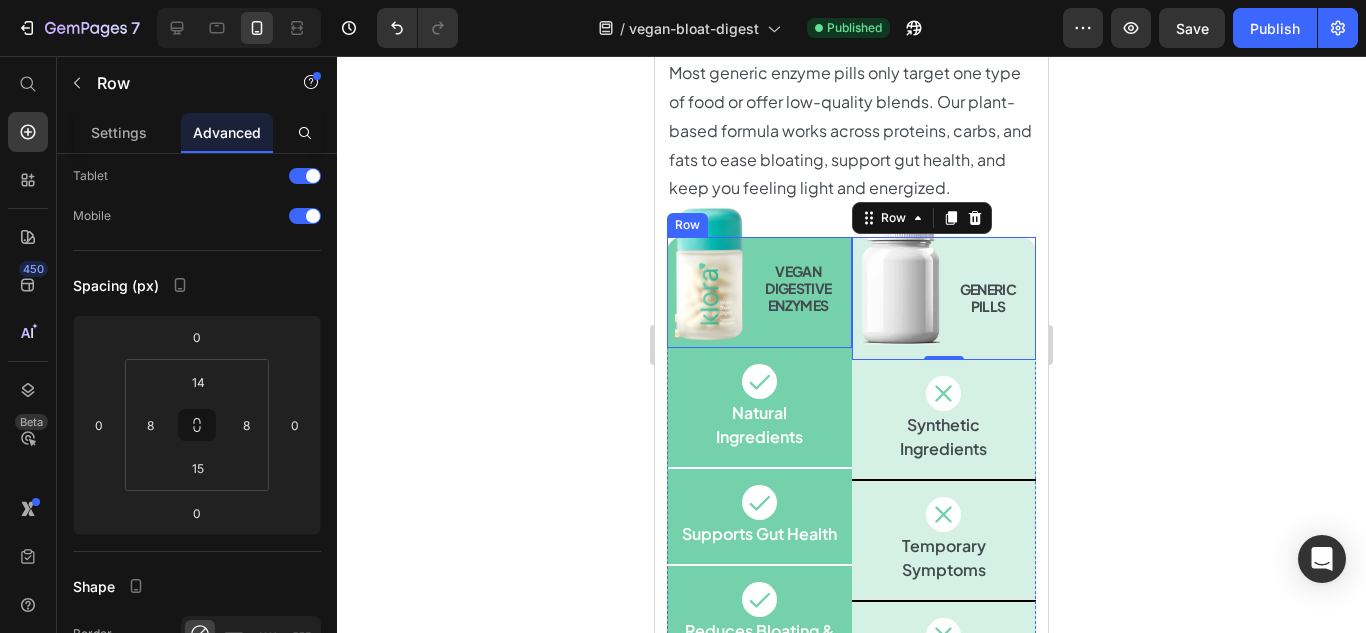 click on "Vegan Digestive Enzymes Heading" at bounding box center [798, 288] 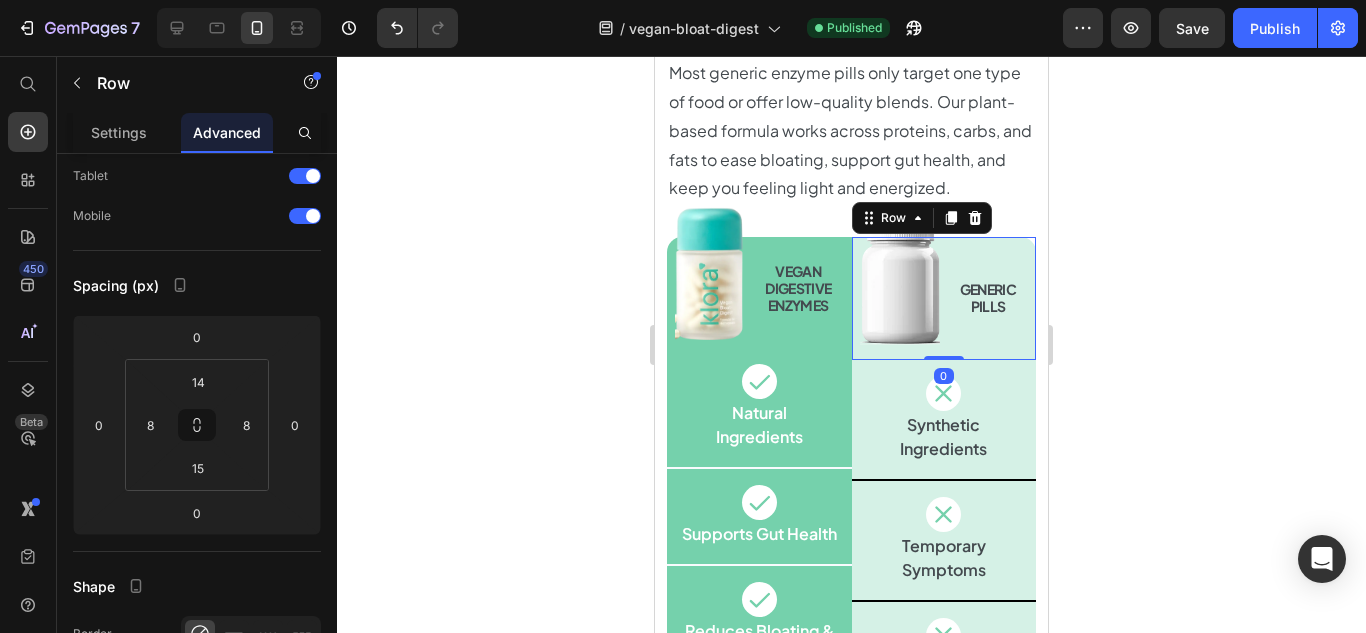 click on "Image Generic Pills Heading Row   0" at bounding box center [944, 298] 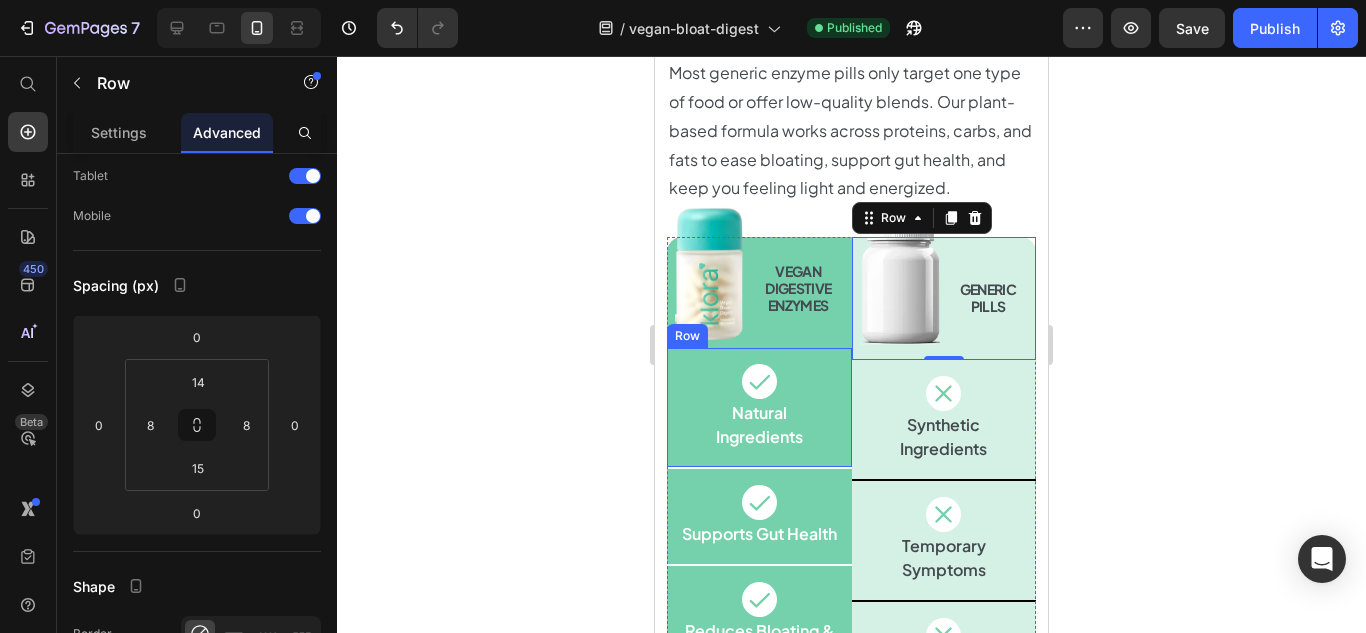 click on "Icon Natural Ingredients Text Block Row" at bounding box center (759, 408) 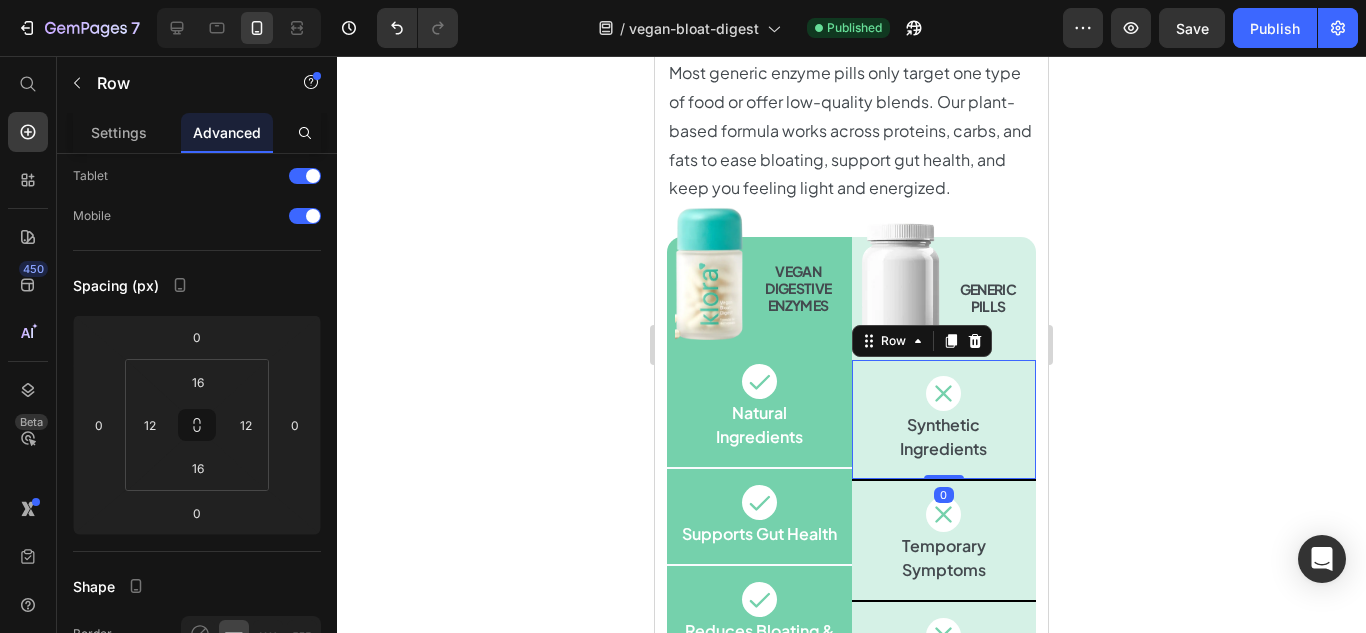 click on "Icon Synthetic Ingredients Text Block Row   0" at bounding box center (944, 420) 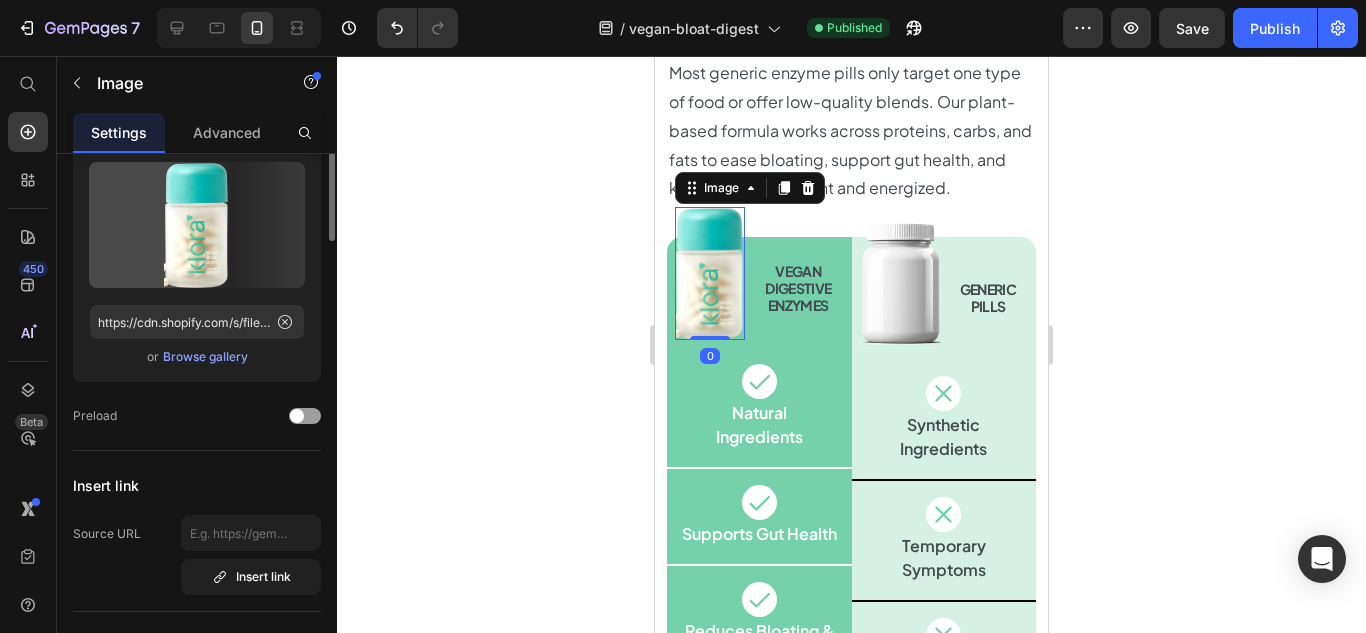 scroll, scrollTop: 0, scrollLeft: 0, axis: both 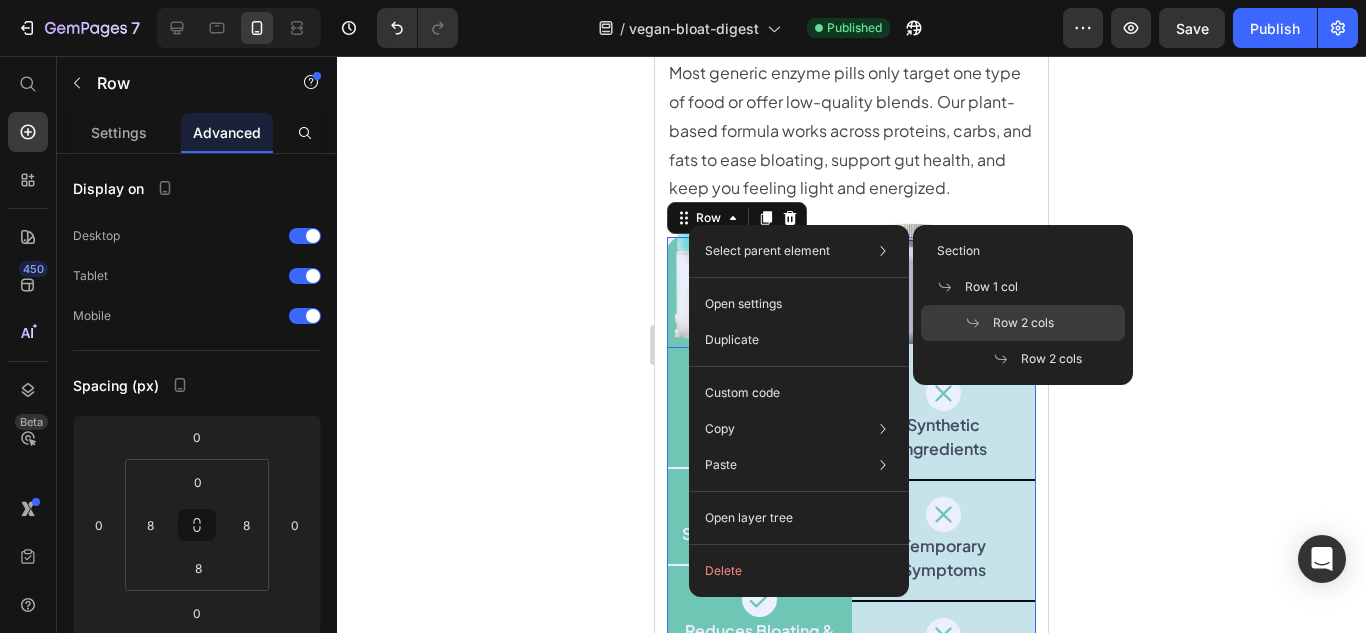 click at bounding box center [979, 323] 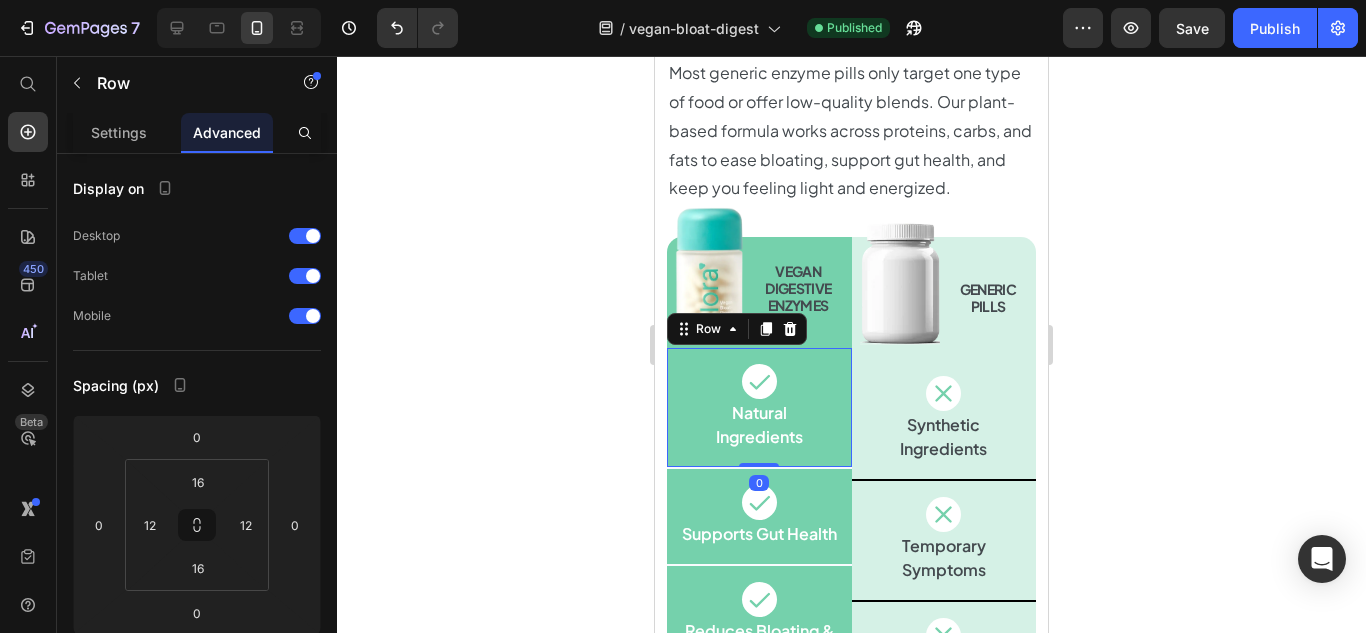 click on "Icon Natural Ingredients Text Block Row   0" at bounding box center (759, 408) 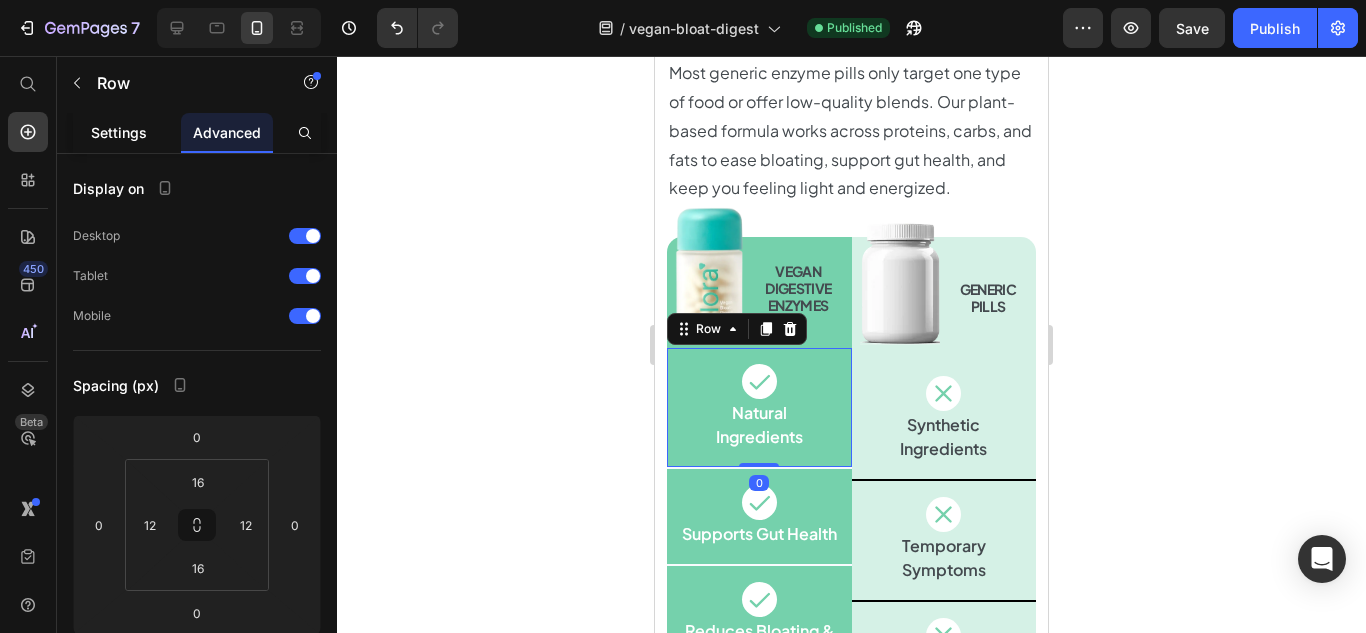 click on "Settings" at bounding box center [119, 132] 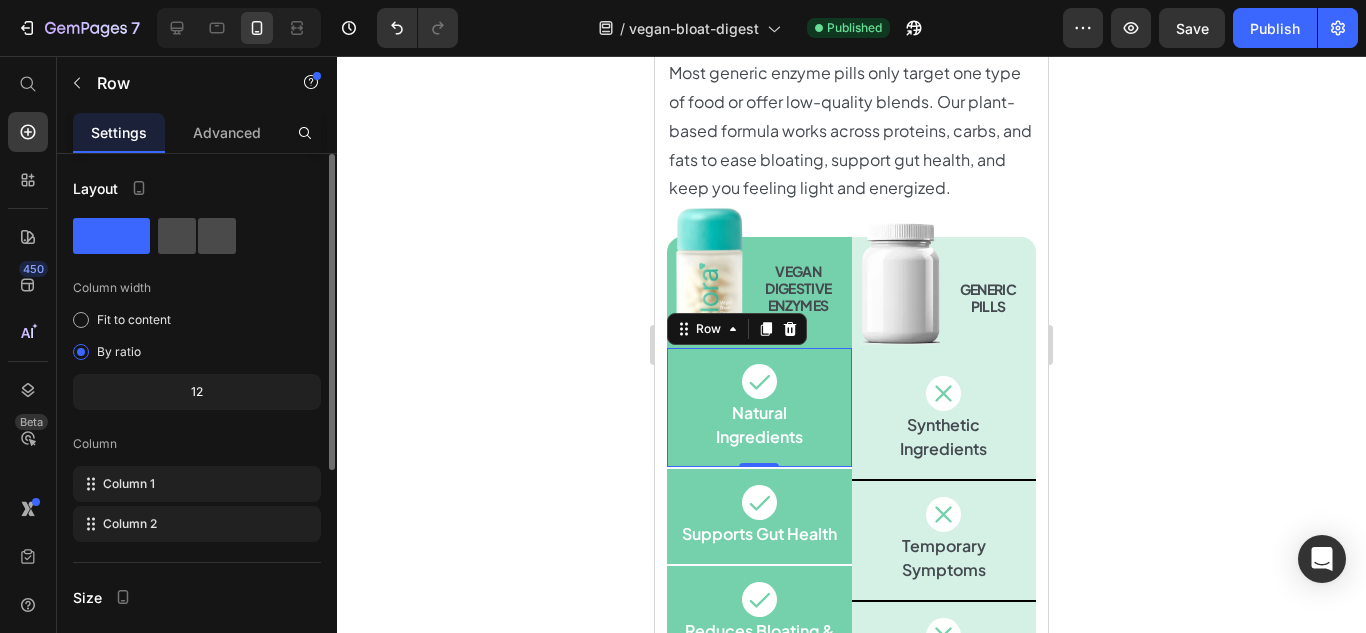 click 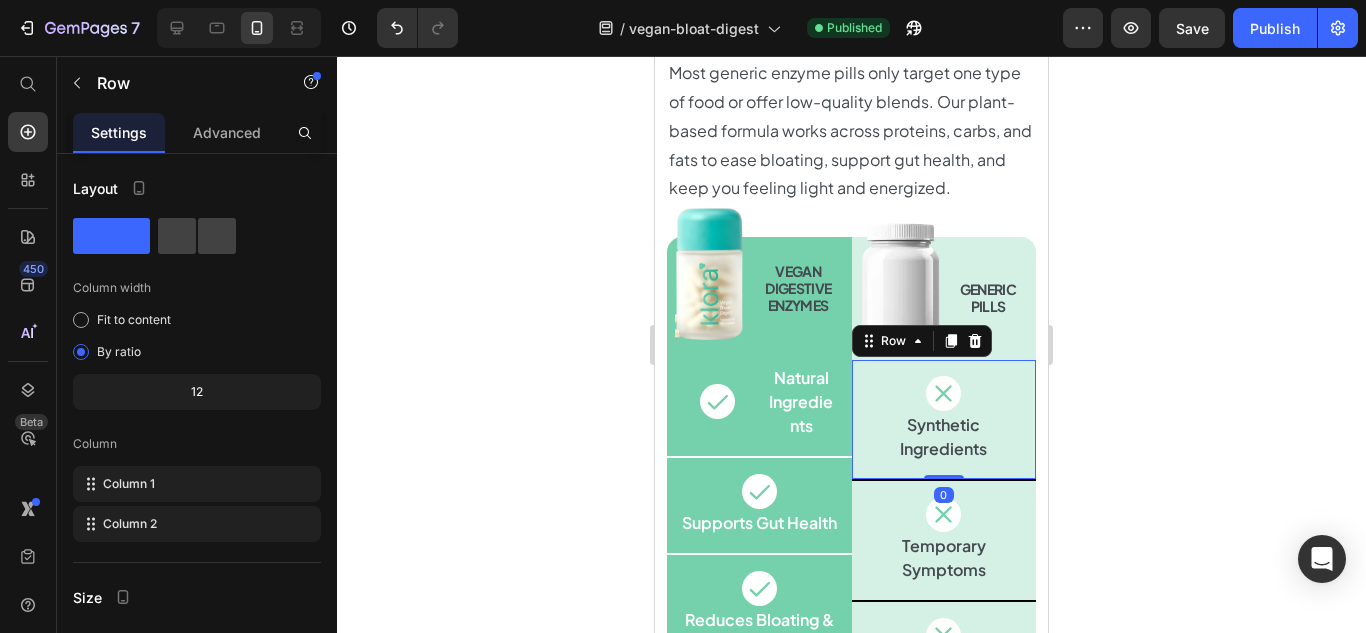 click on "Icon Synthetic Ingredients Text Block Row   0" at bounding box center (944, 420) 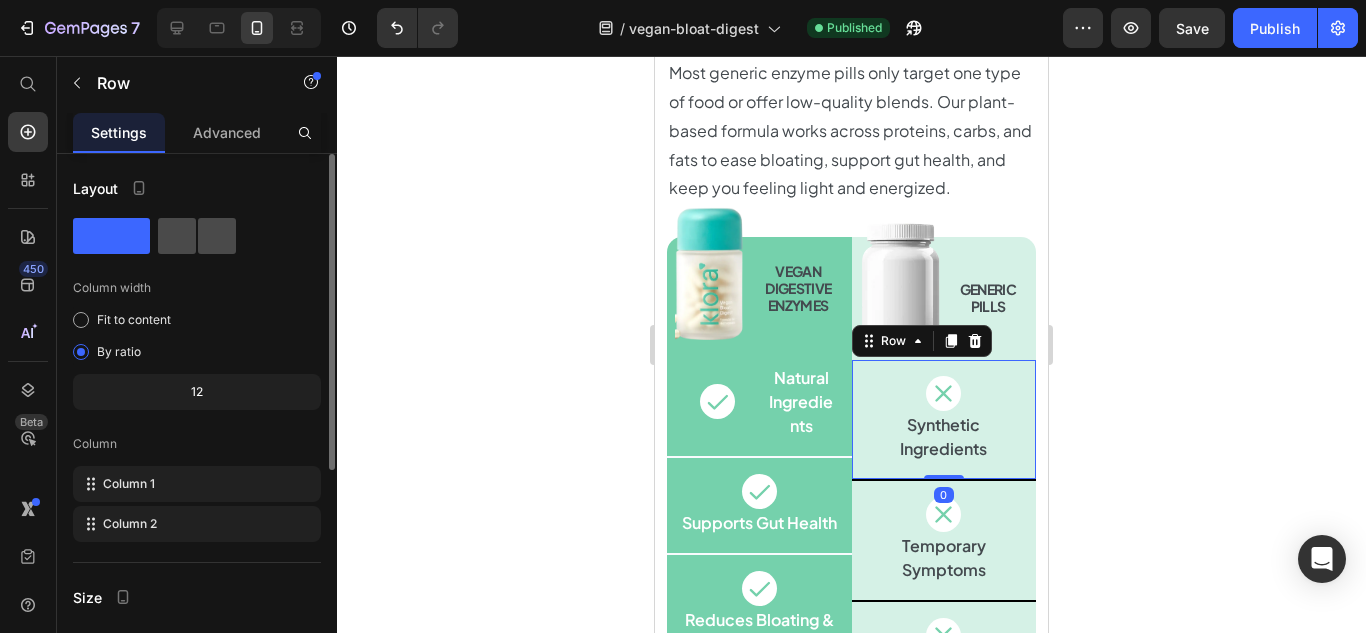 click 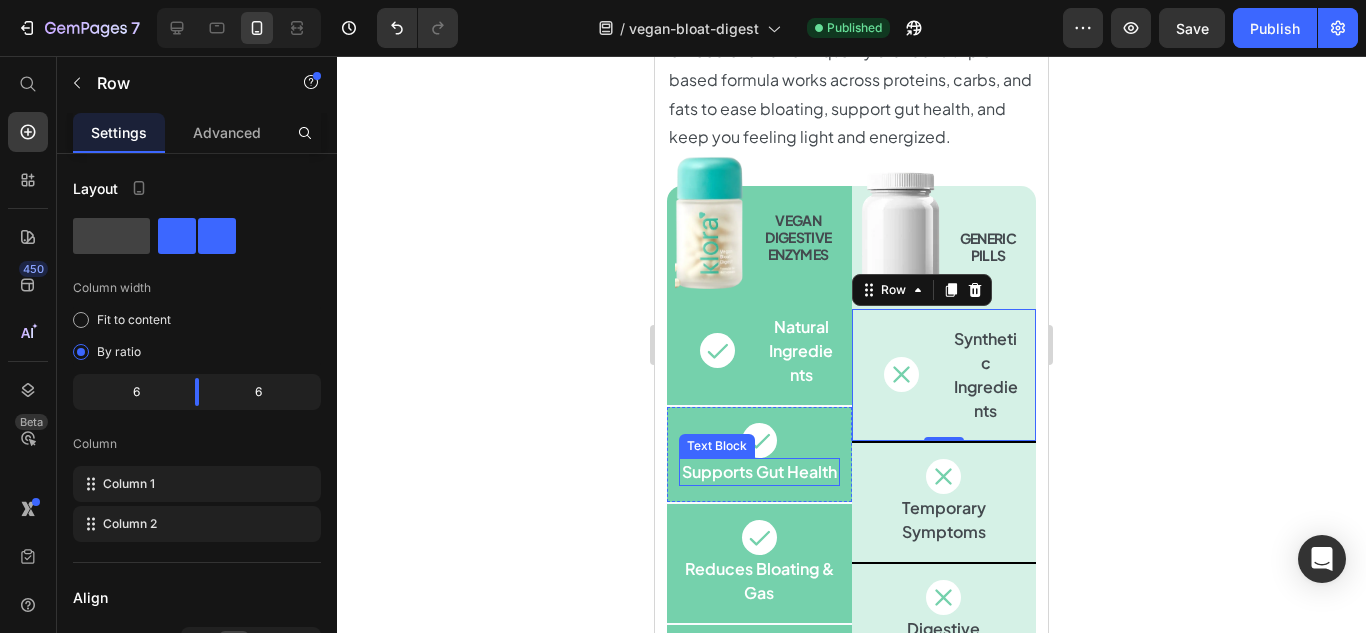 scroll, scrollTop: 3587, scrollLeft: 0, axis: vertical 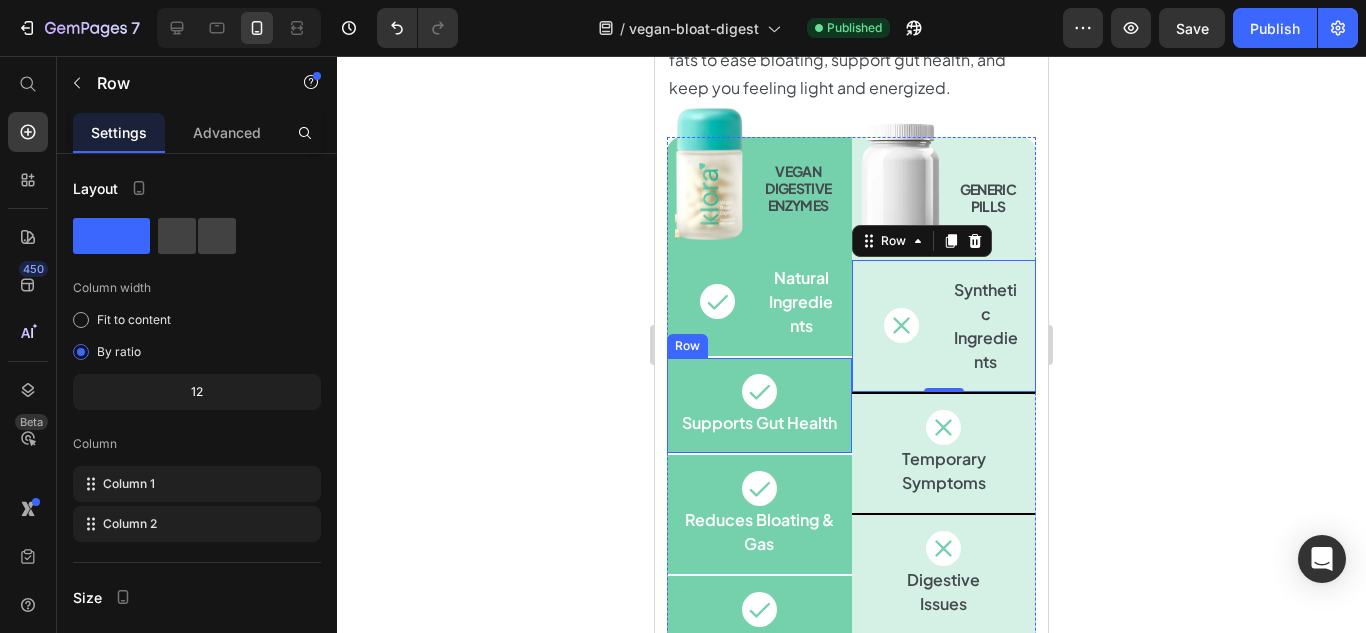 click on "Icon Supports Gut Health Text Block Row" at bounding box center [759, 406] 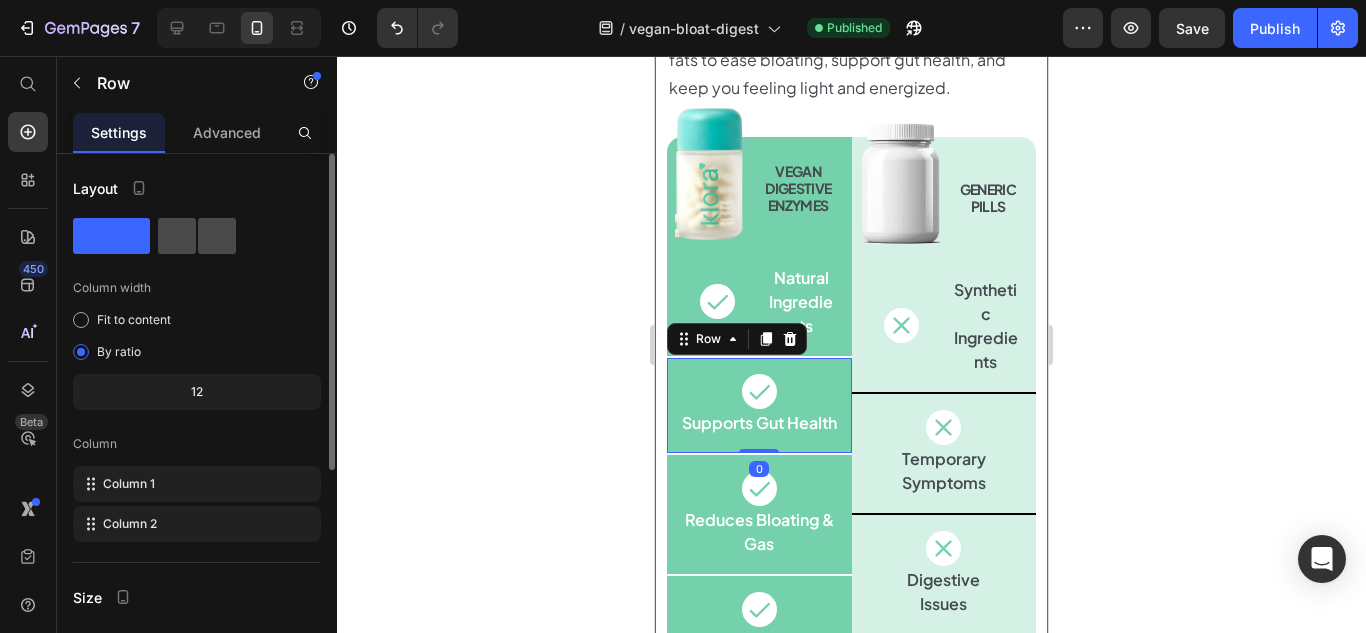 click 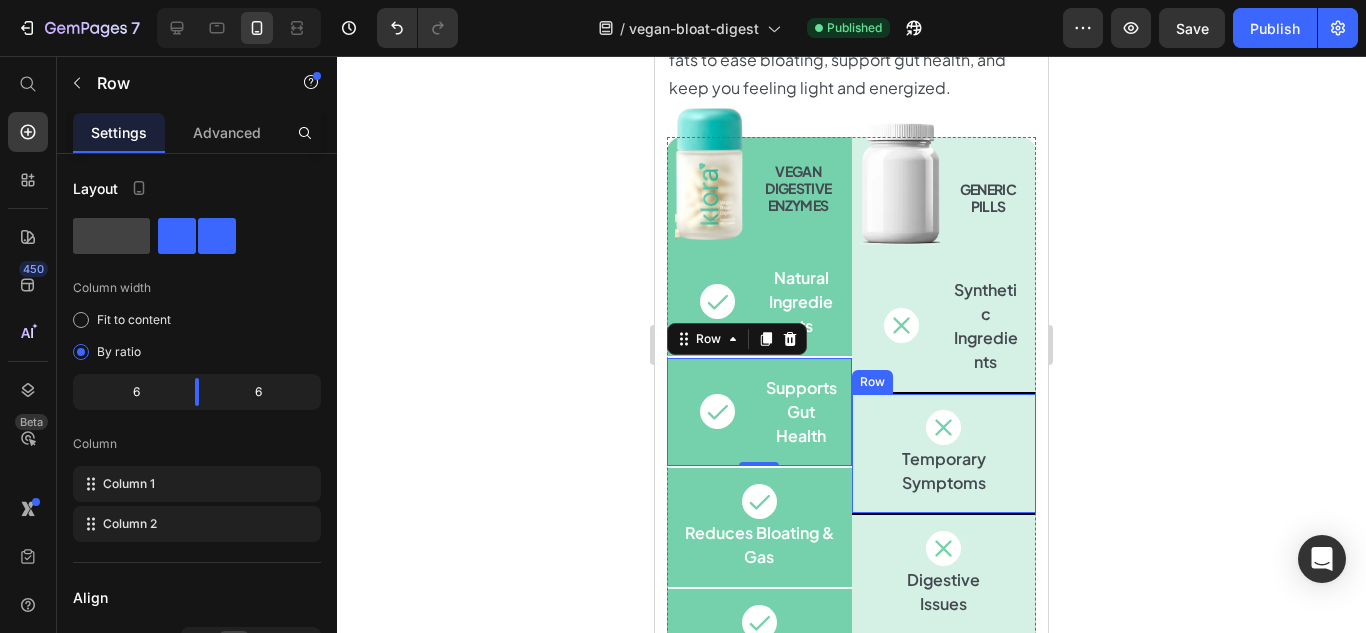 click on "Icon Temporary Symptoms Text Block Row" at bounding box center (944, 454) 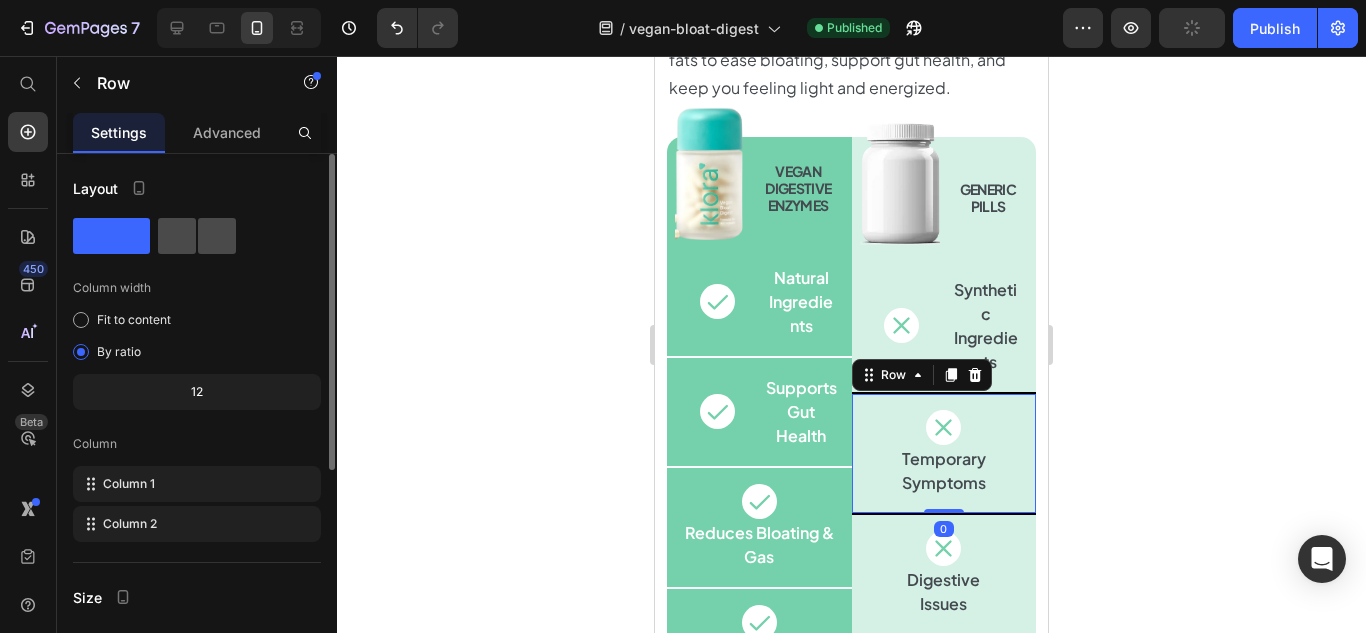 click 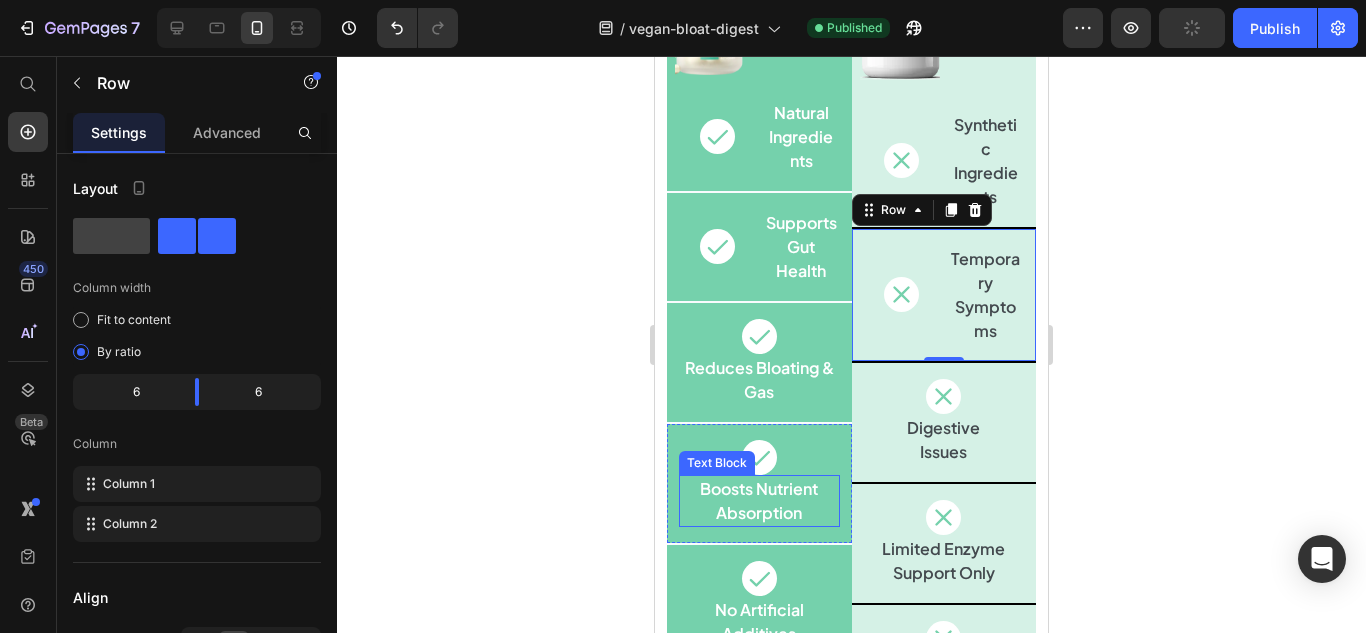 scroll, scrollTop: 3787, scrollLeft: 0, axis: vertical 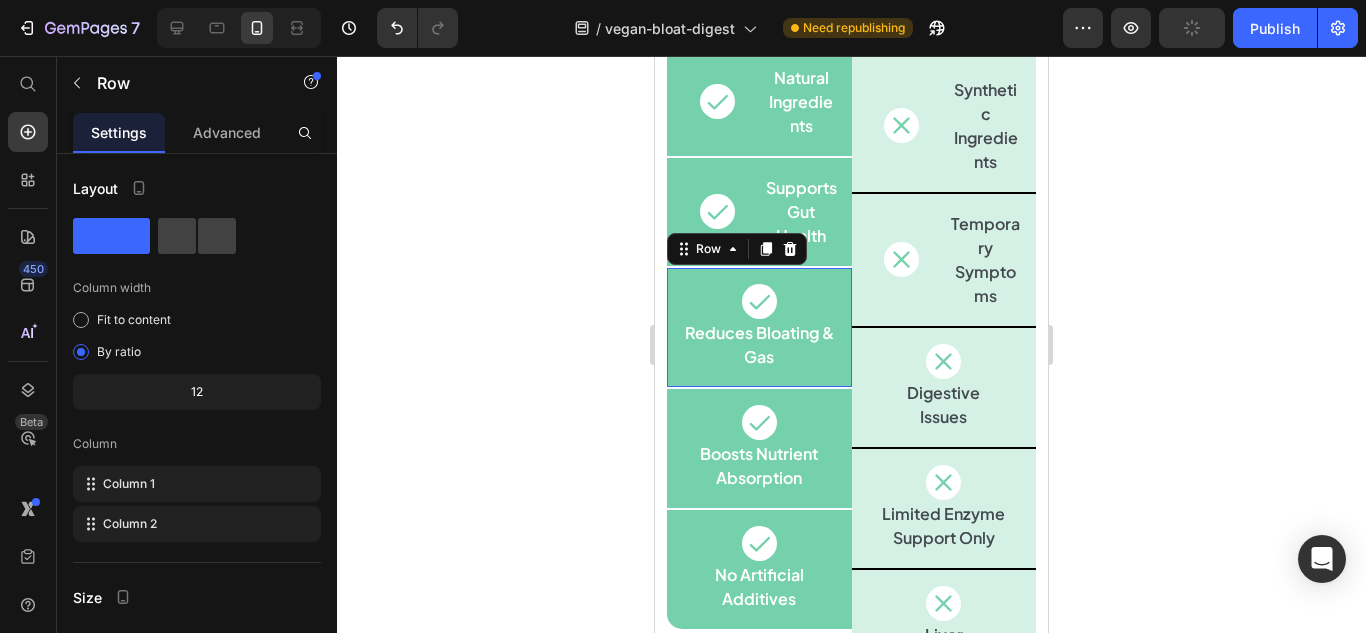click on "Icon Reduces Bloating & Gas Text Block Row   0" at bounding box center (759, 328) 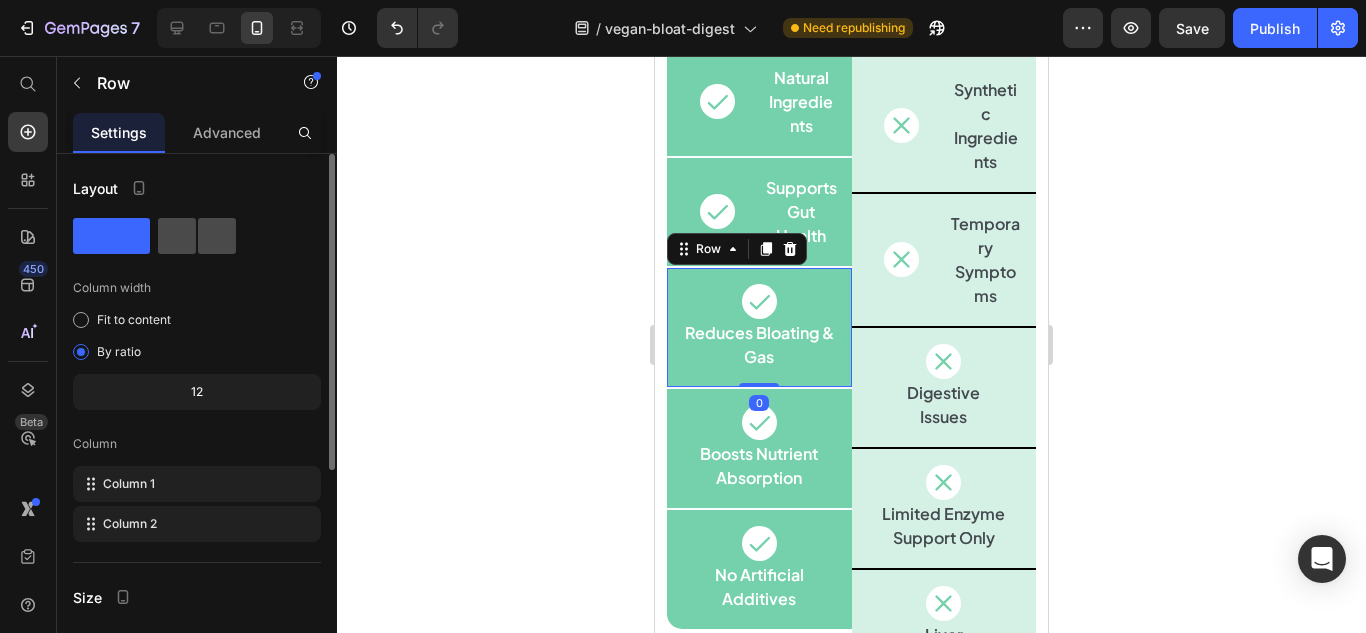 click 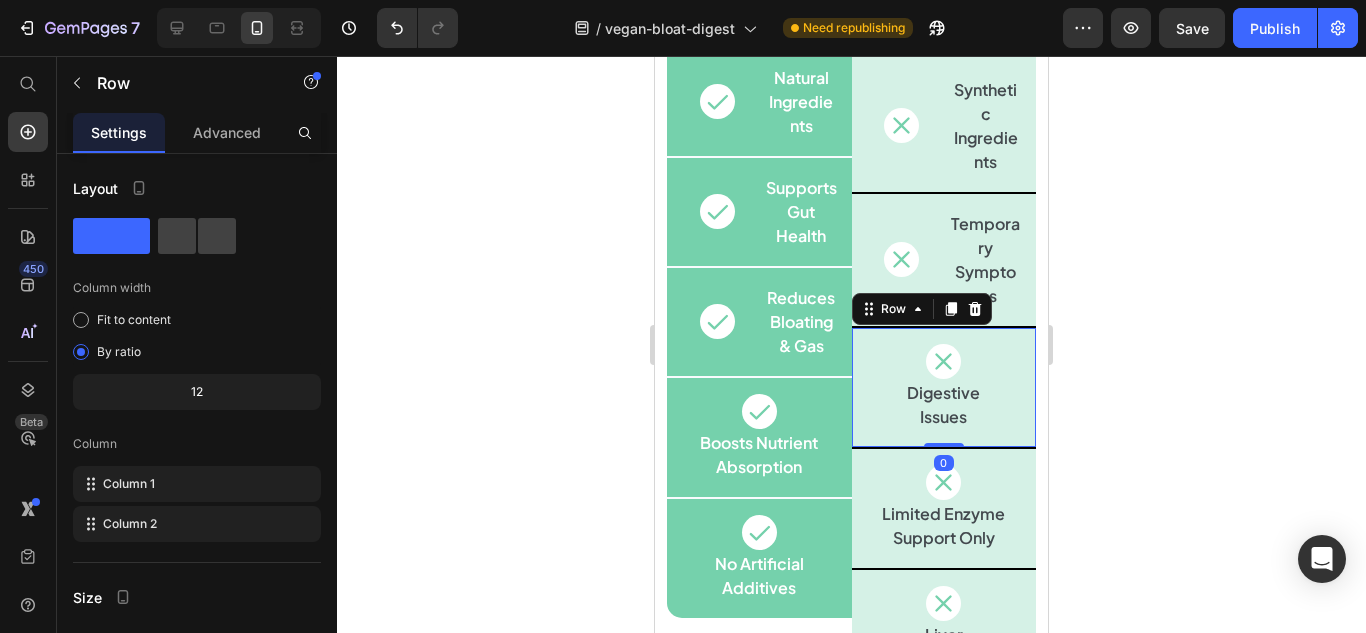 click on "Icon Digestive Issues Text Block Row   0" at bounding box center [944, 388] 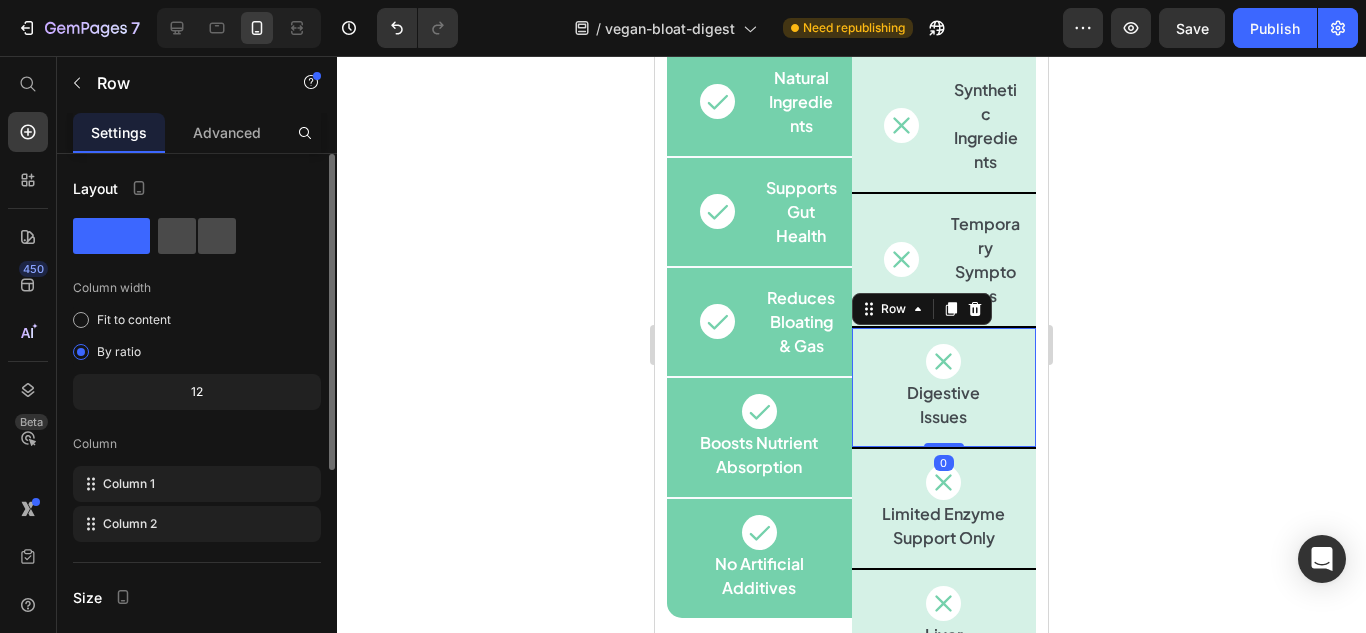 click 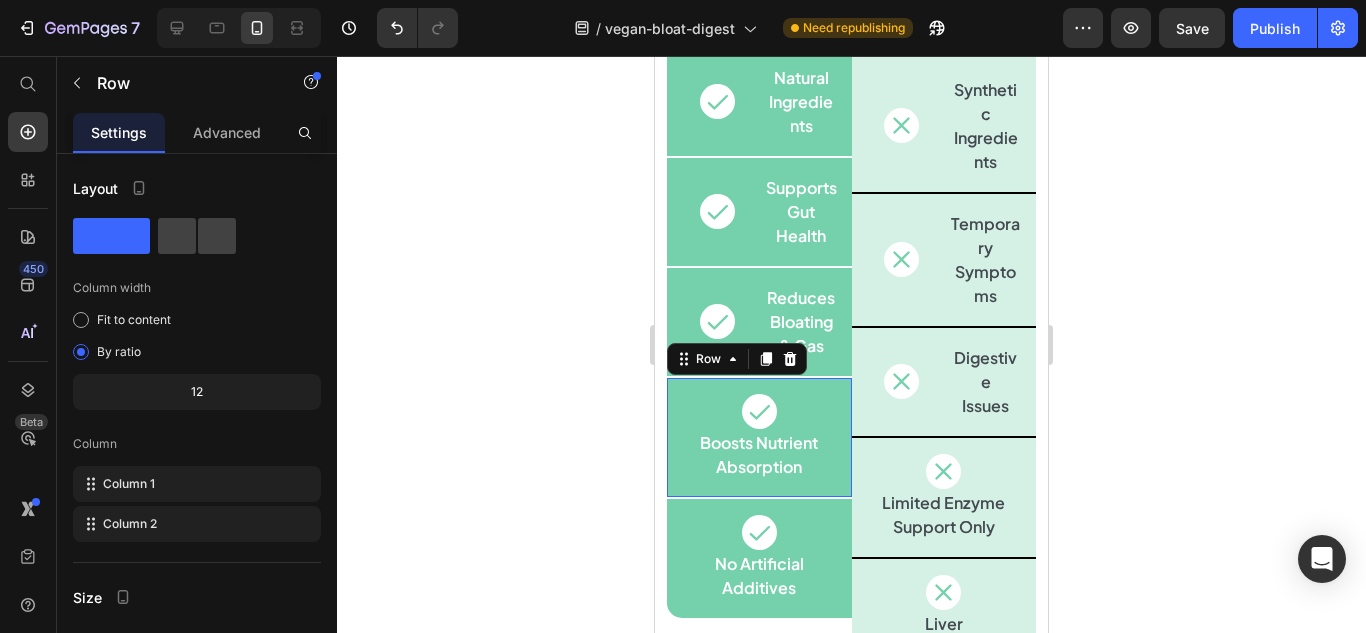 click on "Icon Boosts Nutrient Absorption Text Block Row   0" at bounding box center [759, 438] 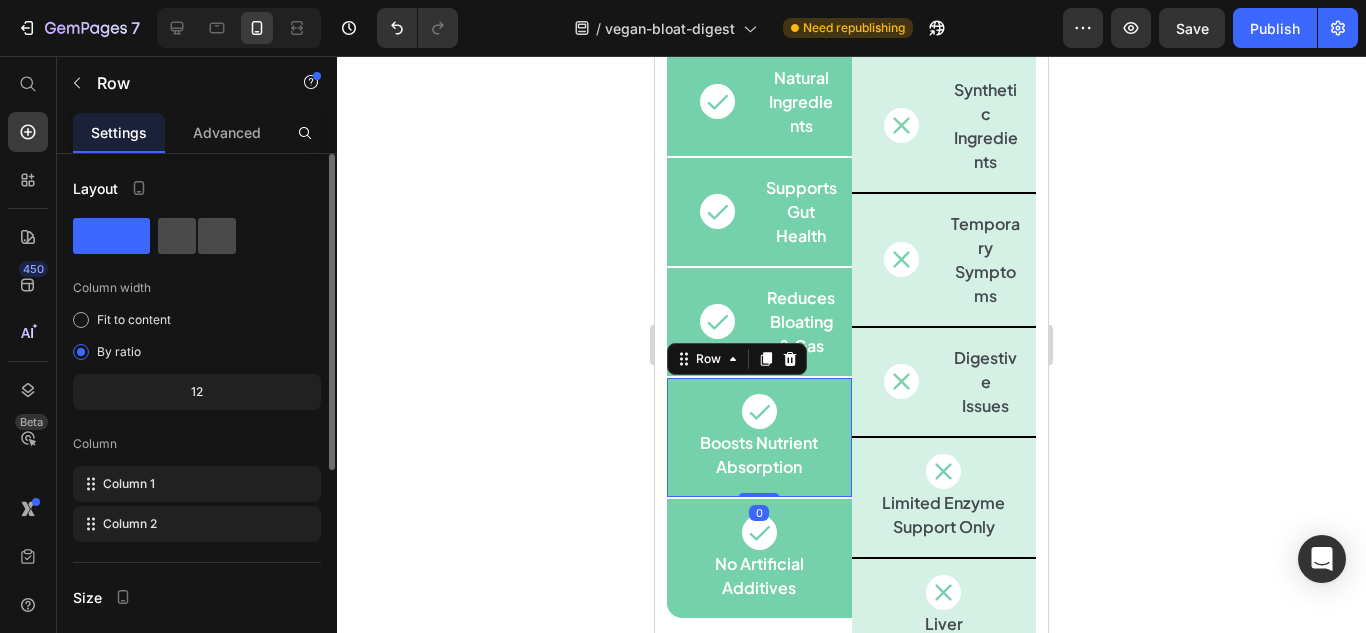 click 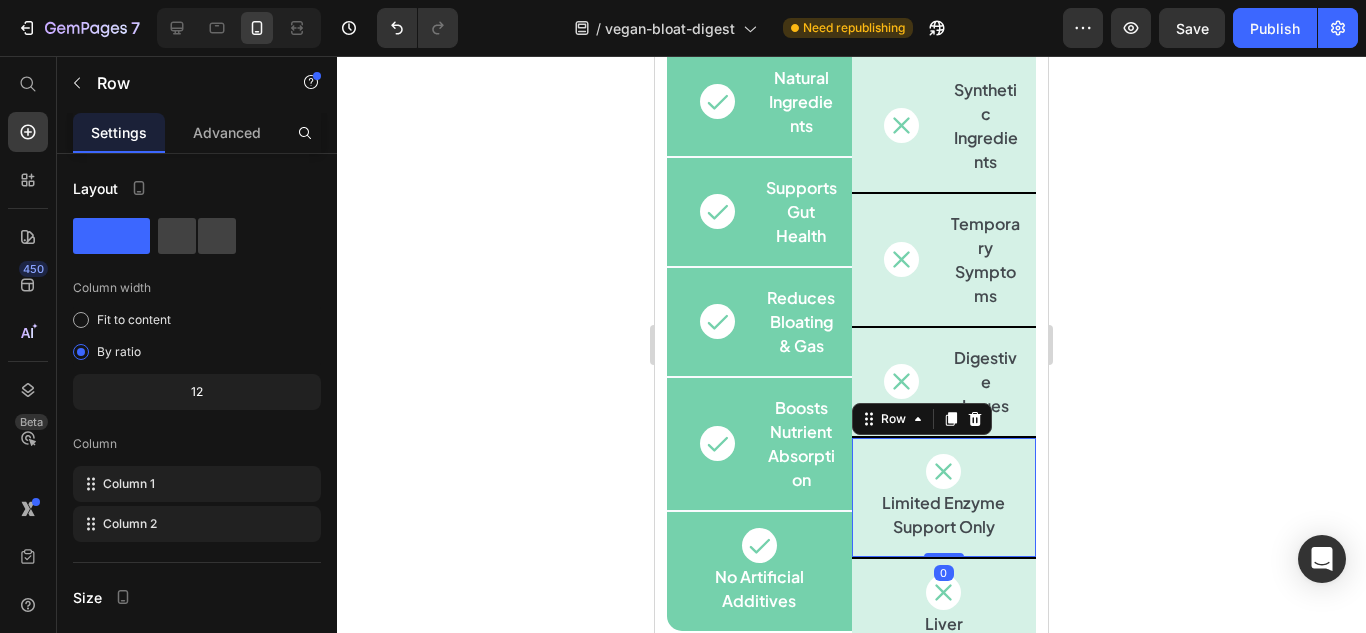 click on "Icon Limited Enzyme Support Only Text Block Row   0" at bounding box center [944, 498] 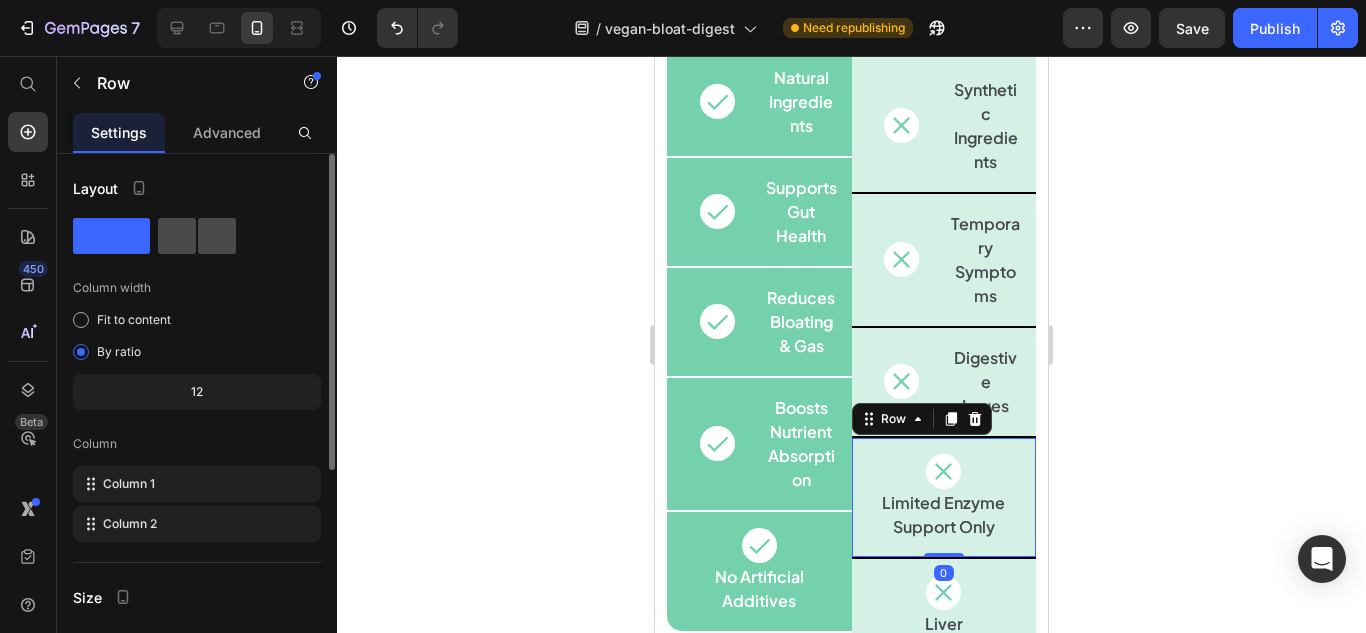 click 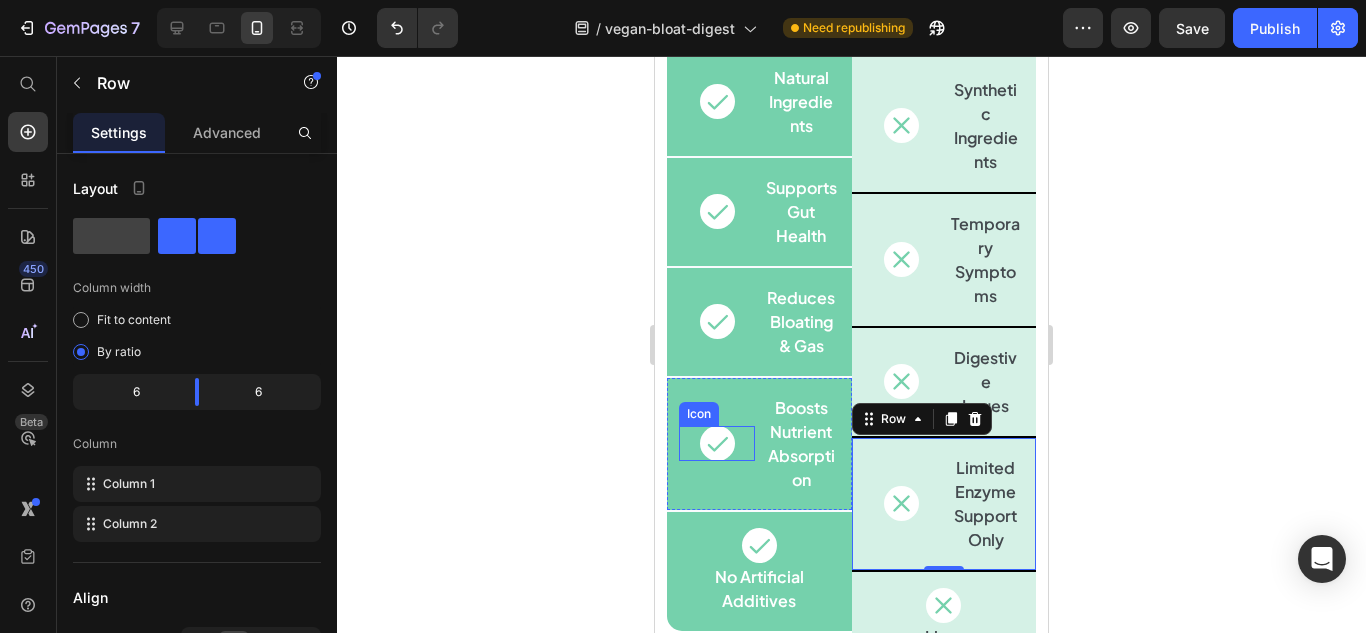 scroll, scrollTop: 3887, scrollLeft: 0, axis: vertical 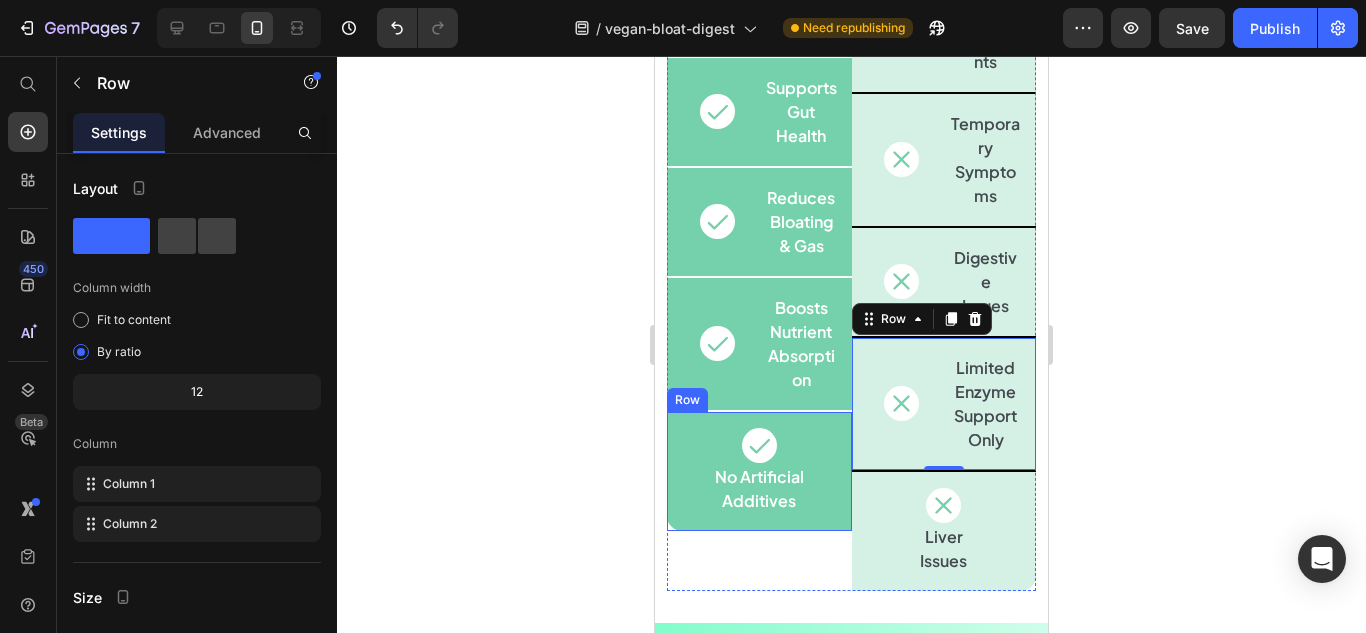 click on "Icon No Artificial Additives Text Block Row" at bounding box center (759, 471) 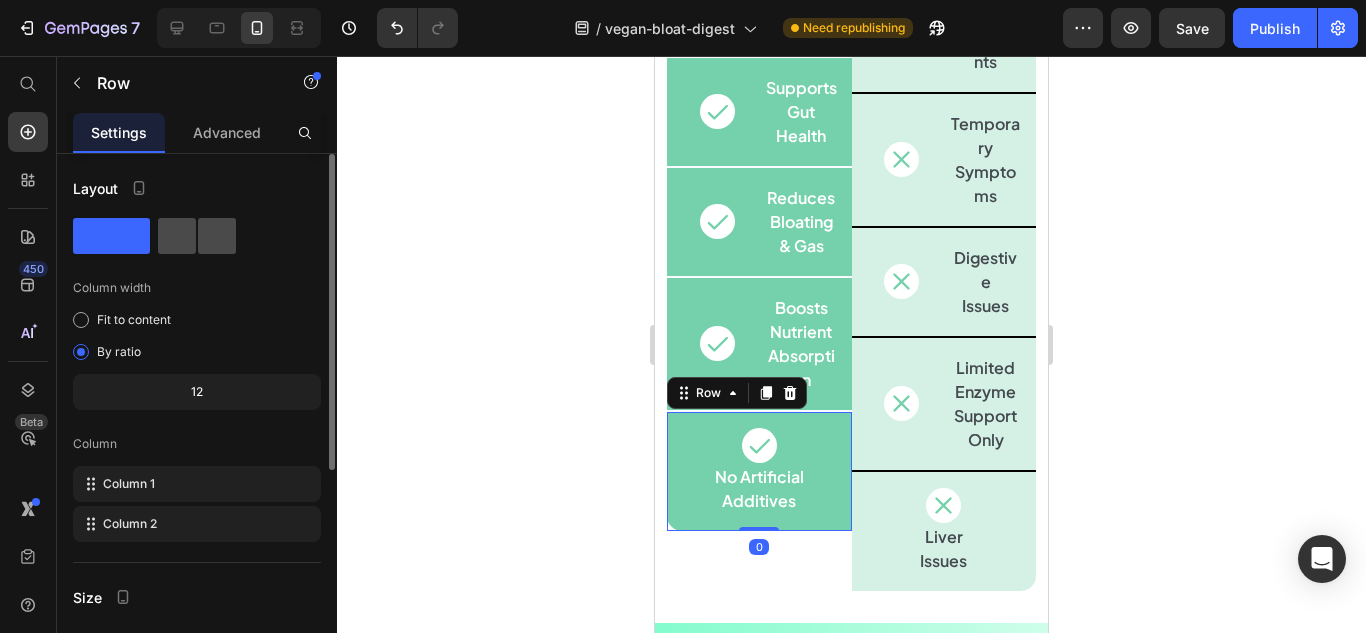 click 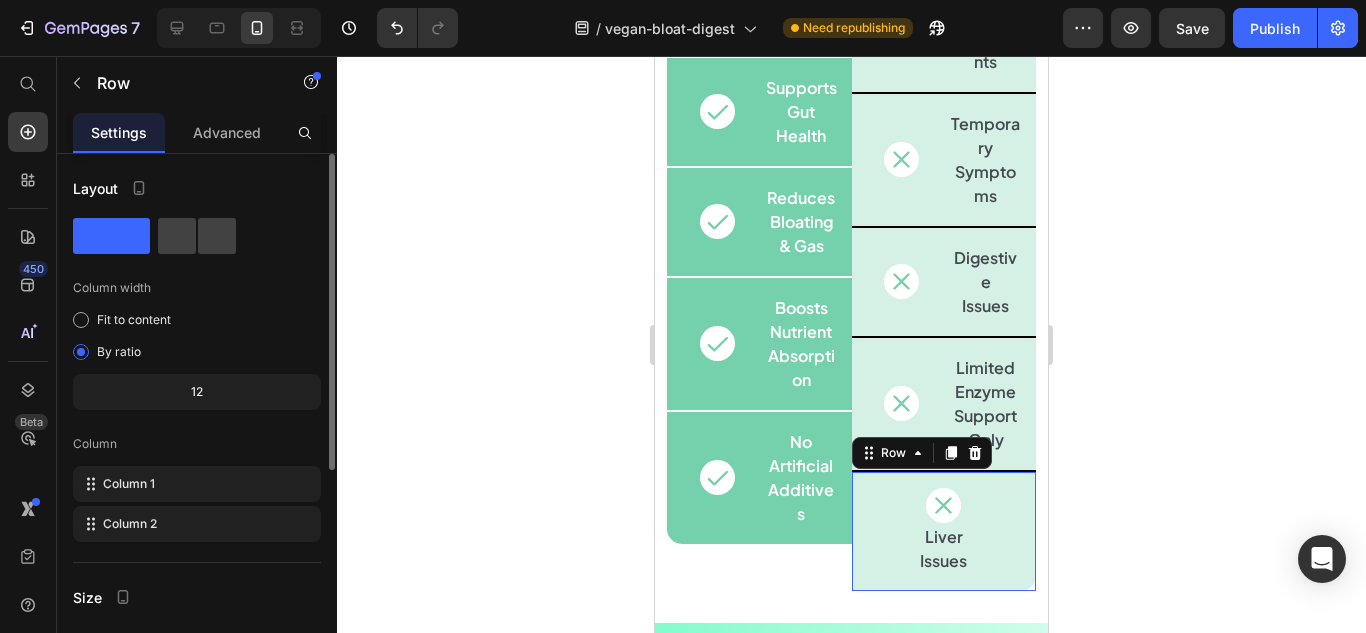 click on "Icon Liver Issues Text Block Row   0" at bounding box center [944, 531] 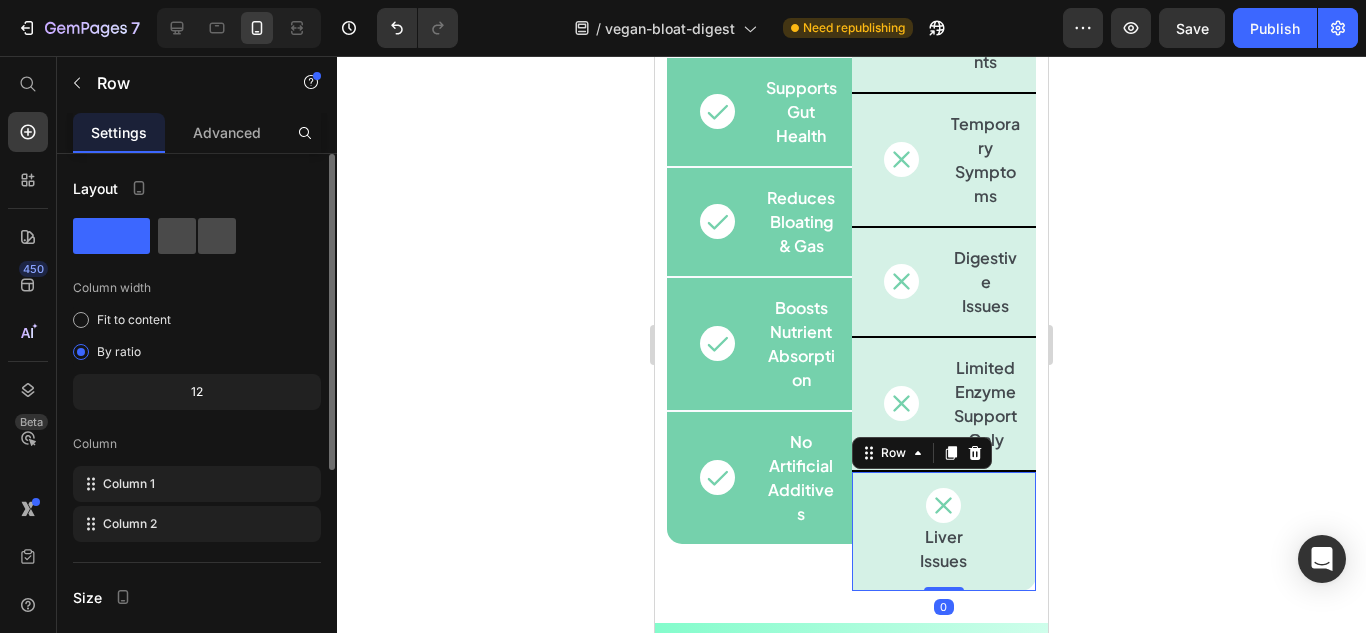 click 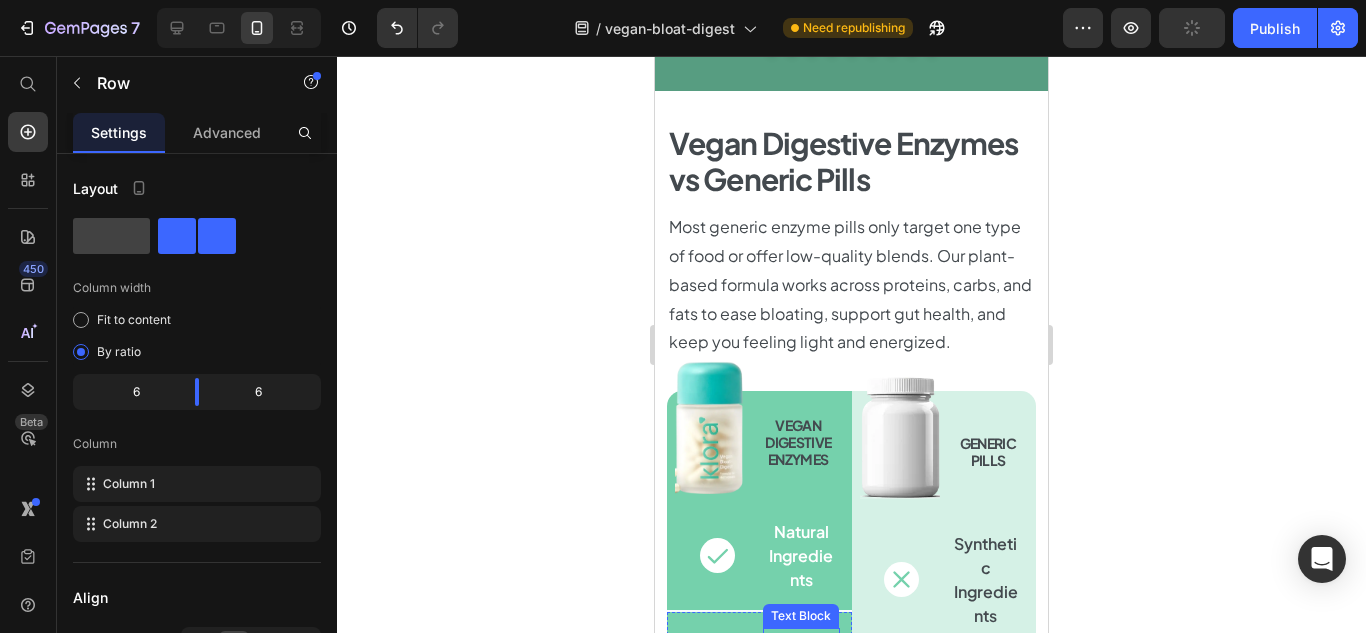 scroll, scrollTop: 3287, scrollLeft: 0, axis: vertical 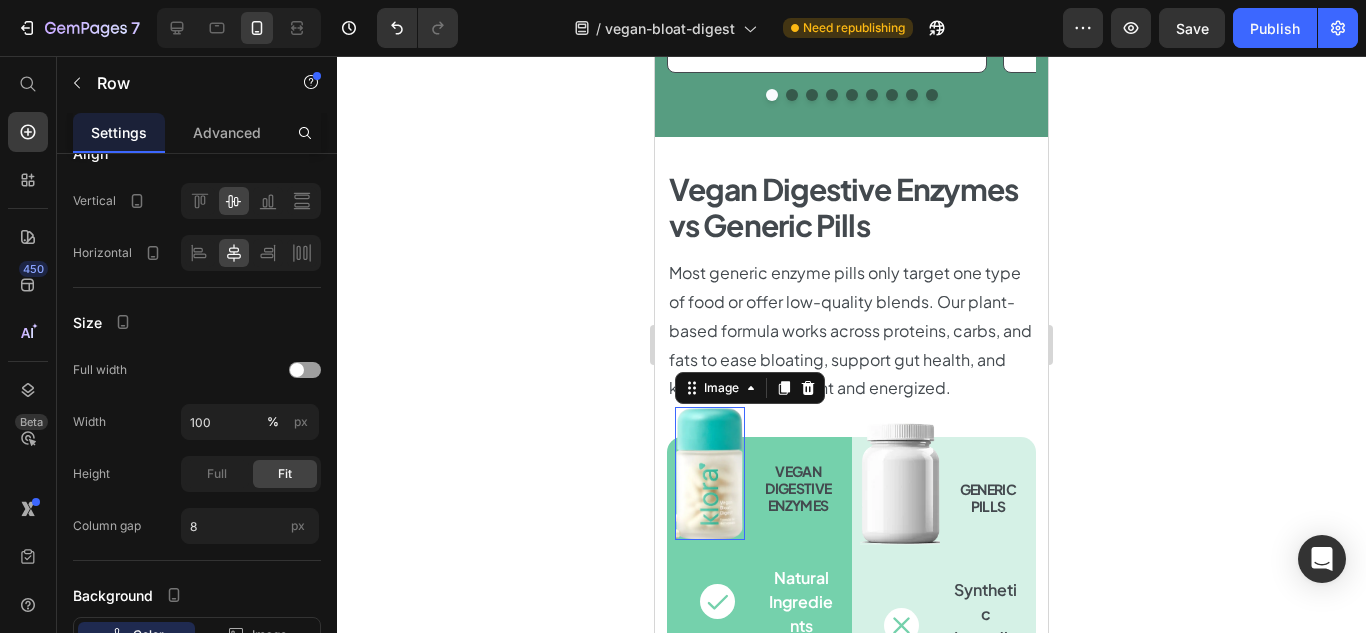click at bounding box center (710, 473) 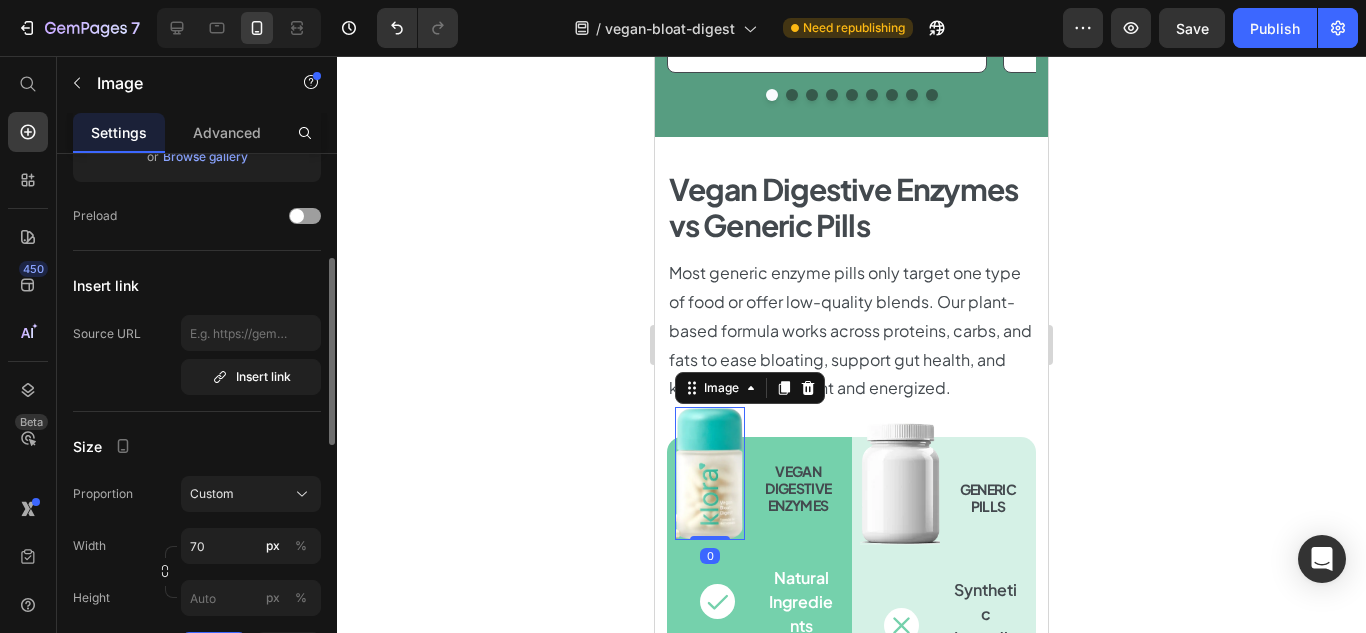 scroll, scrollTop: 500, scrollLeft: 0, axis: vertical 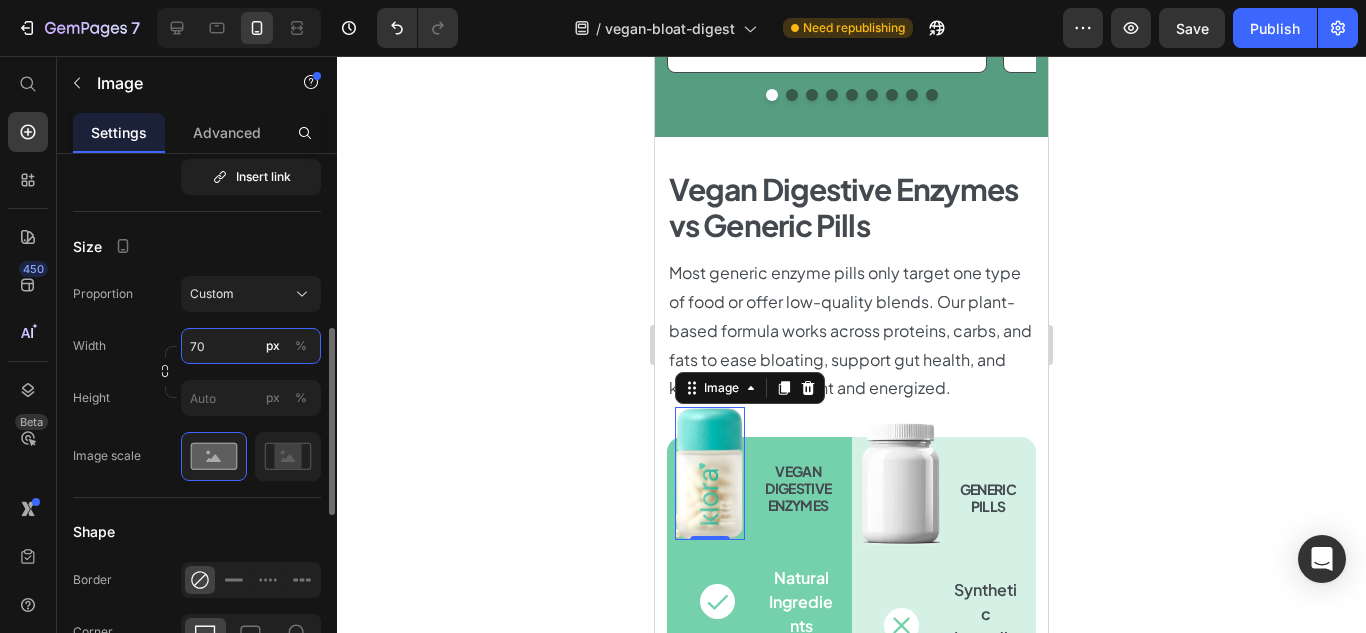 click on "70" at bounding box center [251, 346] 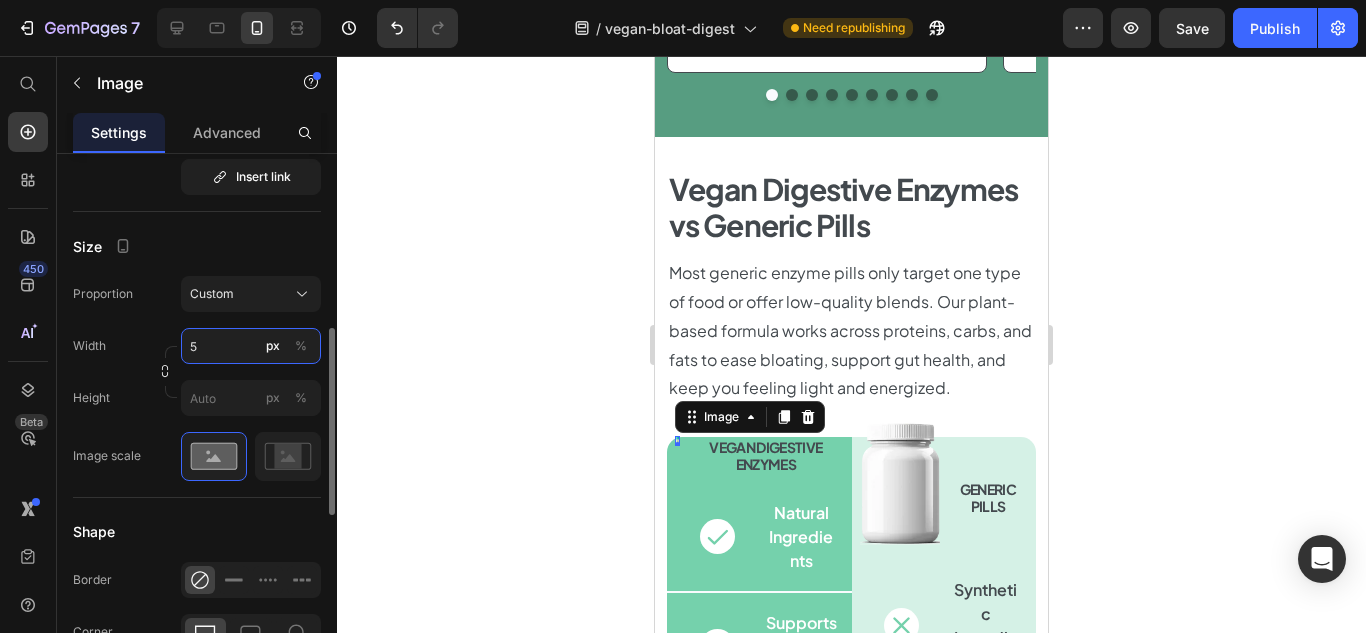 type on "50" 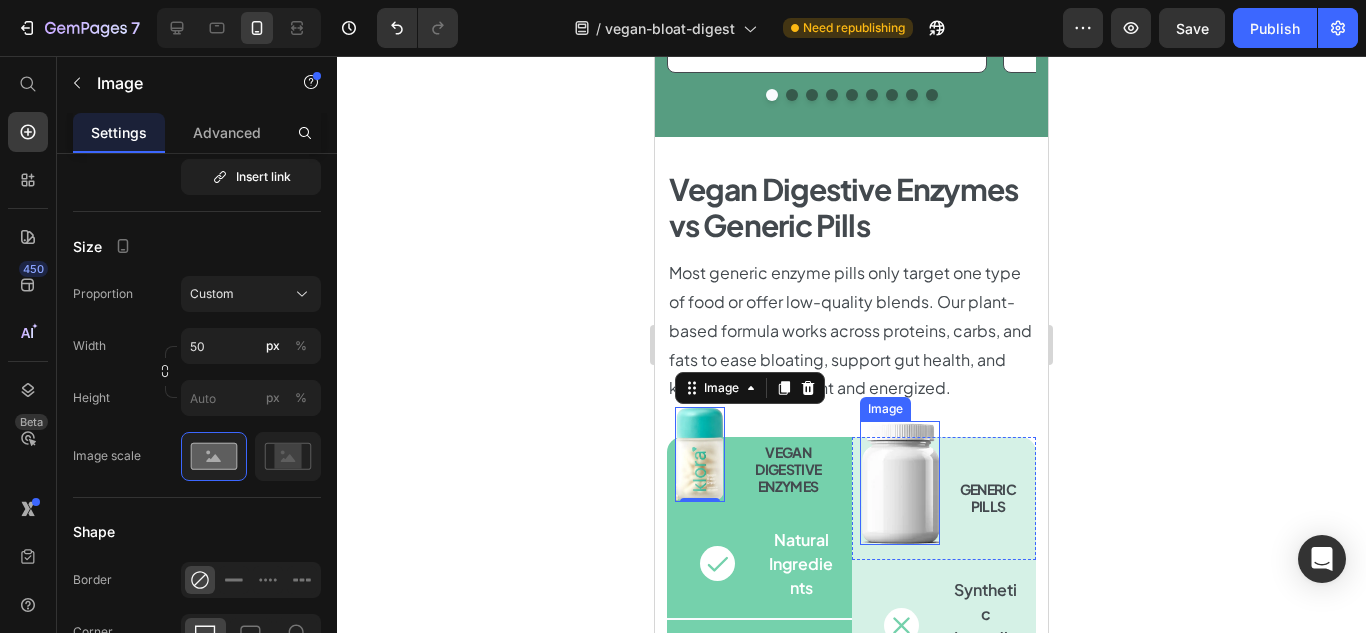 click at bounding box center (900, 482) 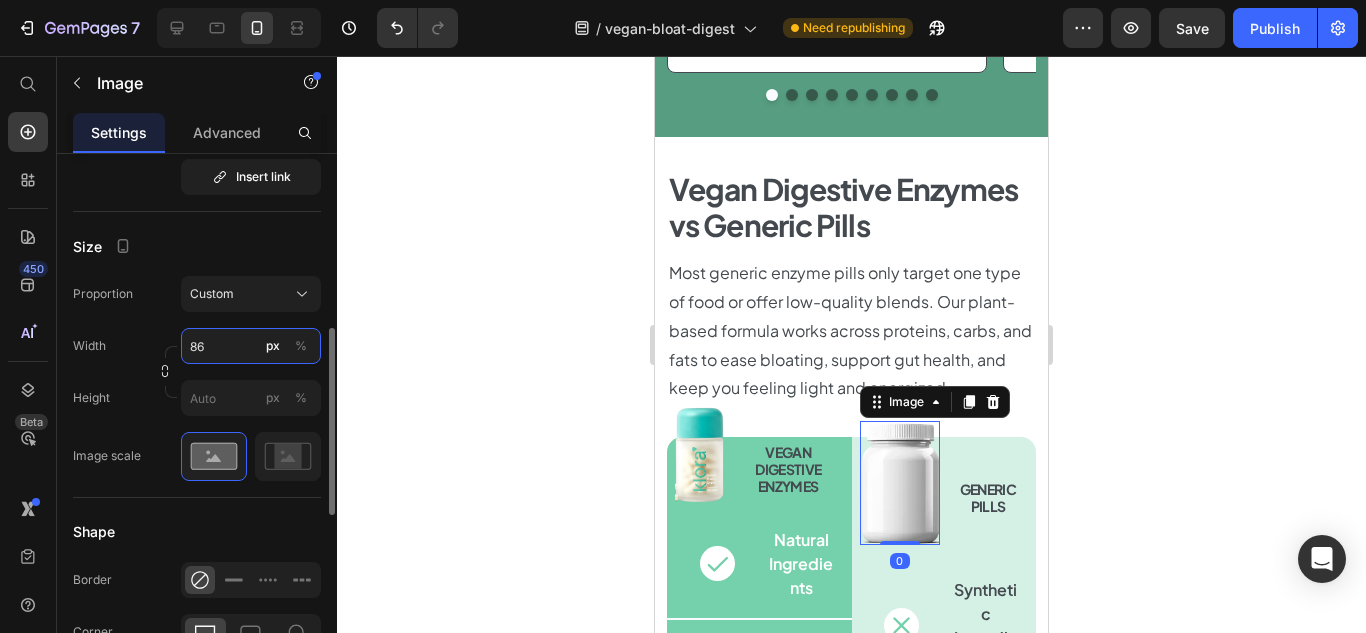 click on "86" at bounding box center (251, 346) 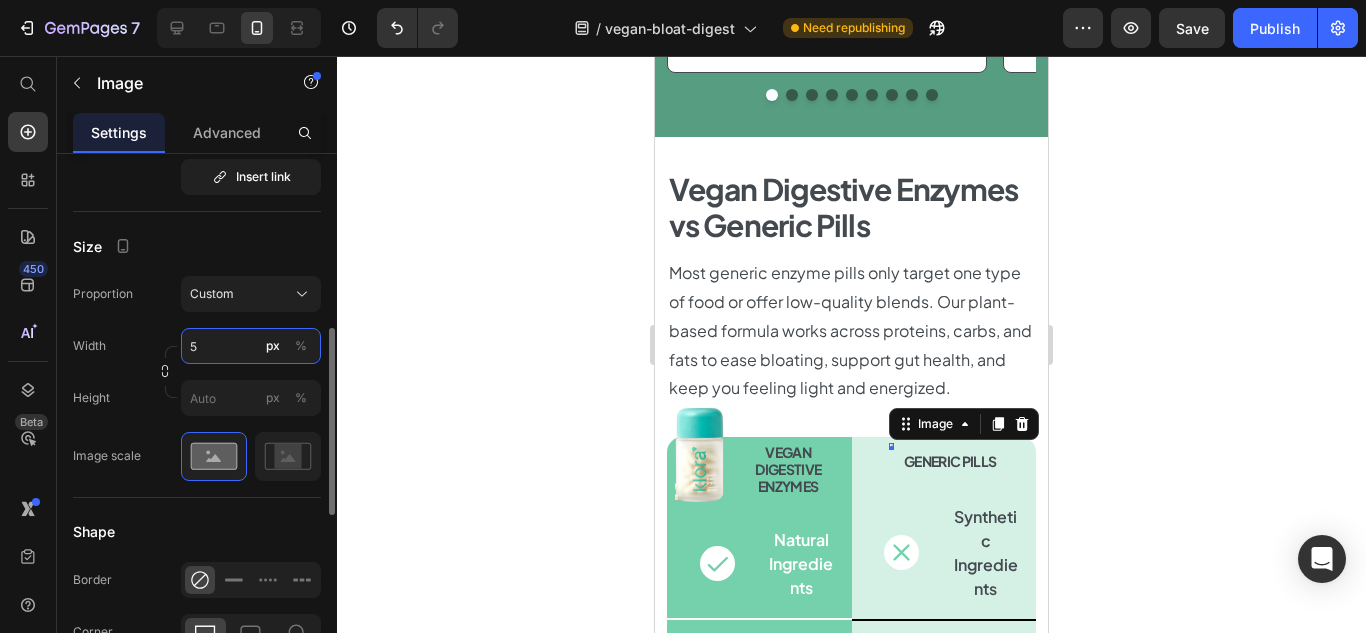 type on "50" 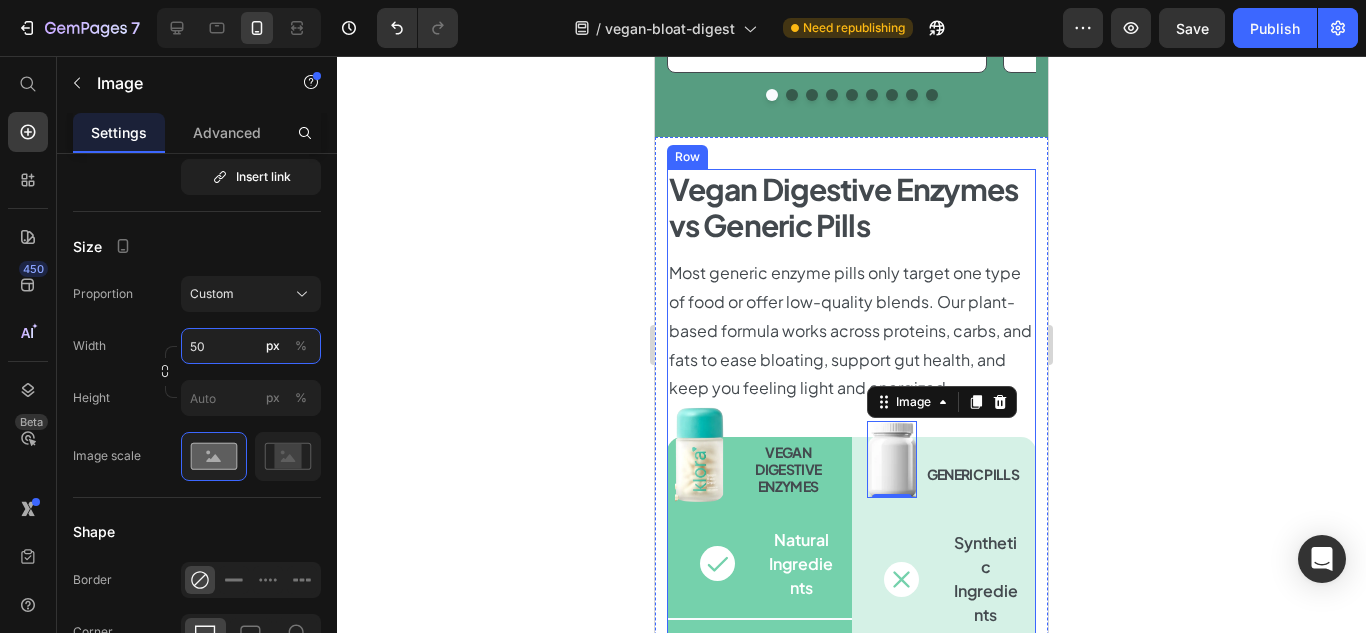 scroll, scrollTop: 3387, scrollLeft: 0, axis: vertical 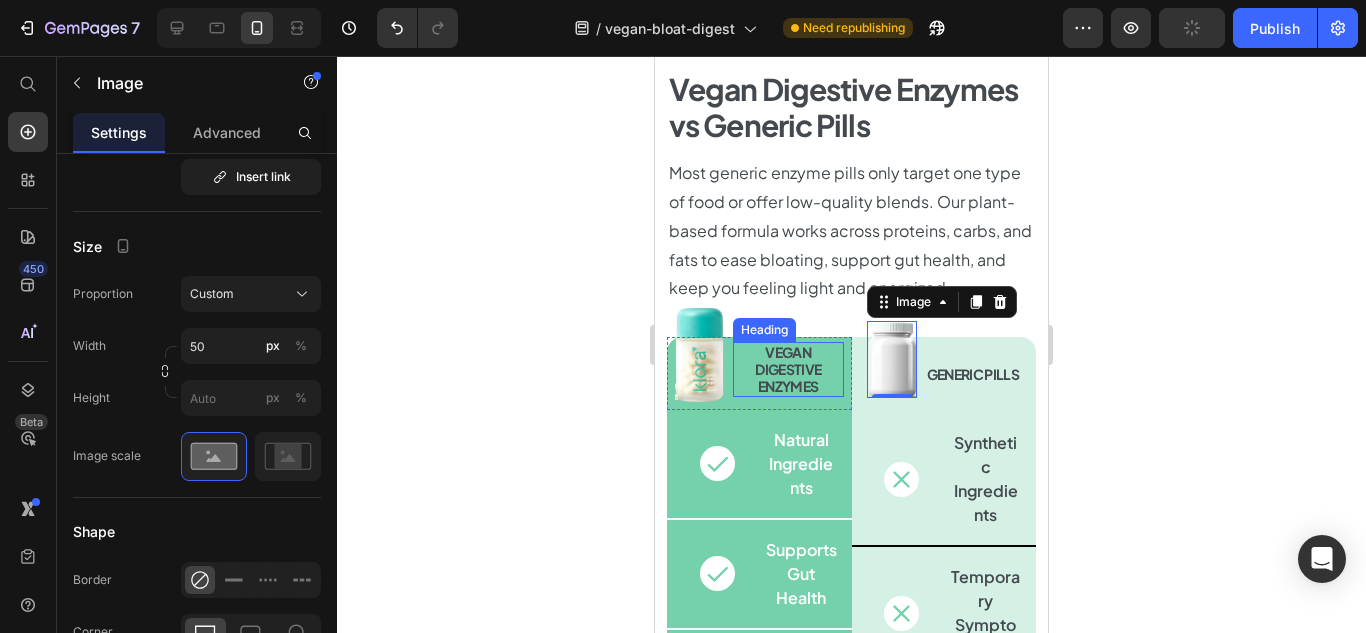click on "Vegan Digestive Enzymes" at bounding box center (788, 369) 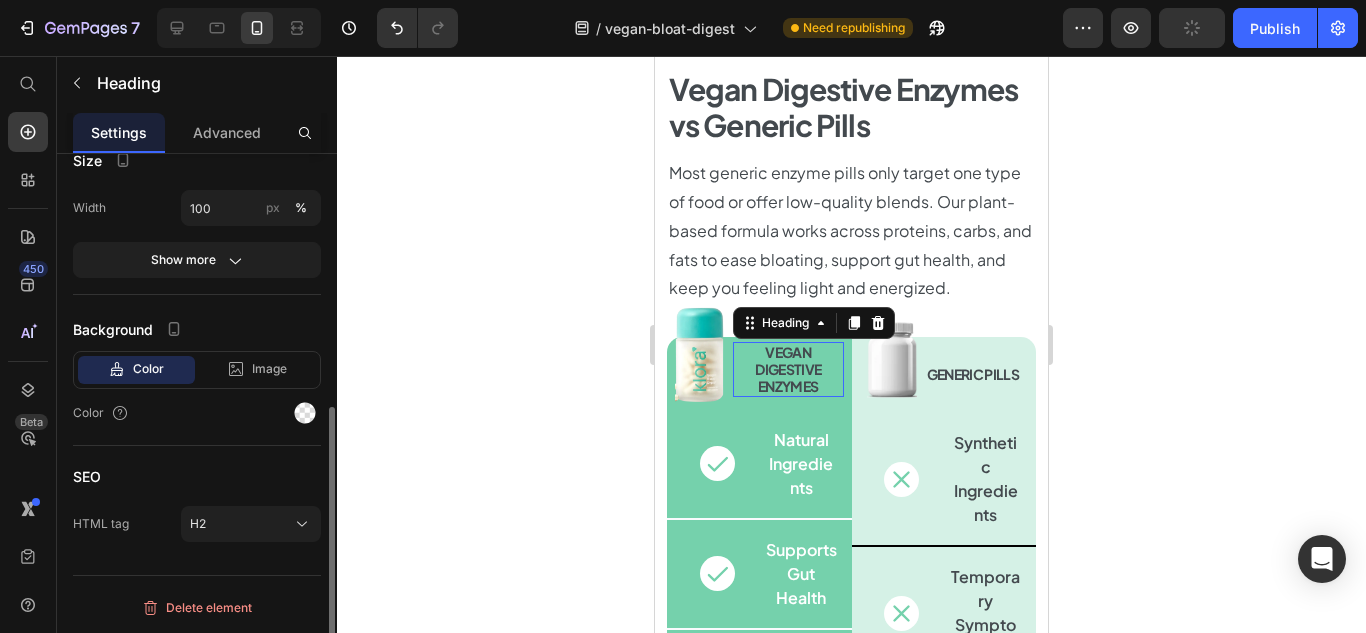 scroll, scrollTop: 0, scrollLeft: 0, axis: both 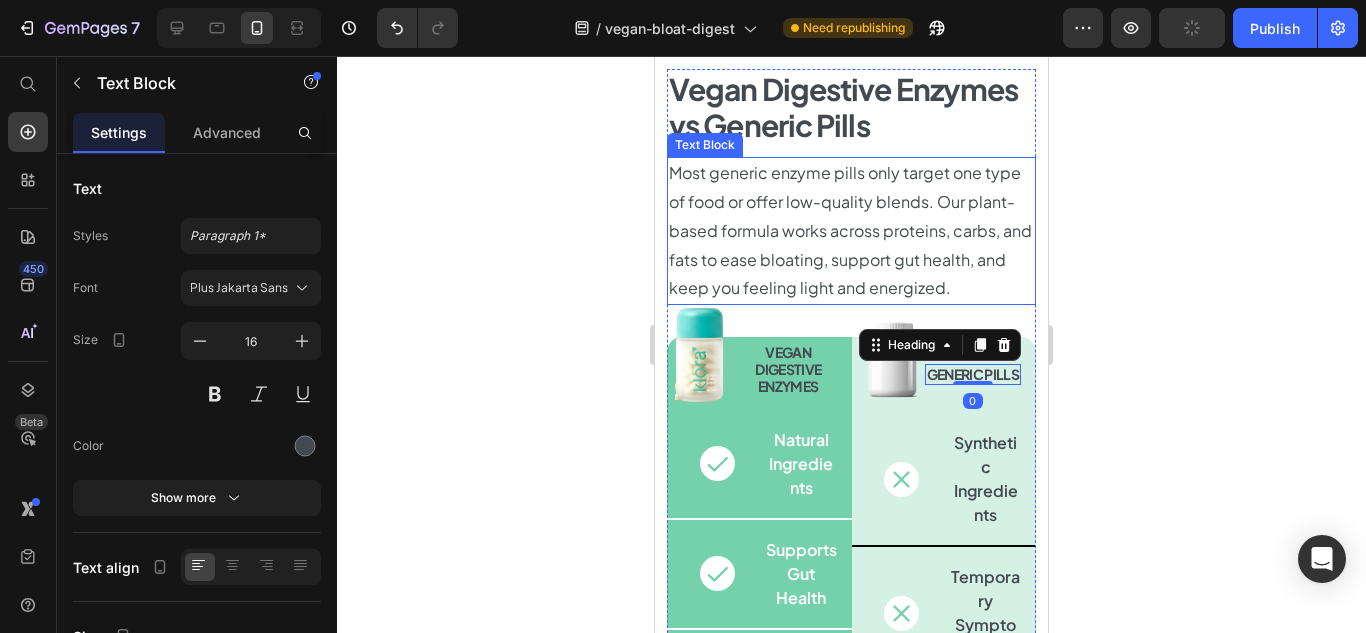 click on "Most generic enzyme pills only target one type of food or offer low-quality blends. Our plant-based formula works across proteins, carbs, and fats to ease bloating, support gut health, and keep you feeling light and energized." at bounding box center (851, 231) 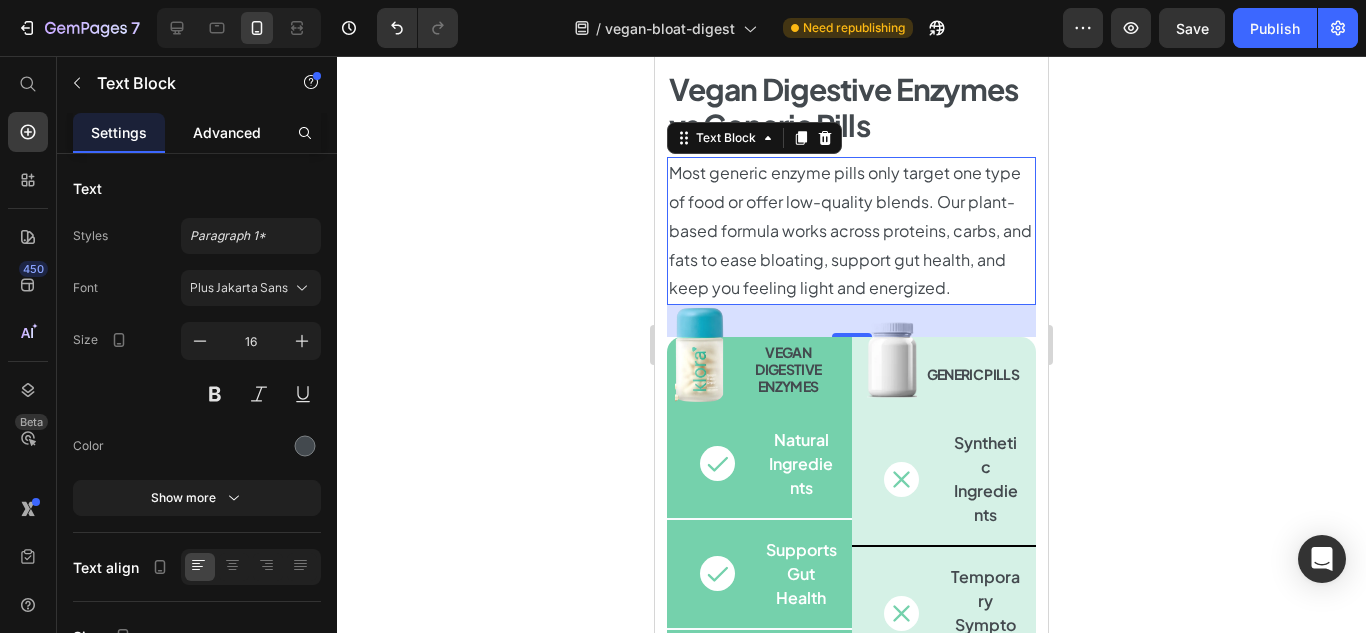 click on "Advanced" 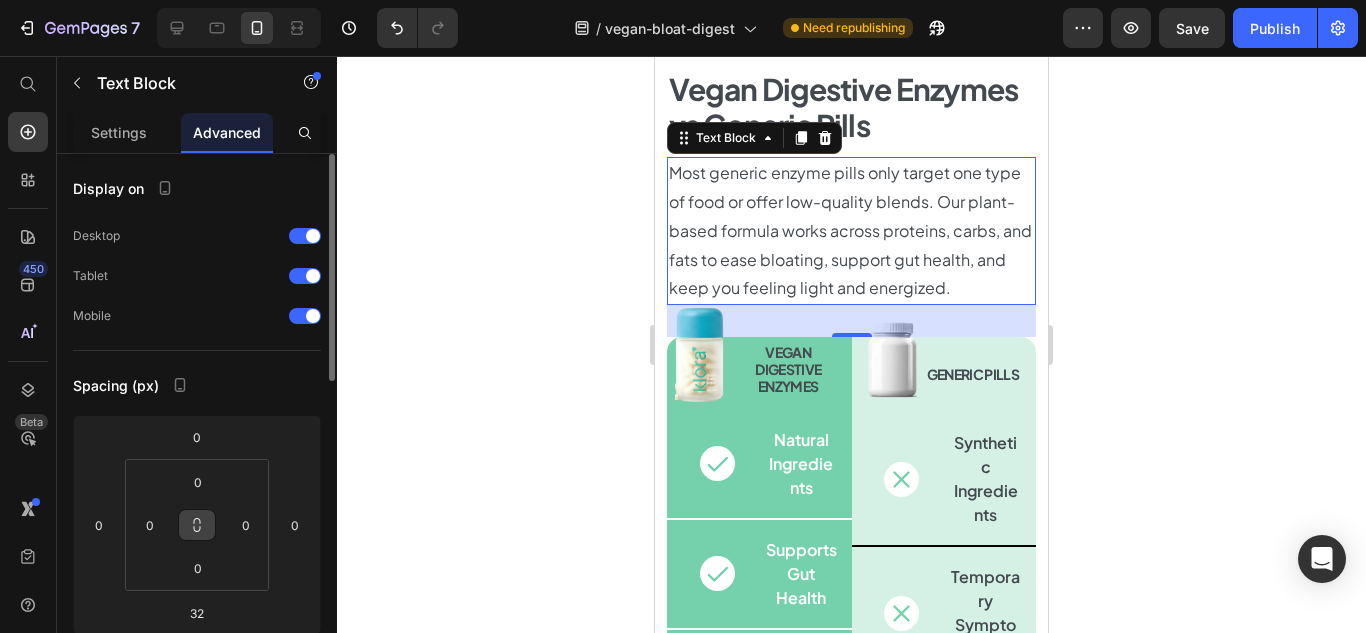scroll, scrollTop: 300, scrollLeft: 0, axis: vertical 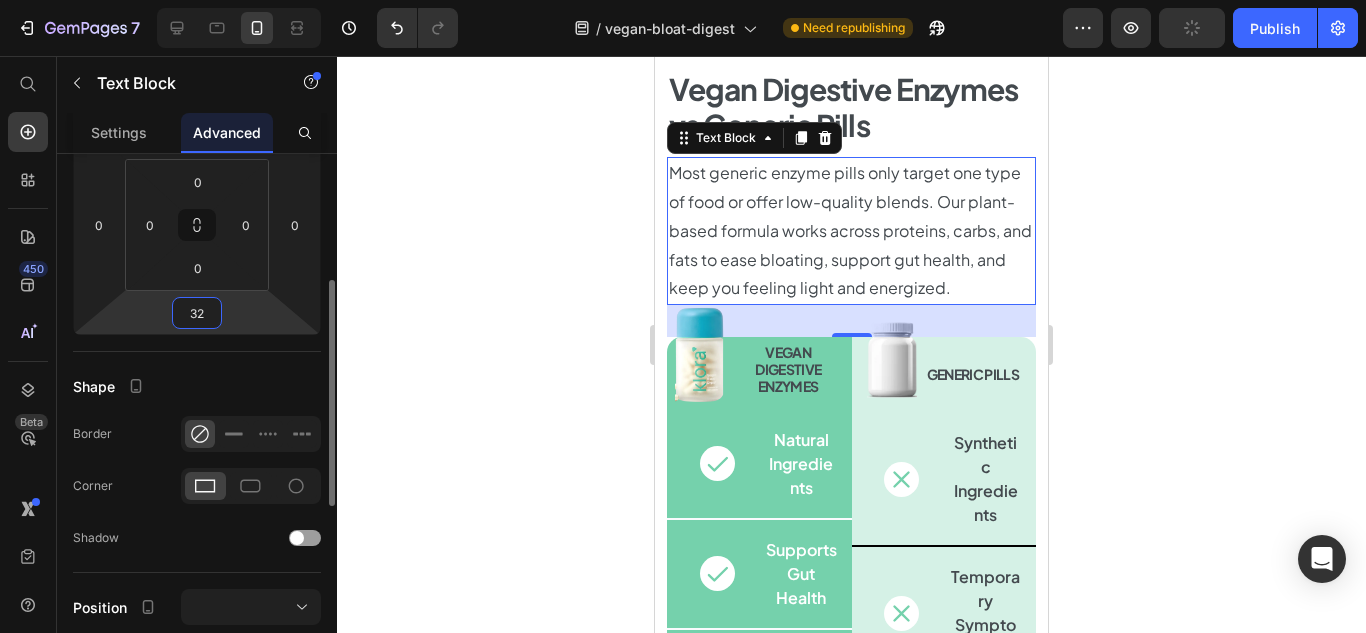click on "32" at bounding box center [197, 313] 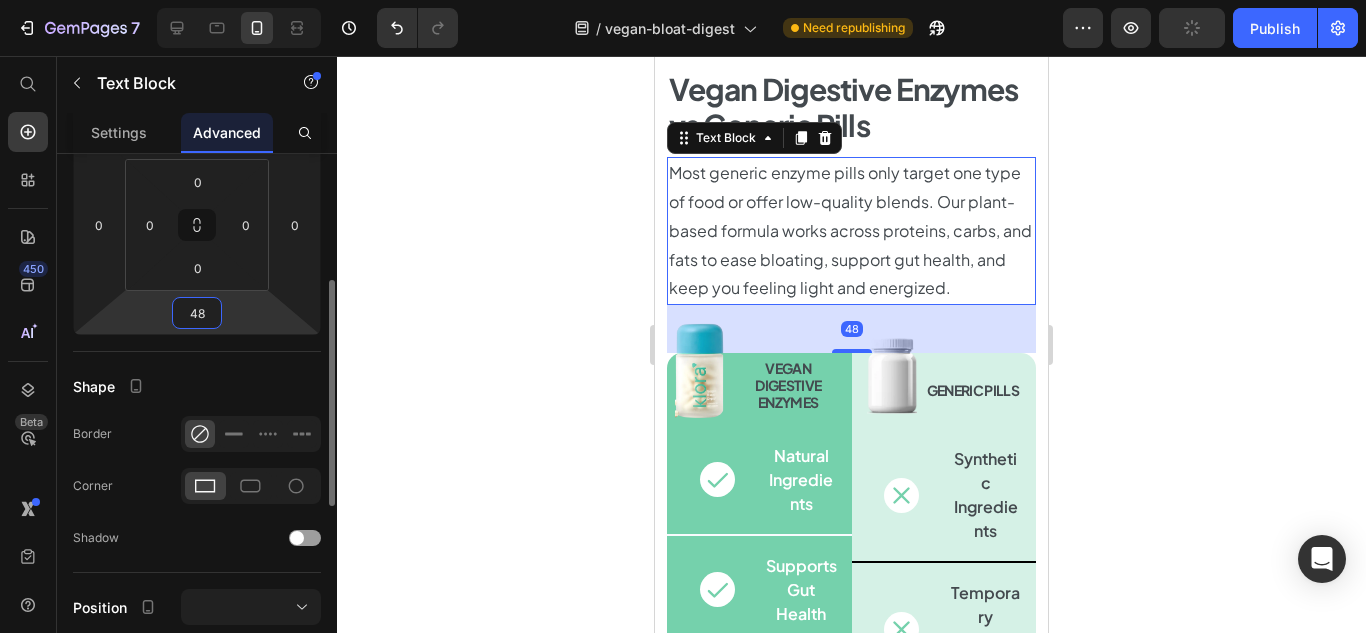 click on "48" at bounding box center (197, 313) 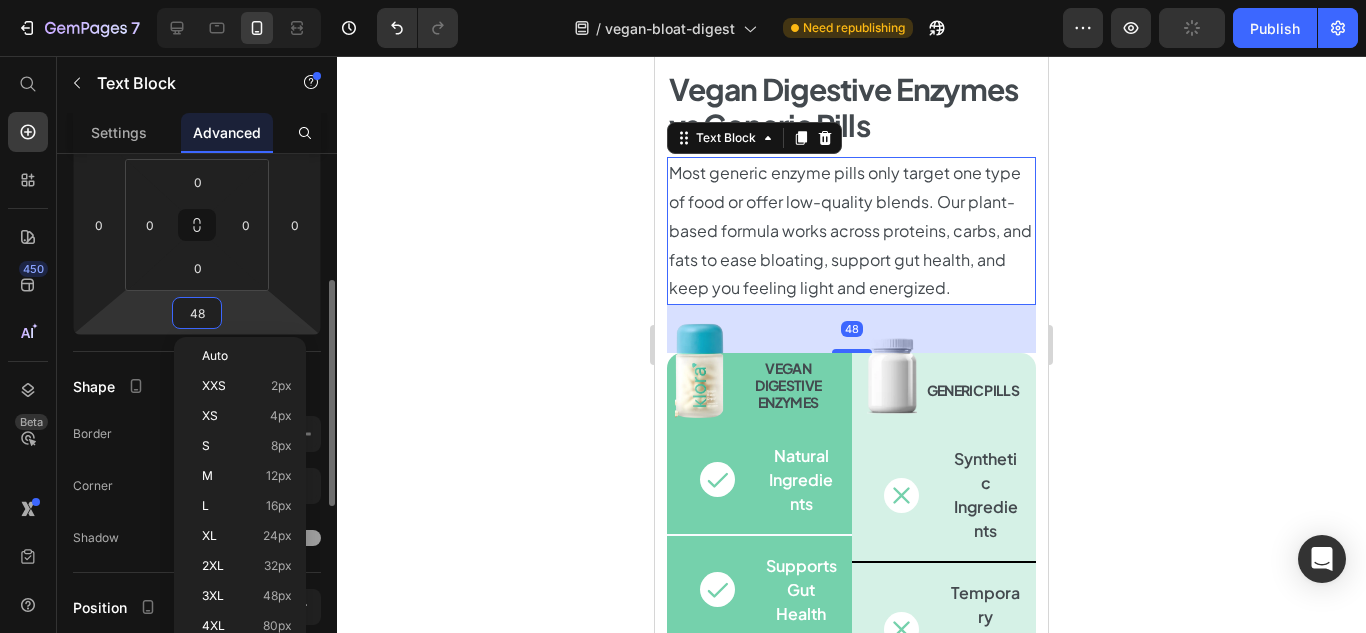 click on "48" at bounding box center (197, 313) 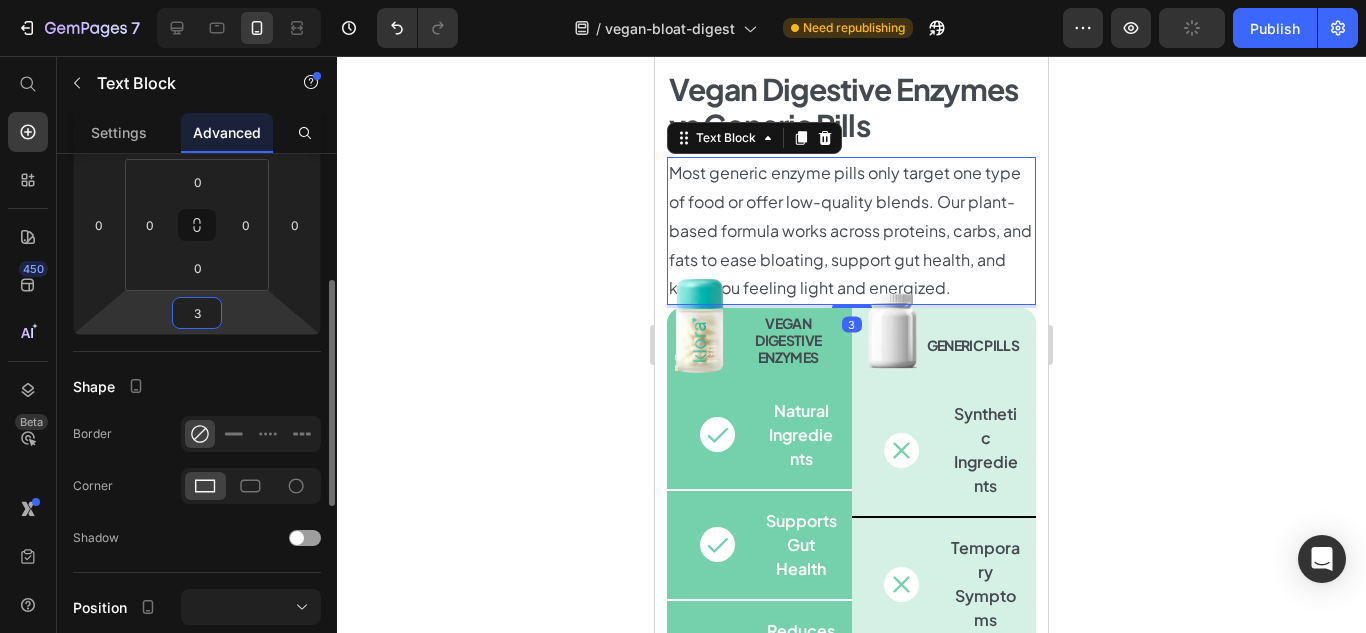 type on "38" 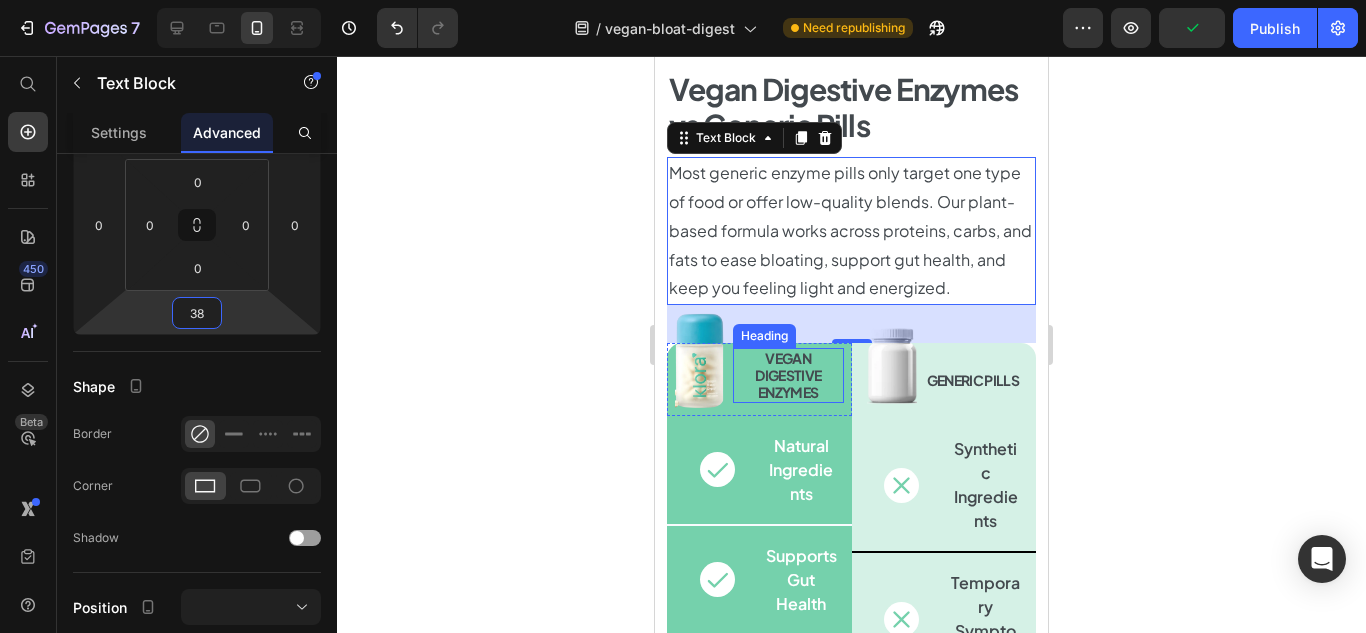 click on "Vegan Digestive Enzymes" at bounding box center [788, 375] 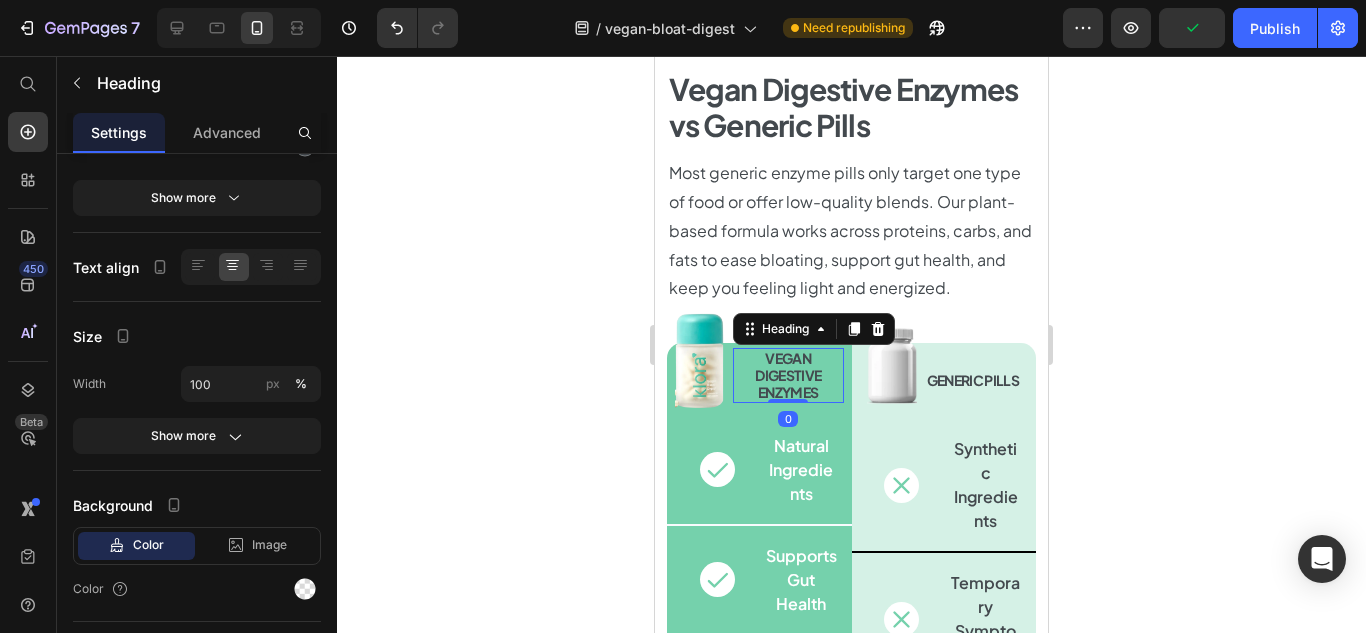 scroll, scrollTop: 0, scrollLeft: 0, axis: both 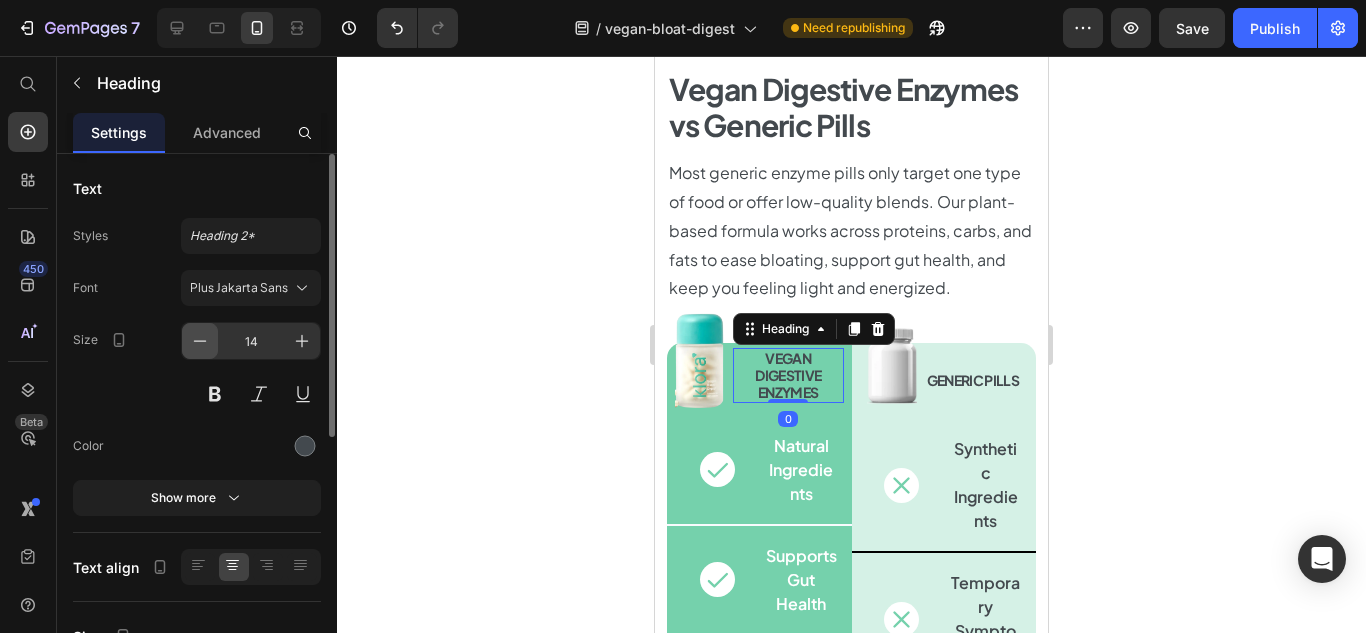 click 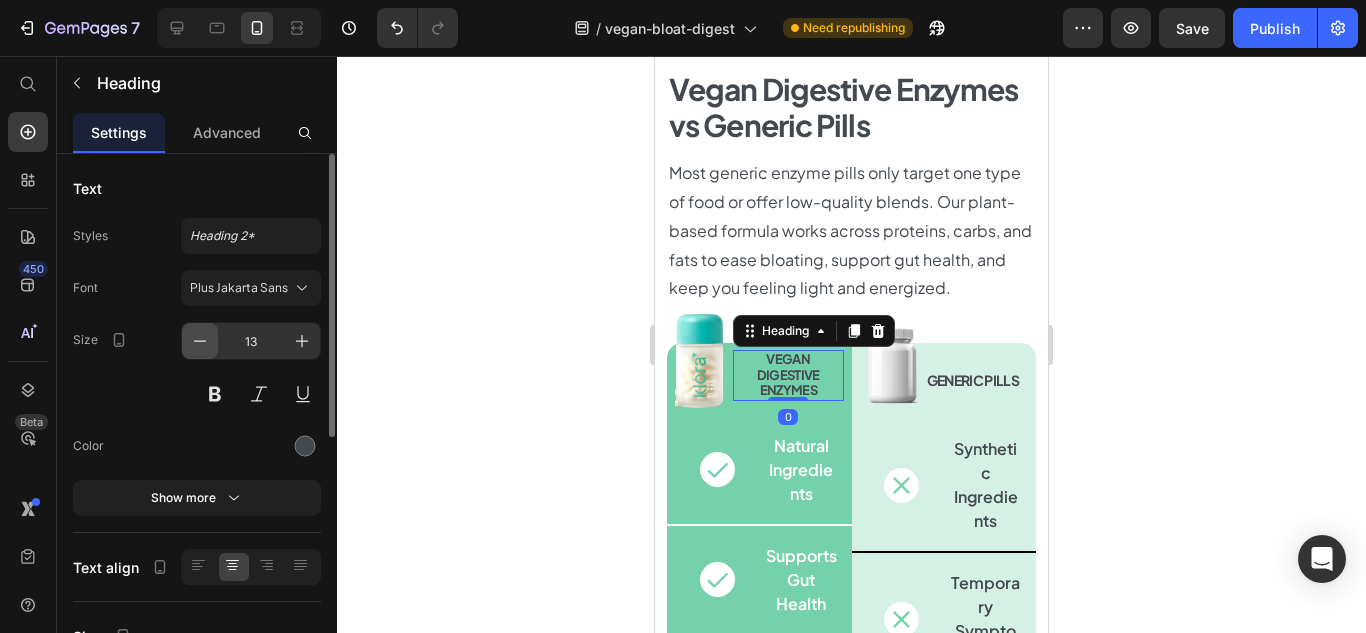 click 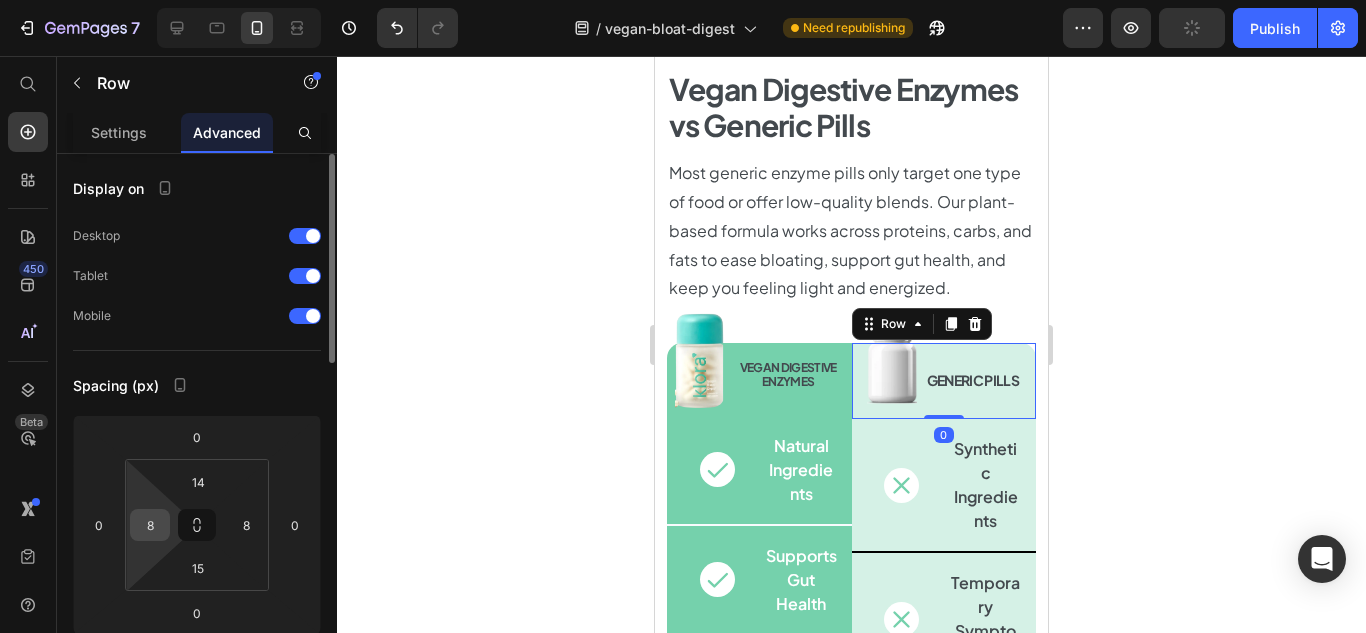 scroll, scrollTop: 100, scrollLeft: 0, axis: vertical 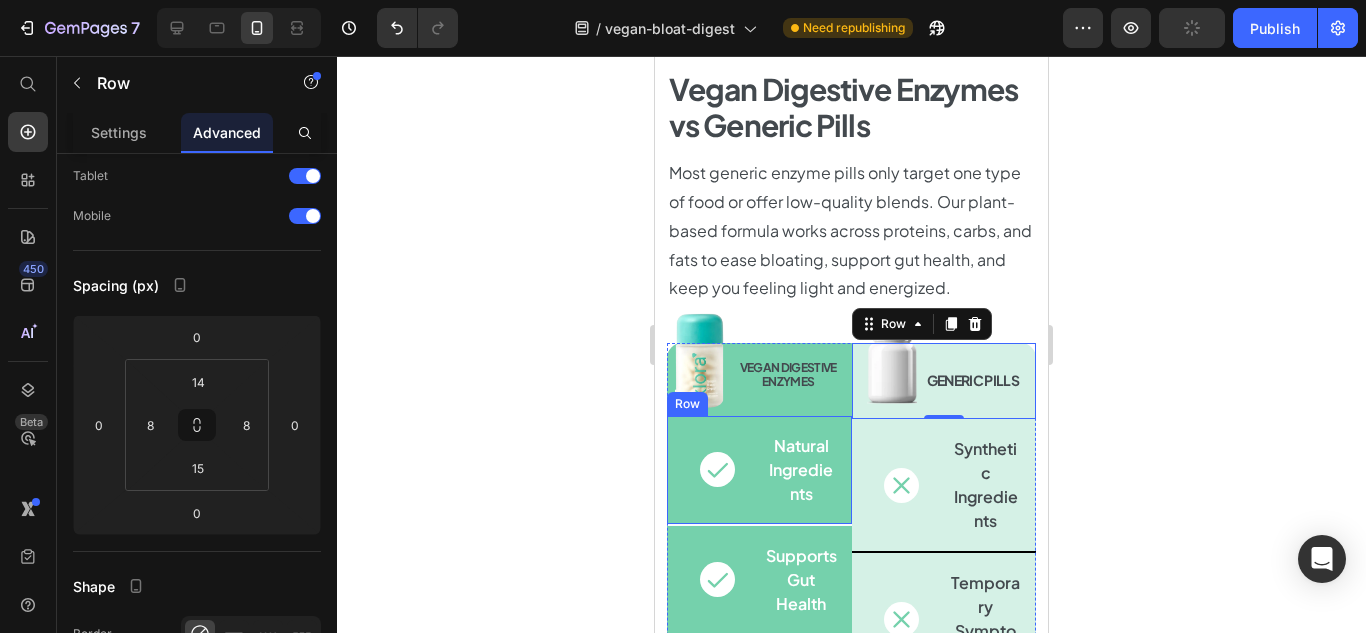 click on "Icon Natural Ingredients Text Block Row" at bounding box center [759, 471] 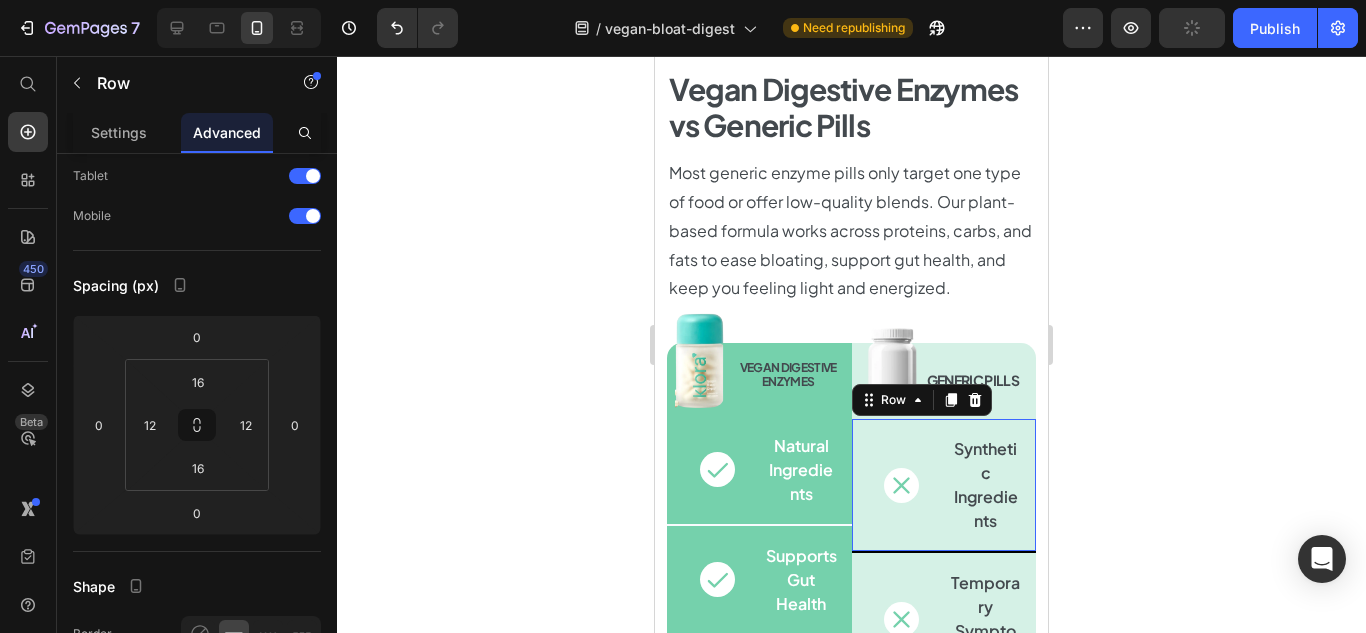 click on "Icon Synthetic Ingredients Text Block Row   0" at bounding box center (944, 486) 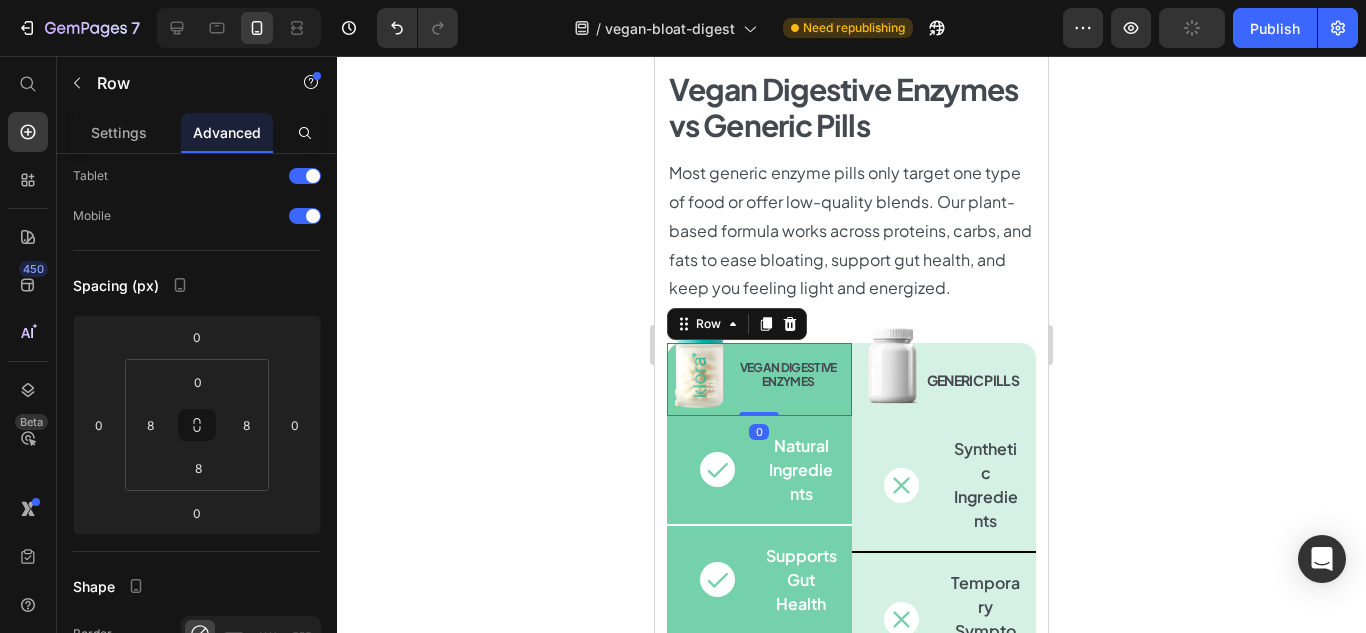 drag, startPoint x: 745, startPoint y: 397, endPoint x: 1073, endPoint y: 457, distance: 333.44266 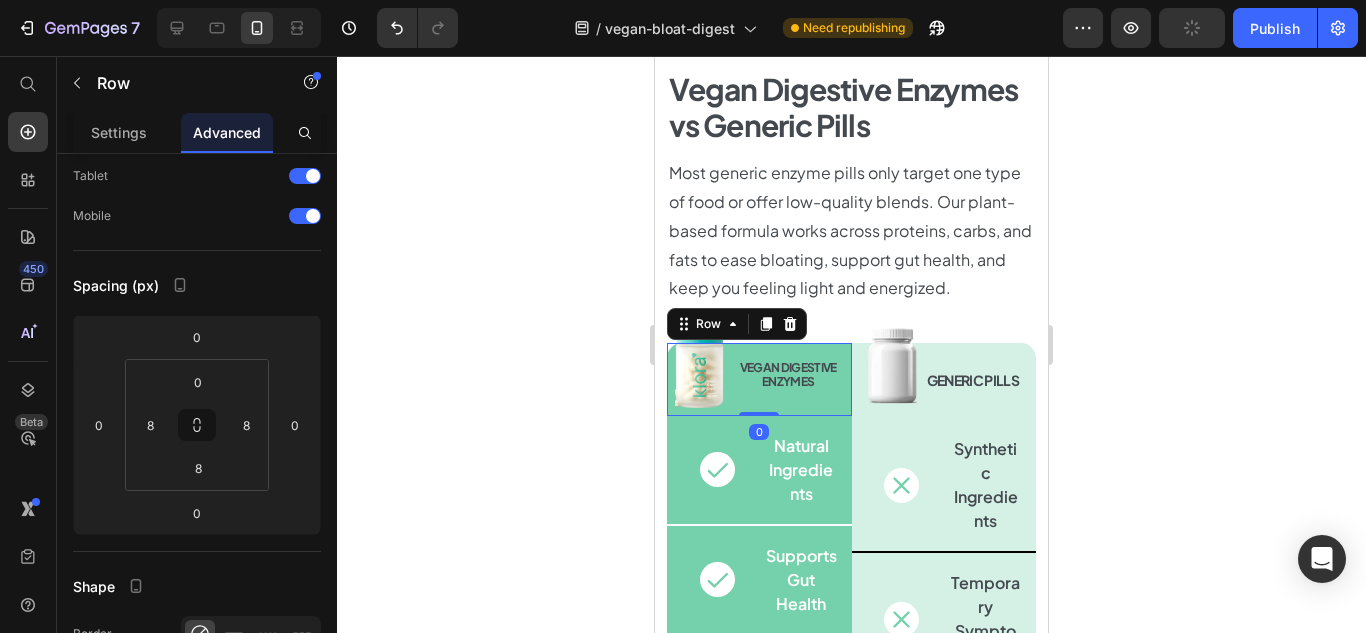 click on "Vegan Digestive Enzymes Heading" at bounding box center [788, 375] 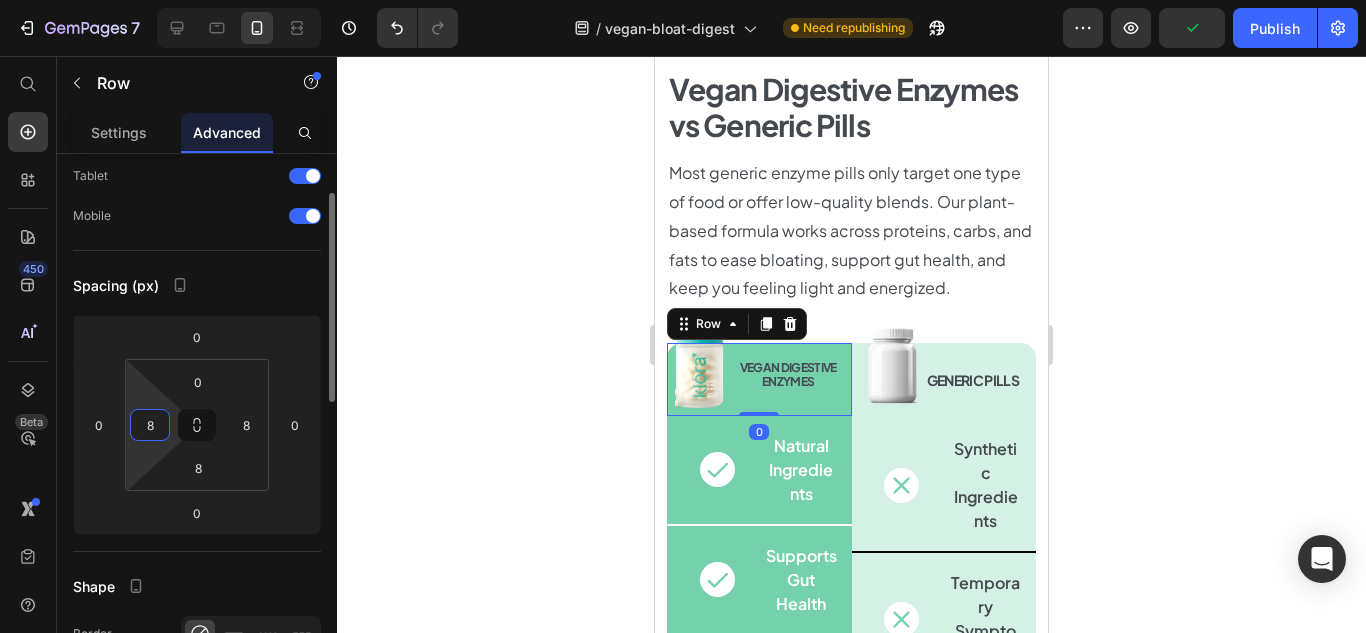 click on "8" at bounding box center [150, 425] 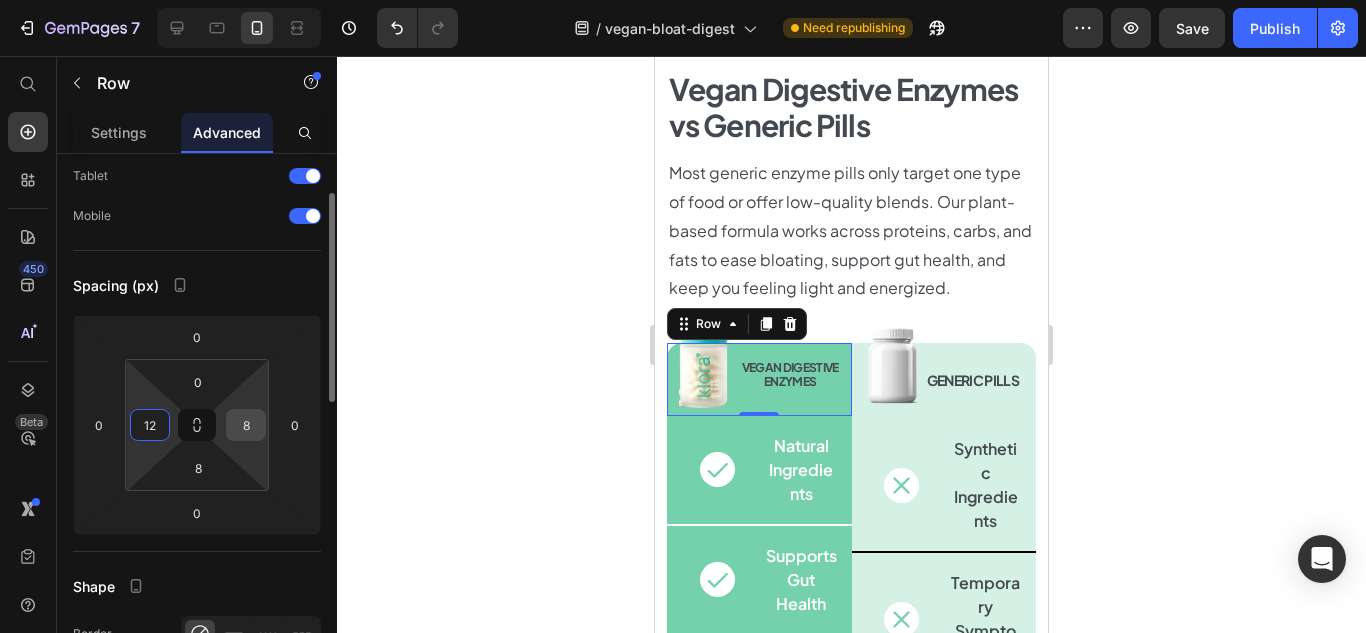type on "12" 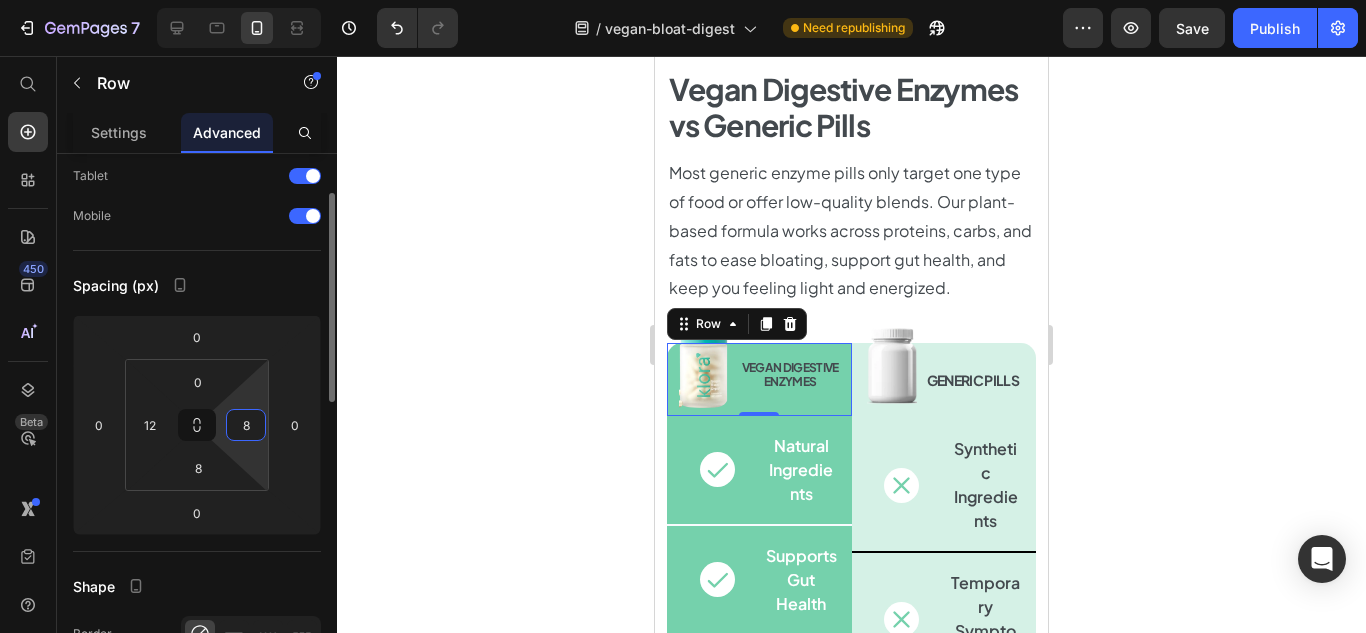 click on "8" at bounding box center (246, 425) 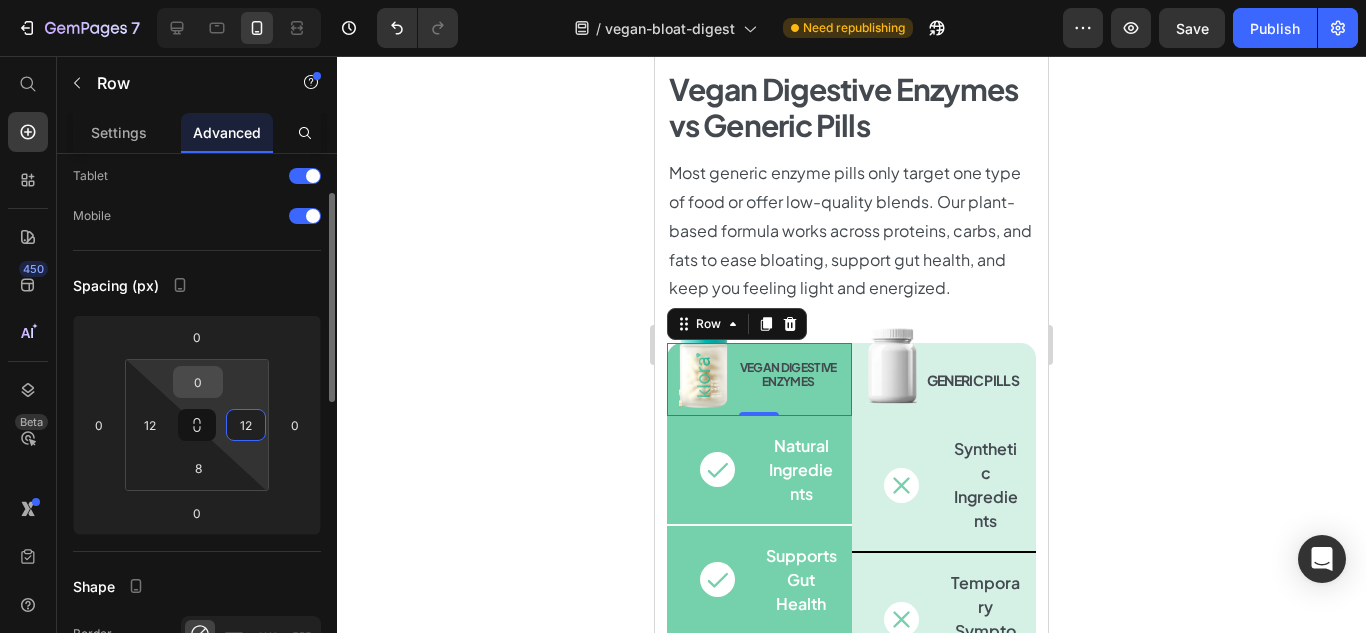 type on "12" 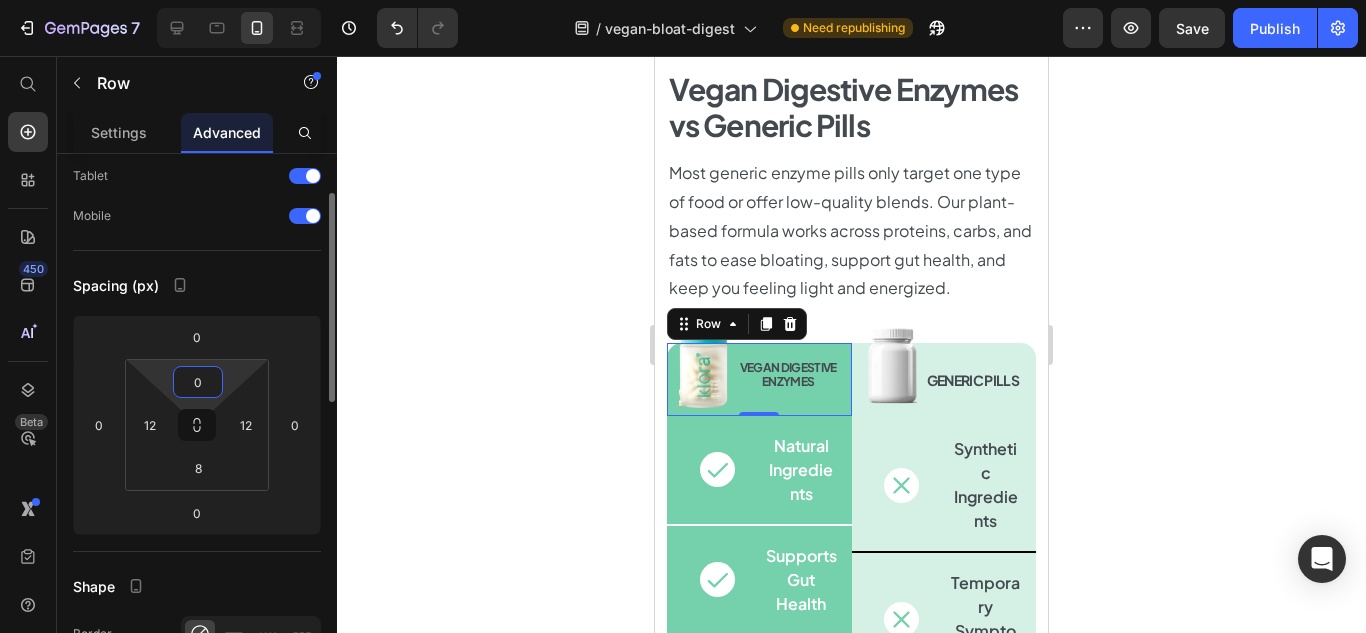 click on "0" at bounding box center [198, 382] 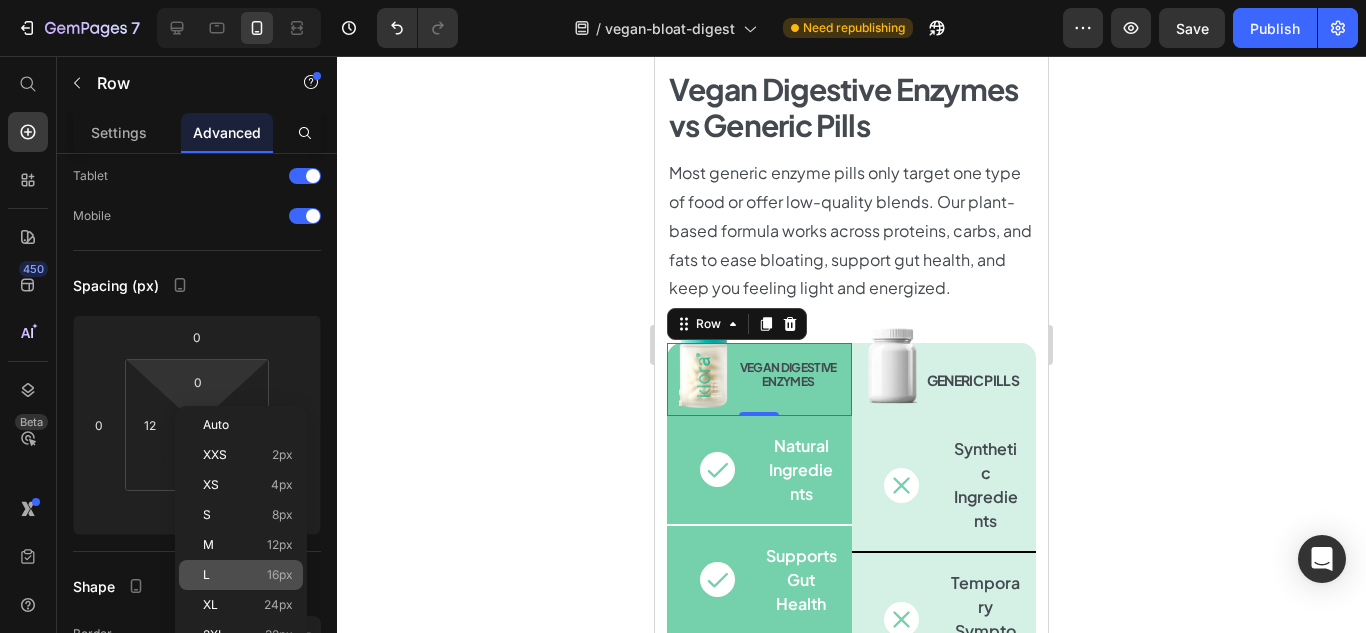 click on "L 16px" 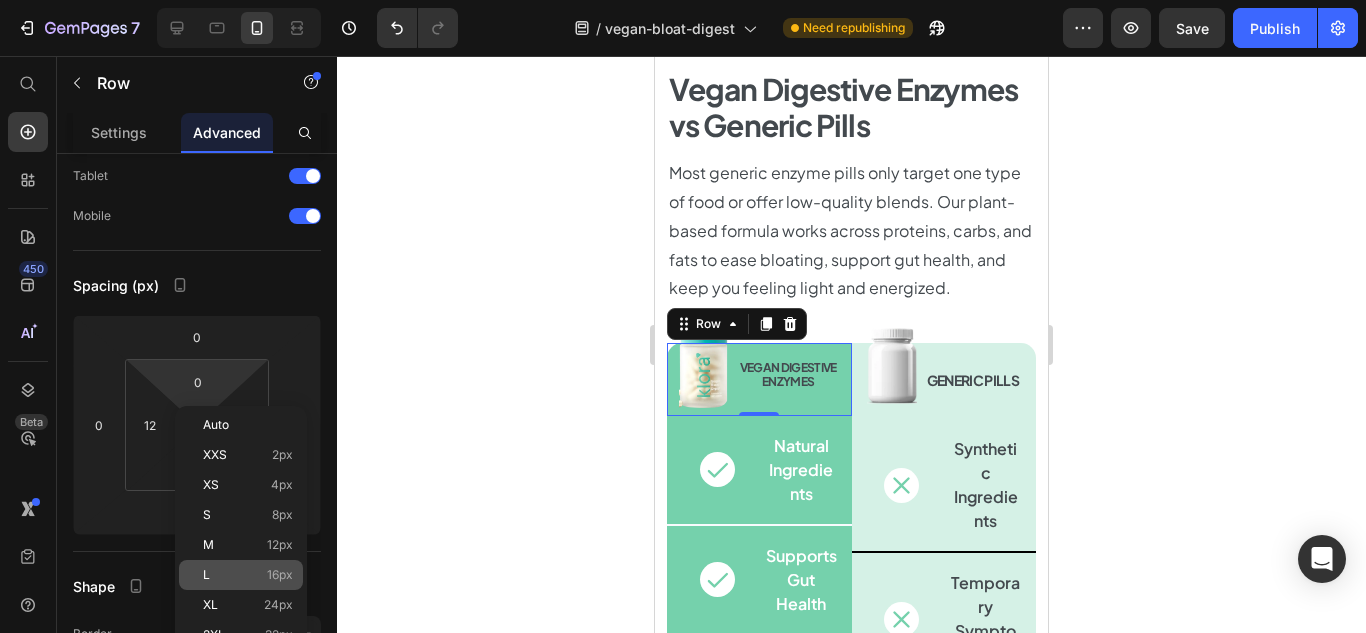 type on "16" 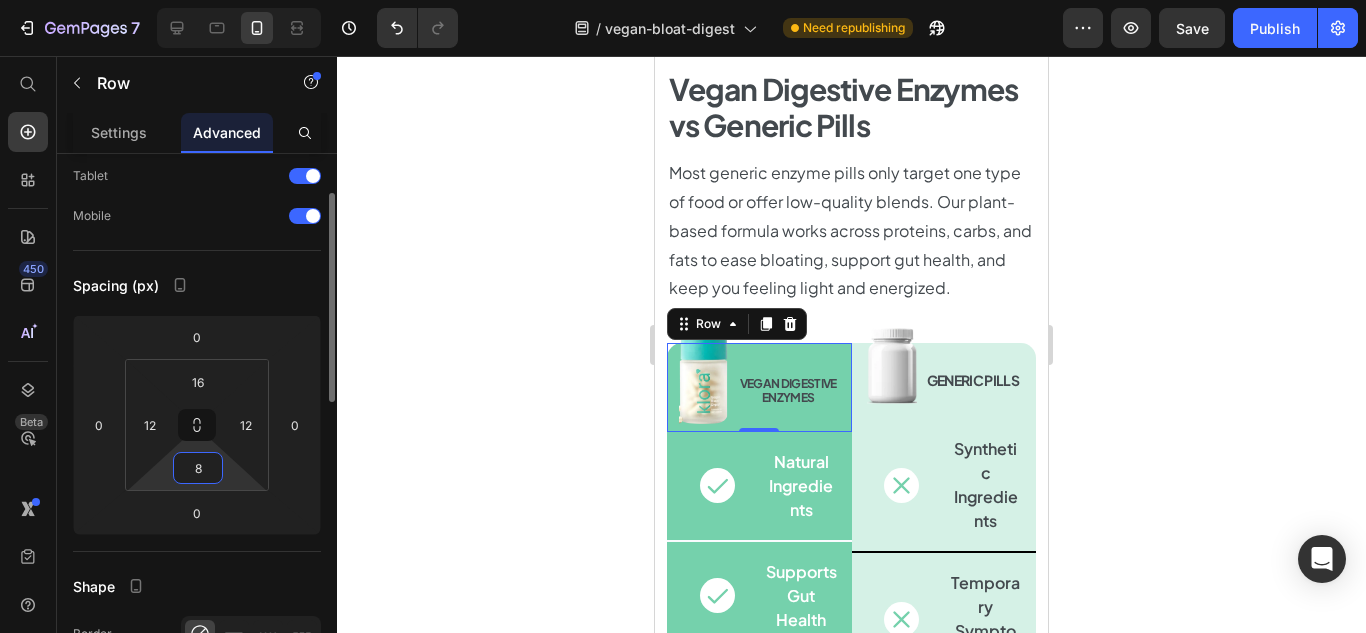click on "8" at bounding box center [198, 468] 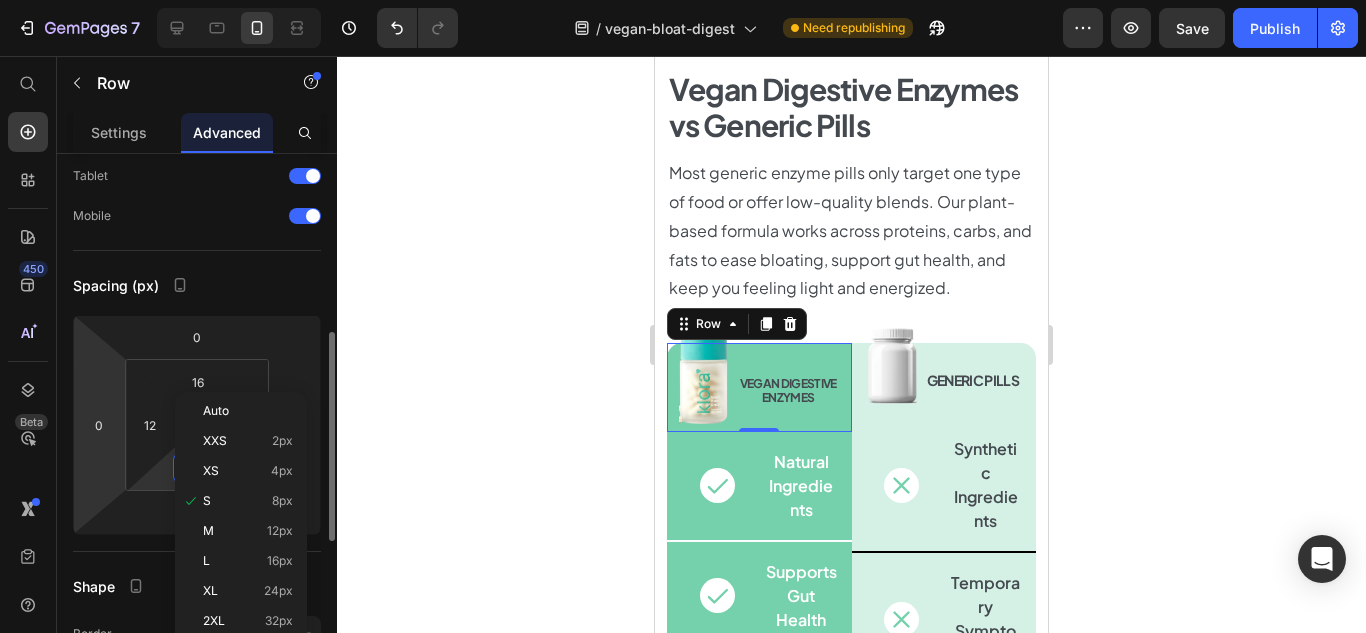 scroll, scrollTop: 300, scrollLeft: 0, axis: vertical 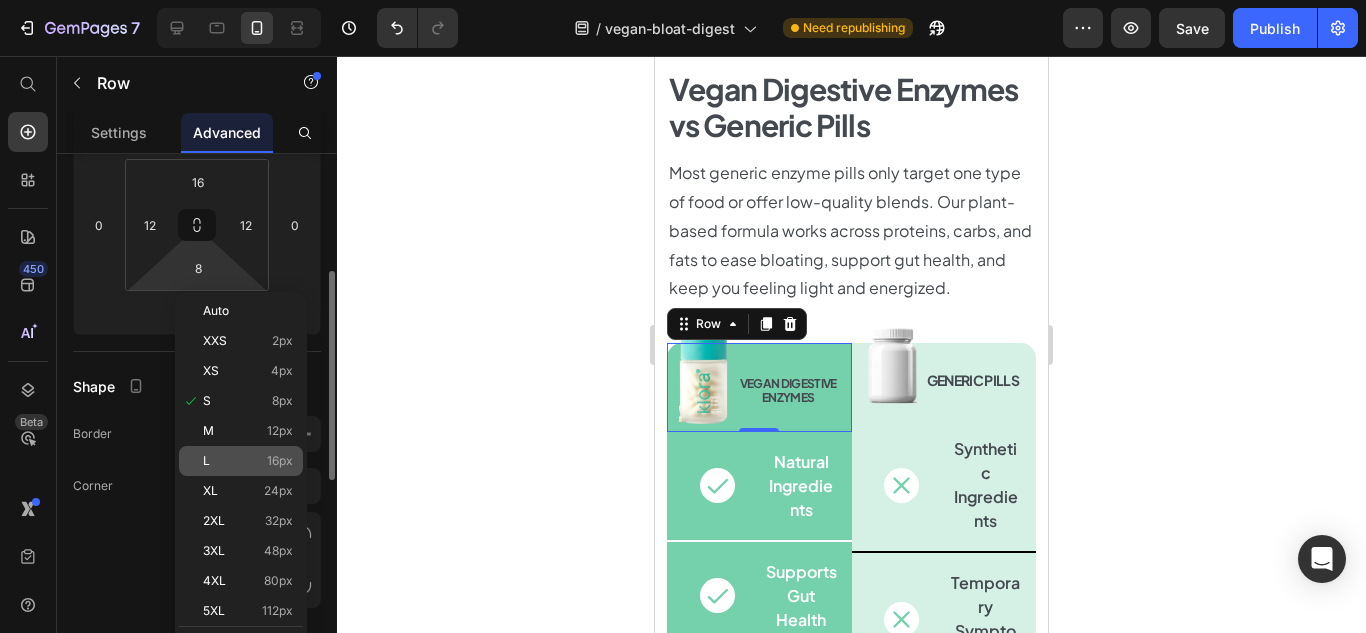 click on "L 16px" at bounding box center (248, 461) 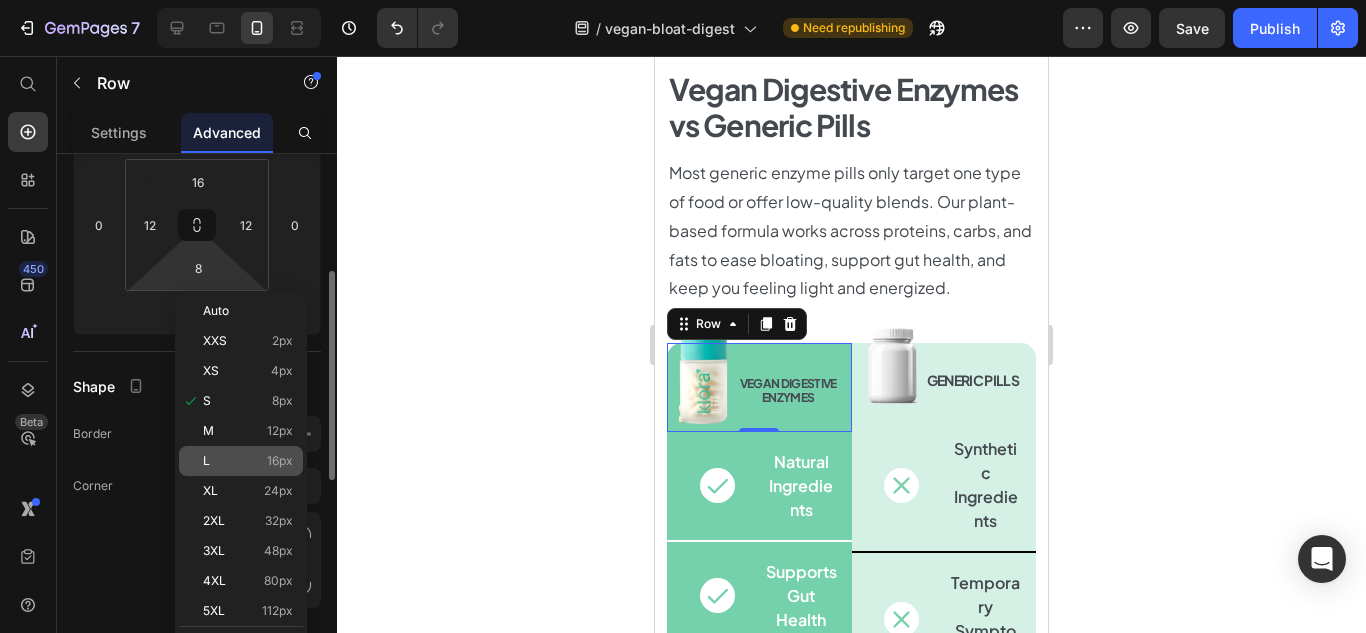 type on "16" 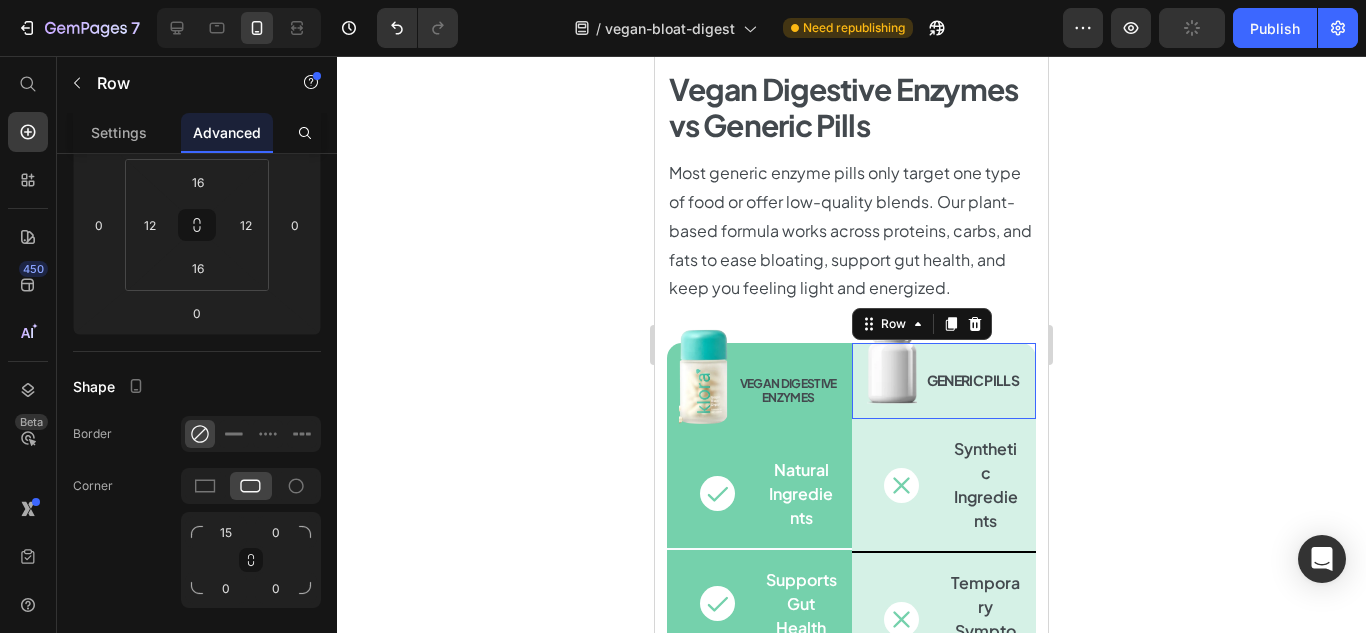 click on "Image Generic Pills Heading Row   0" at bounding box center [944, 381] 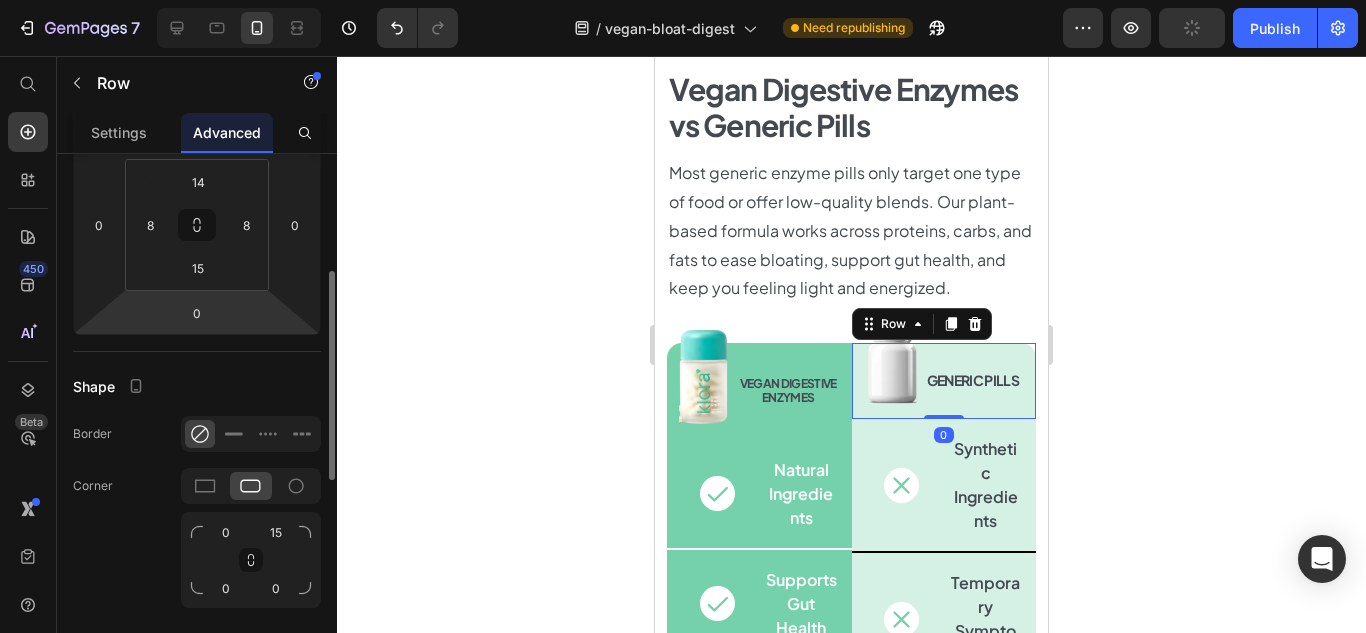scroll, scrollTop: 200, scrollLeft: 0, axis: vertical 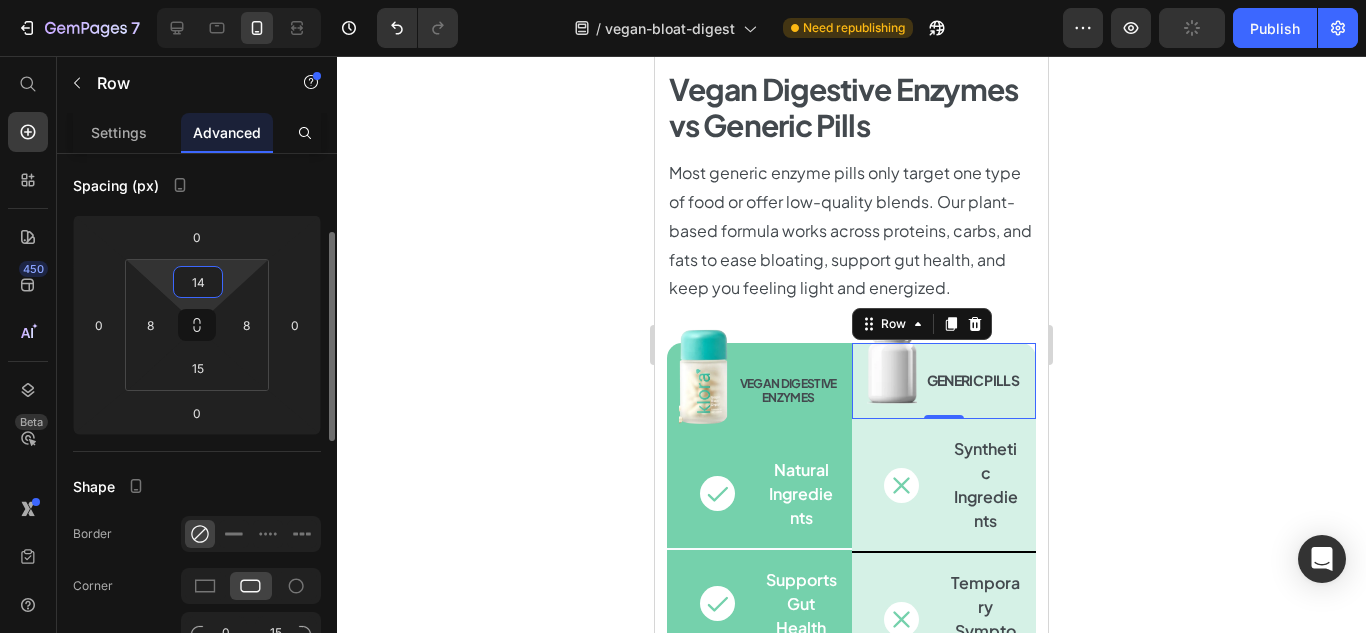 click on "14" at bounding box center [198, 282] 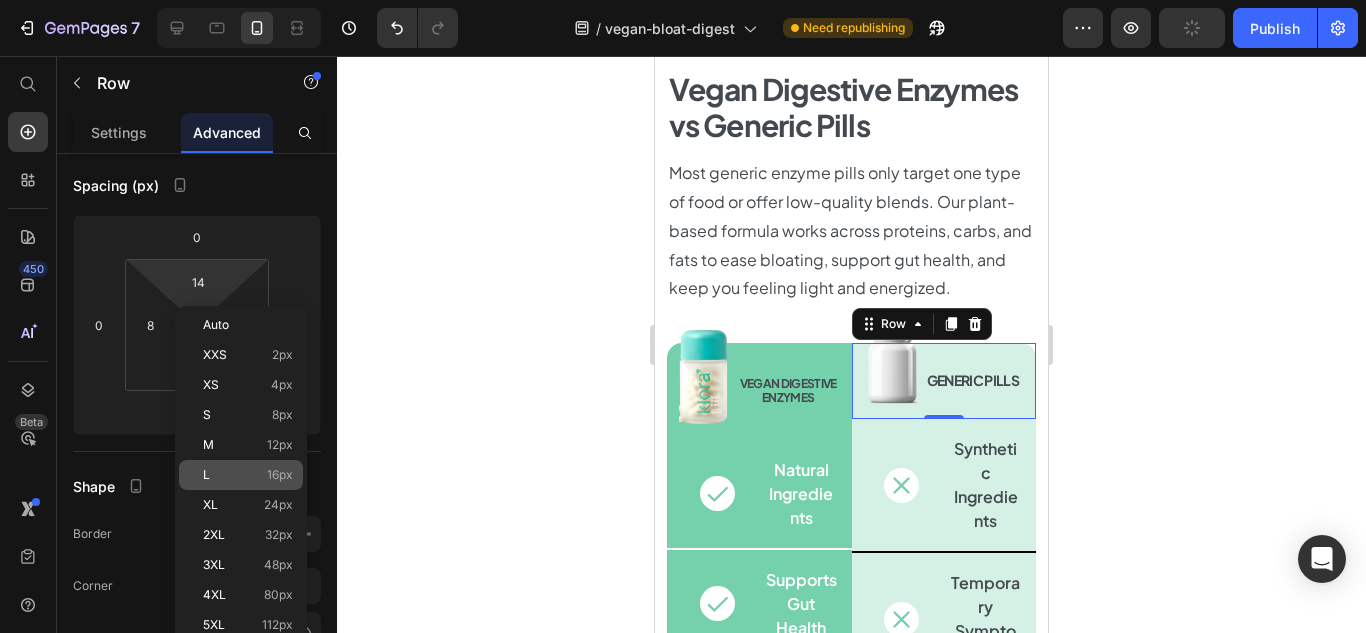 click on "L 16px" at bounding box center [248, 475] 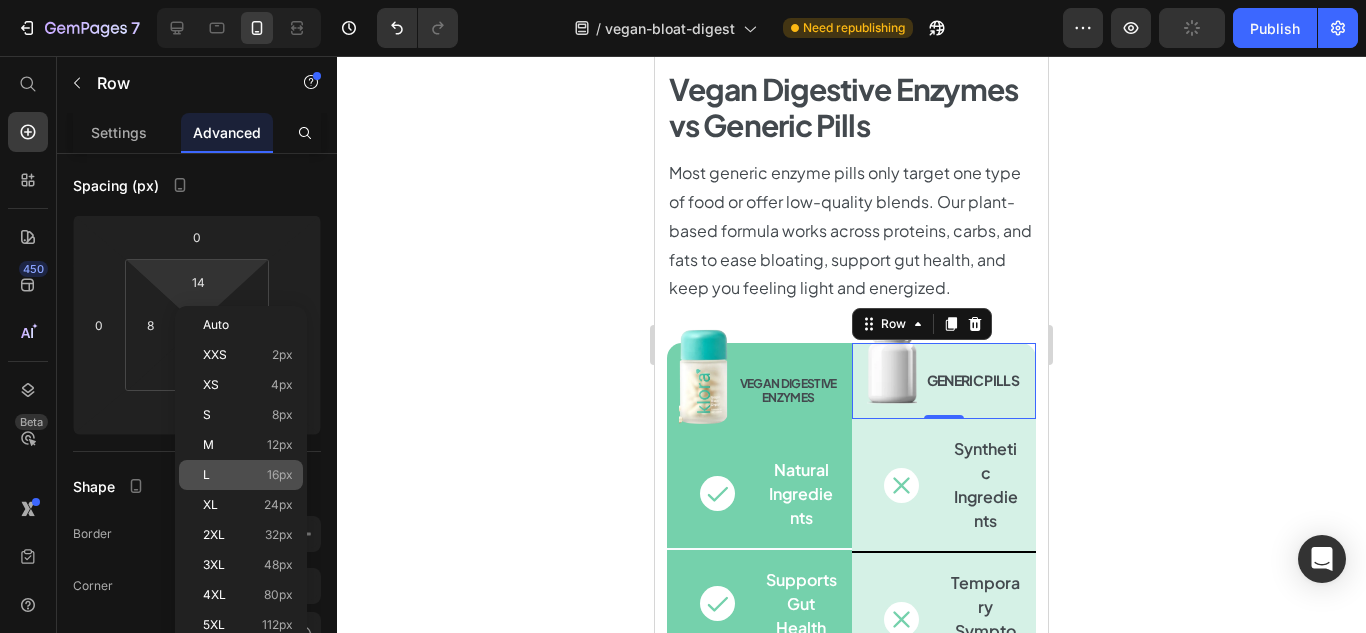 type on "16" 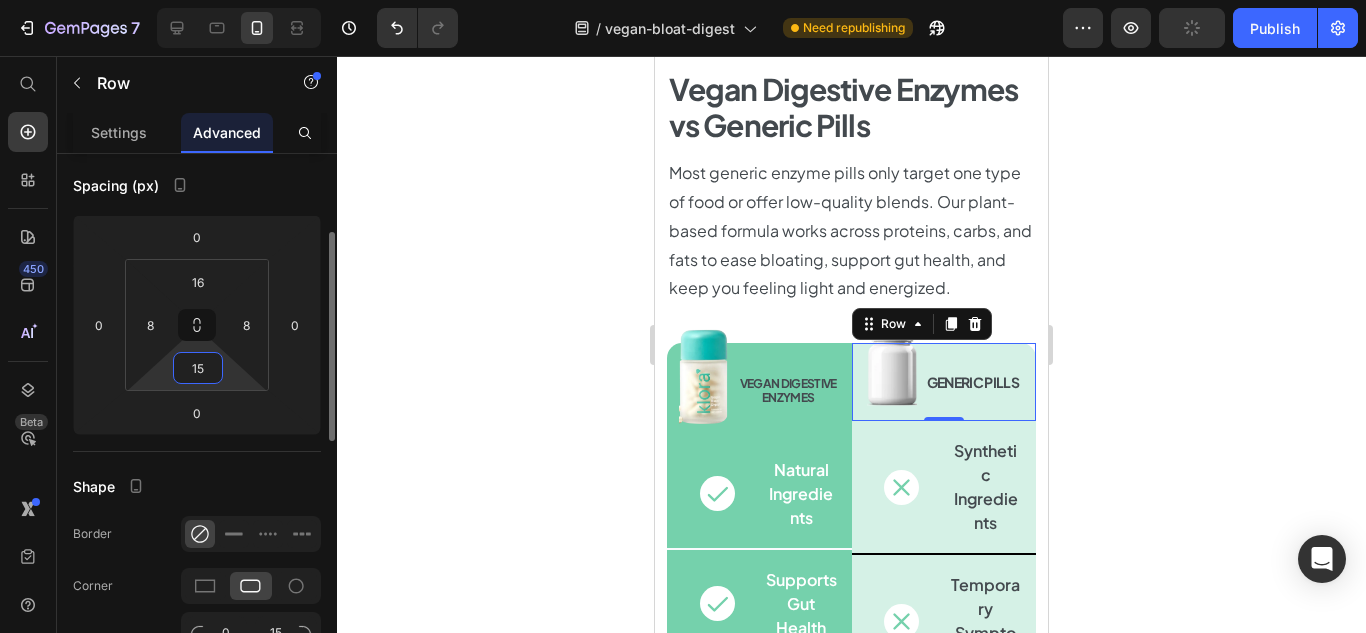 click on "15" at bounding box center [198, 368] 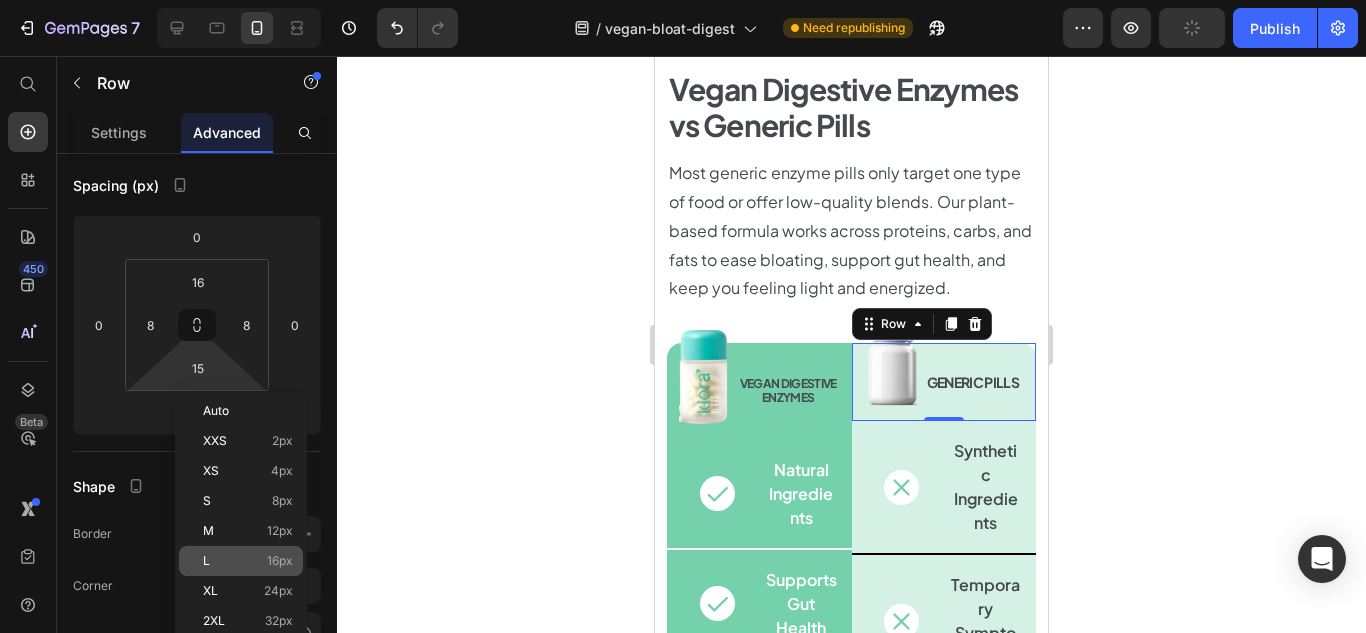 click on "L 16px" 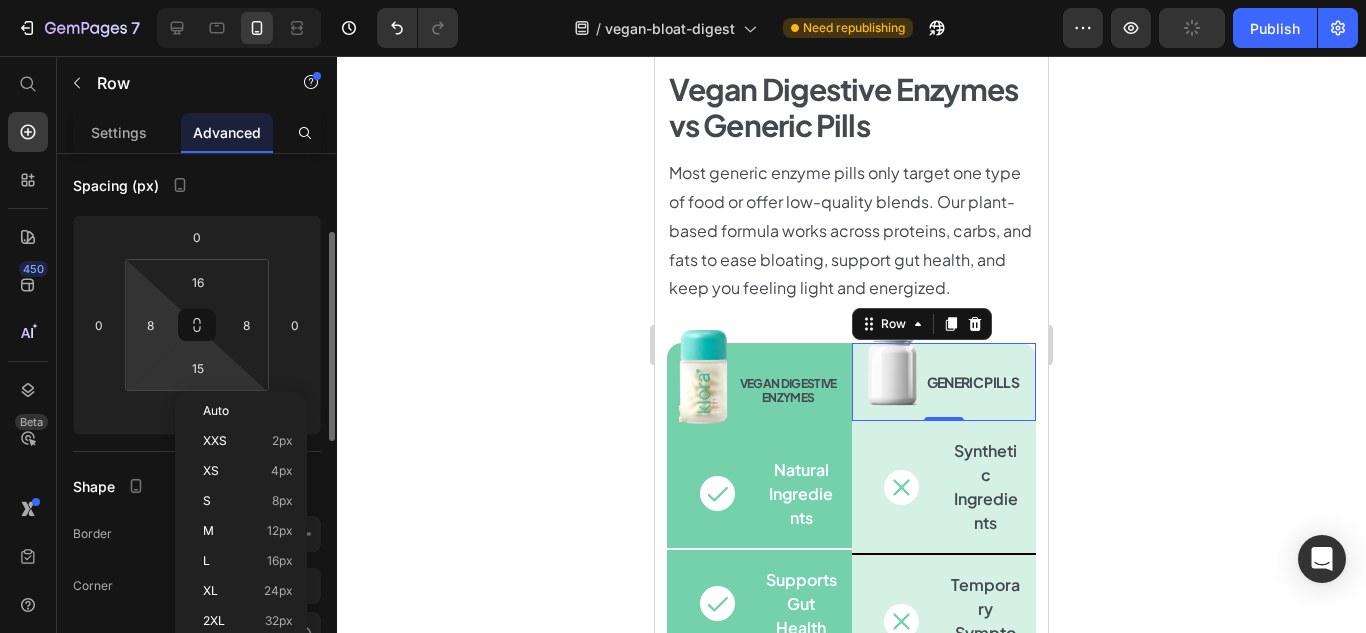 type on "16" 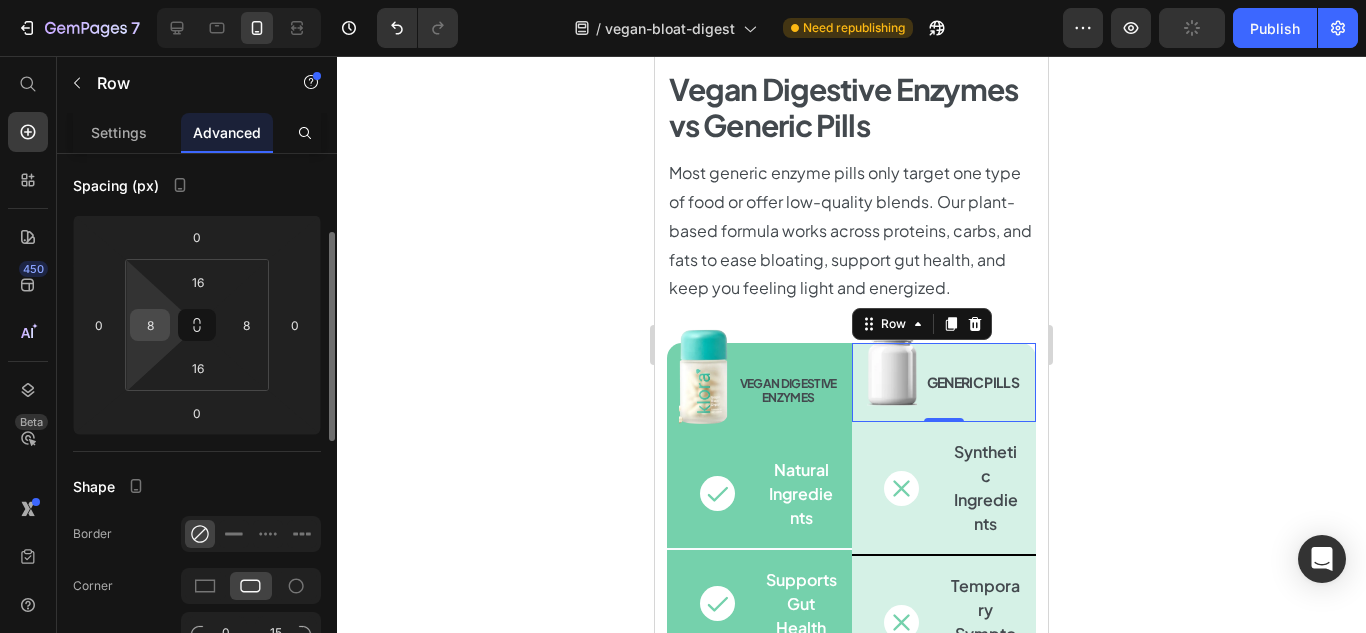 click on "8" at bounding box center (150, 325) 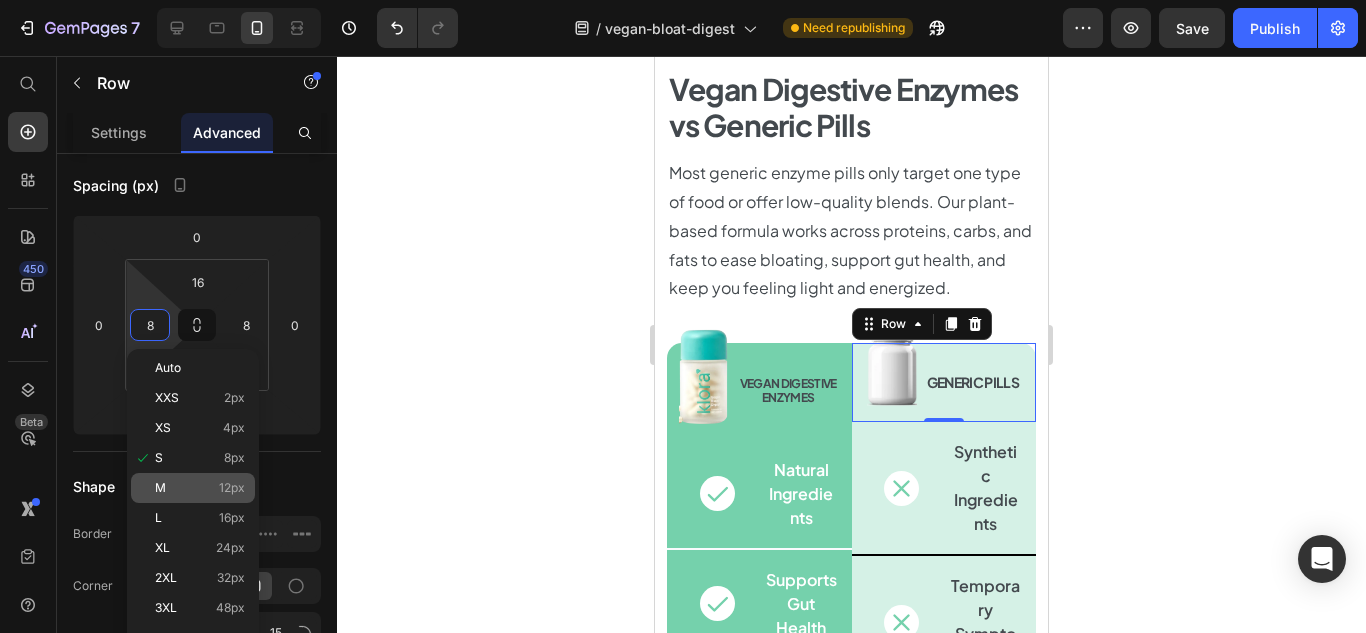 click on "M 12px" 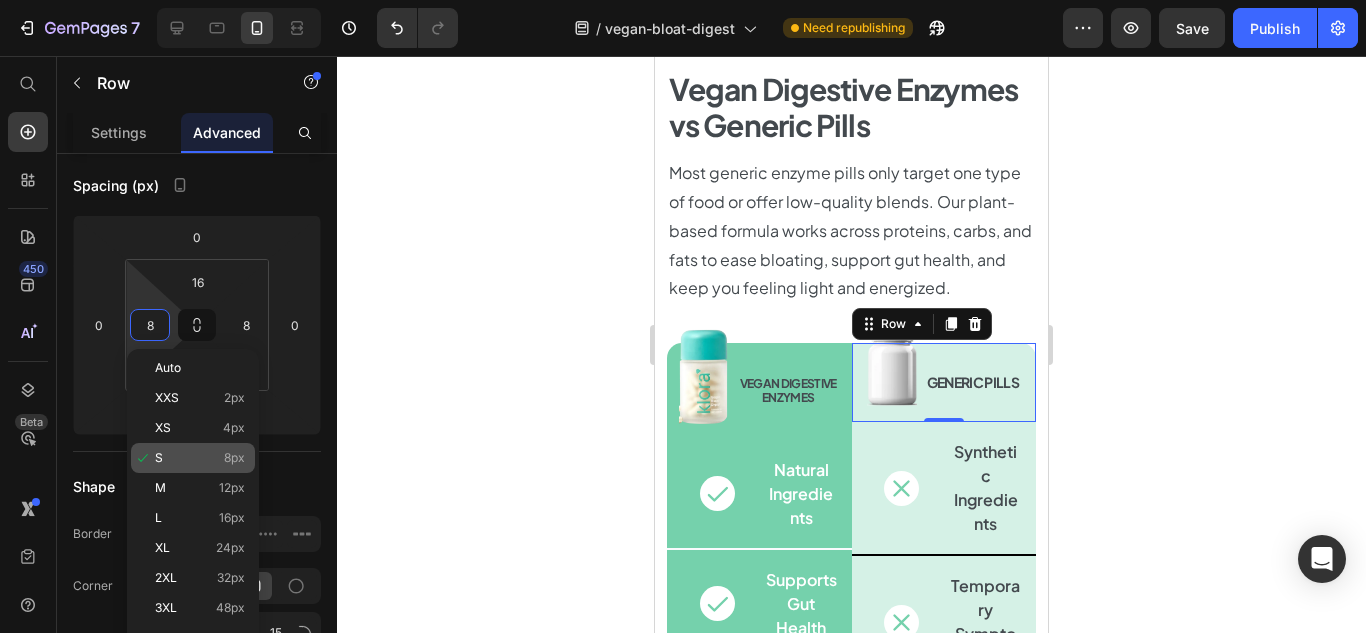 type on "12" 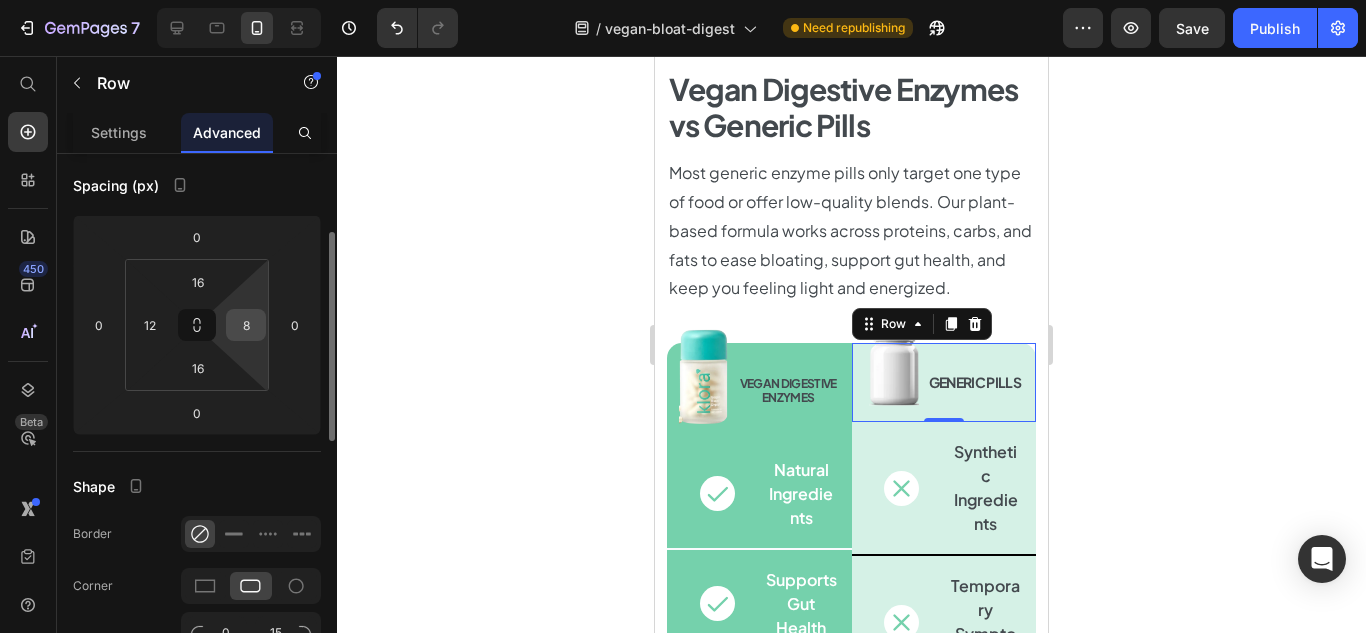 click on "8" at bounding box center [246, 325] 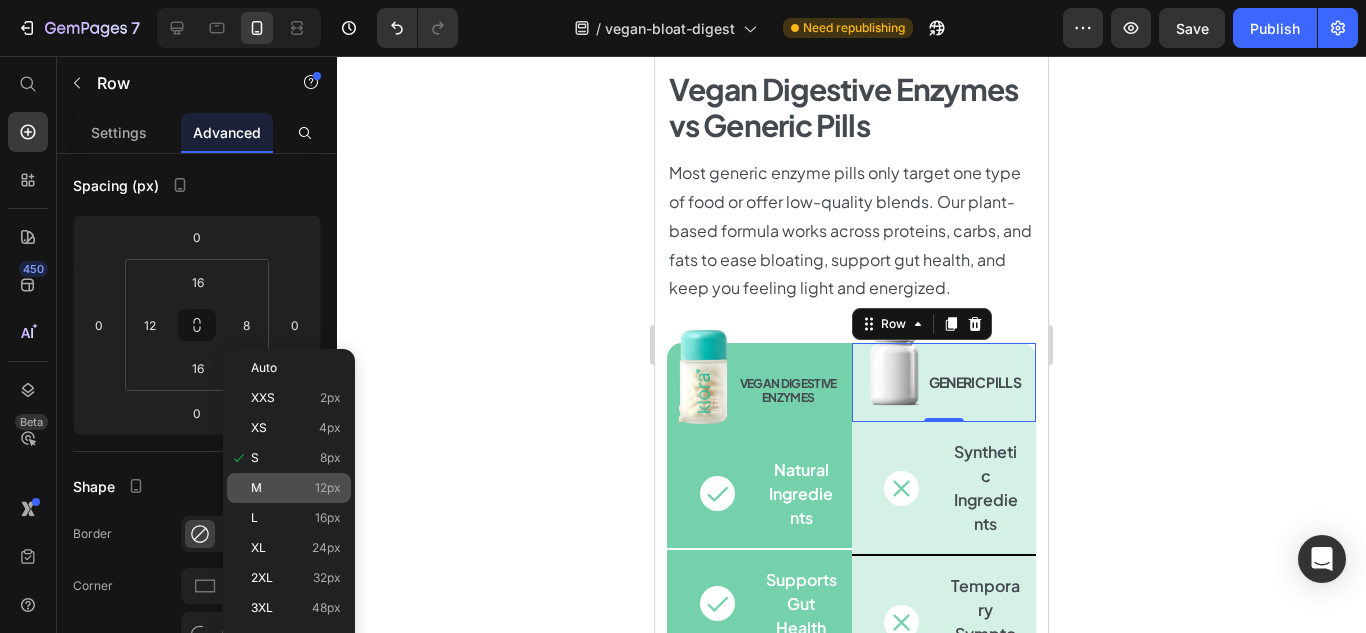 click on "M 12px" 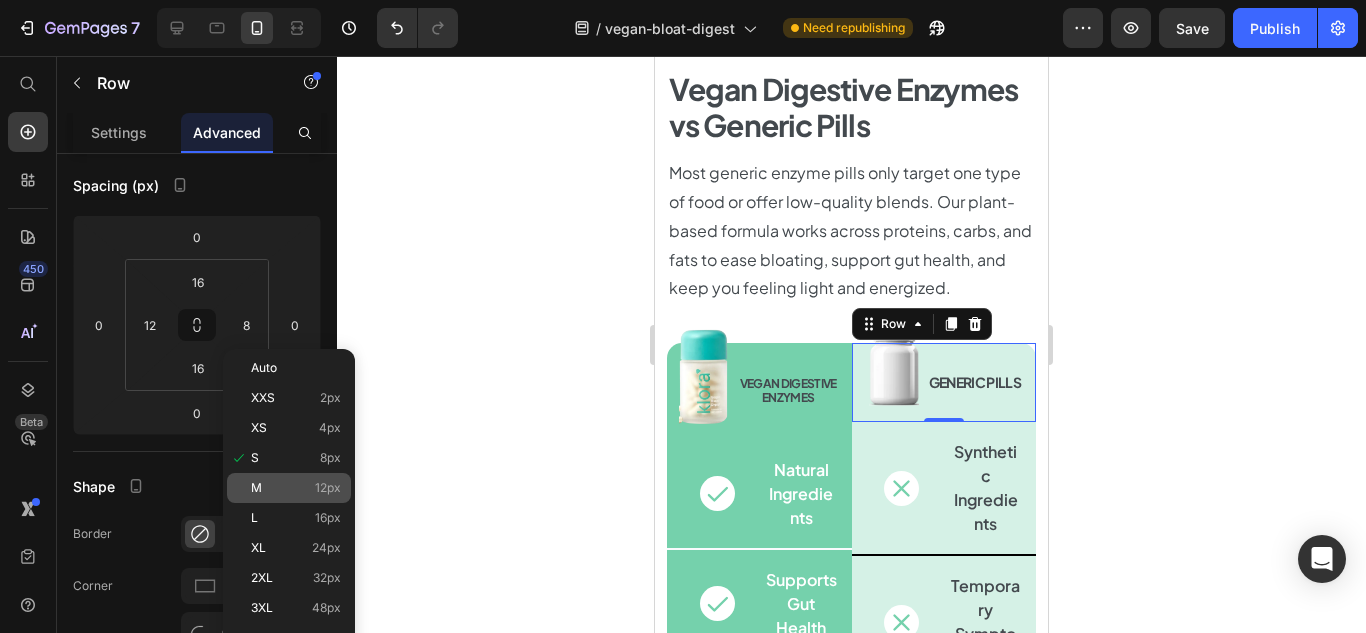 type on "12" 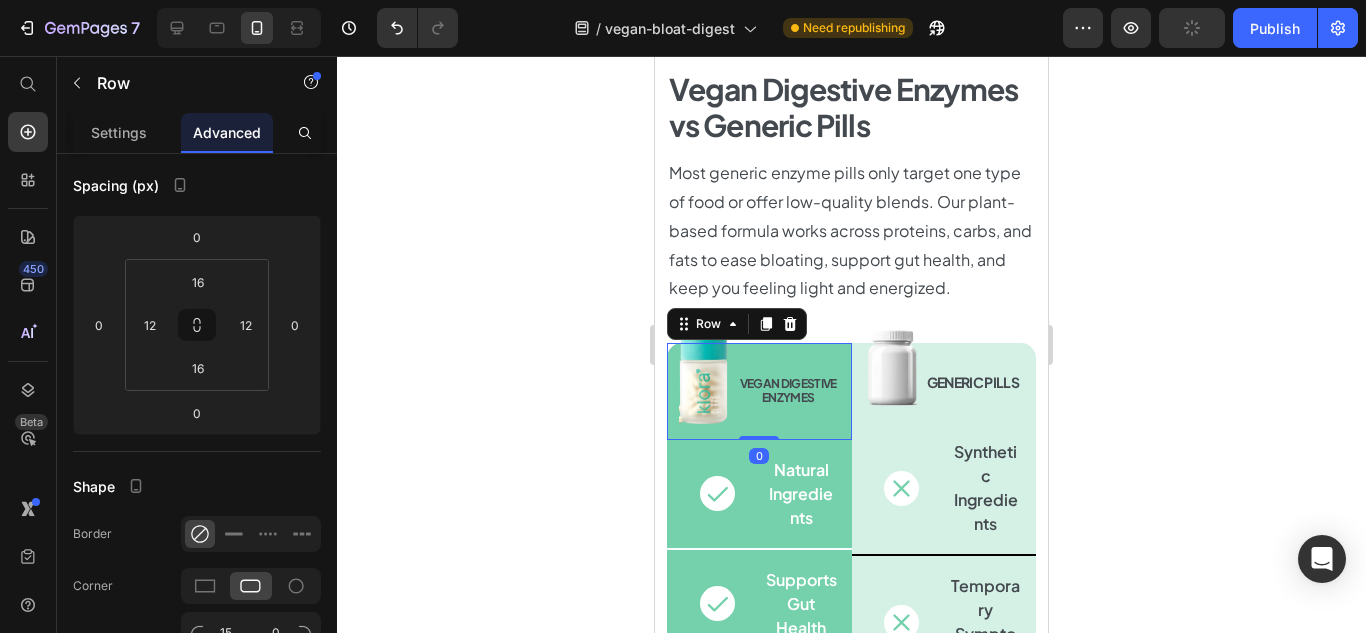 click on "Vegan Digestive Enzymes Heading" at bounding box center [788, 391] 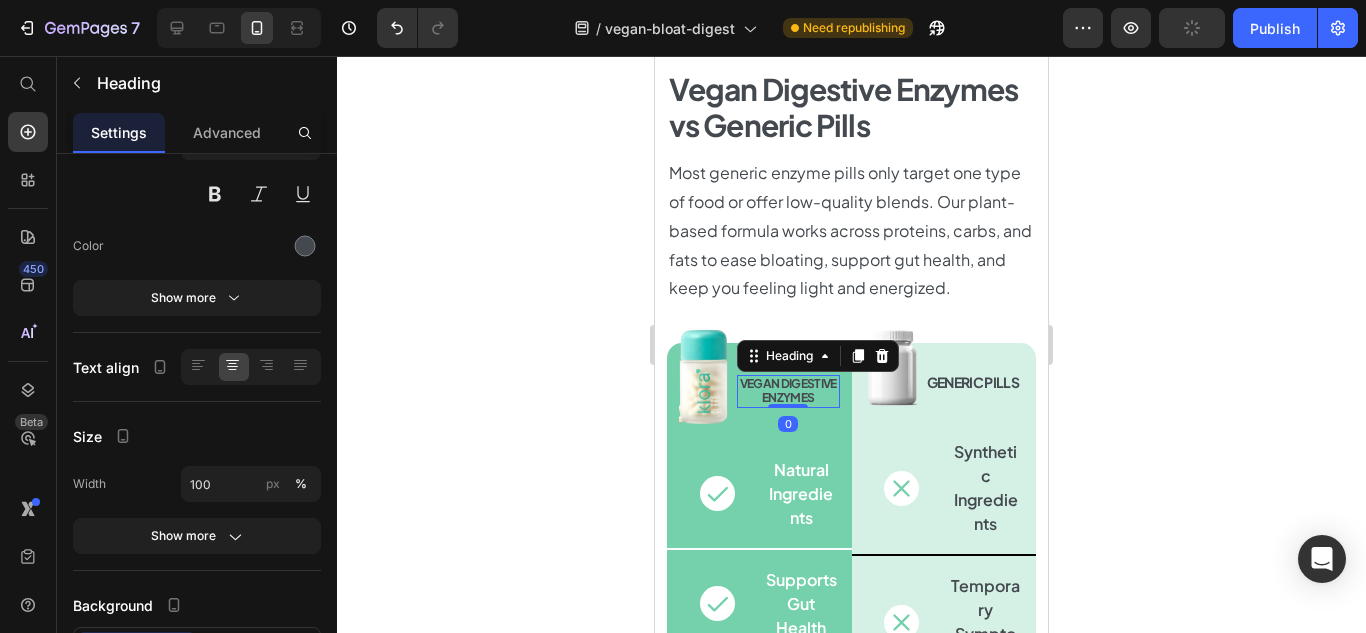 click on "Vegan Digestive Enzymes" at bounding box center (788, 391) 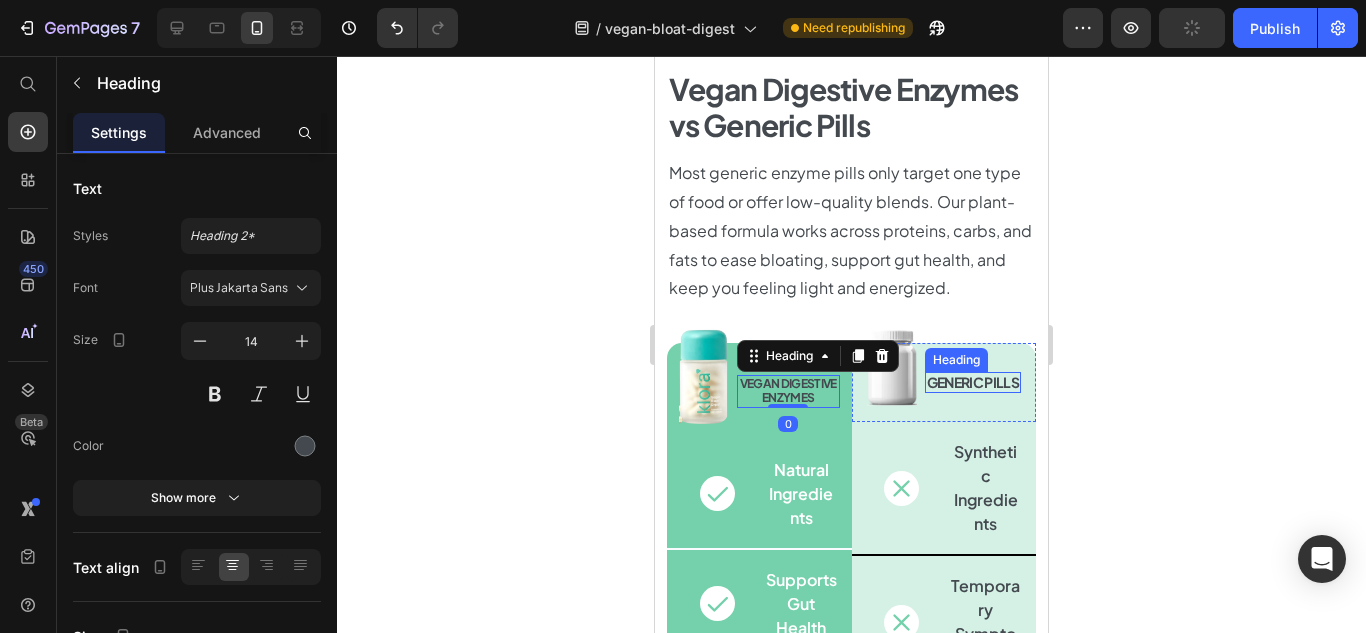 click on "Generic Pills" at bounding box center [973, 382] 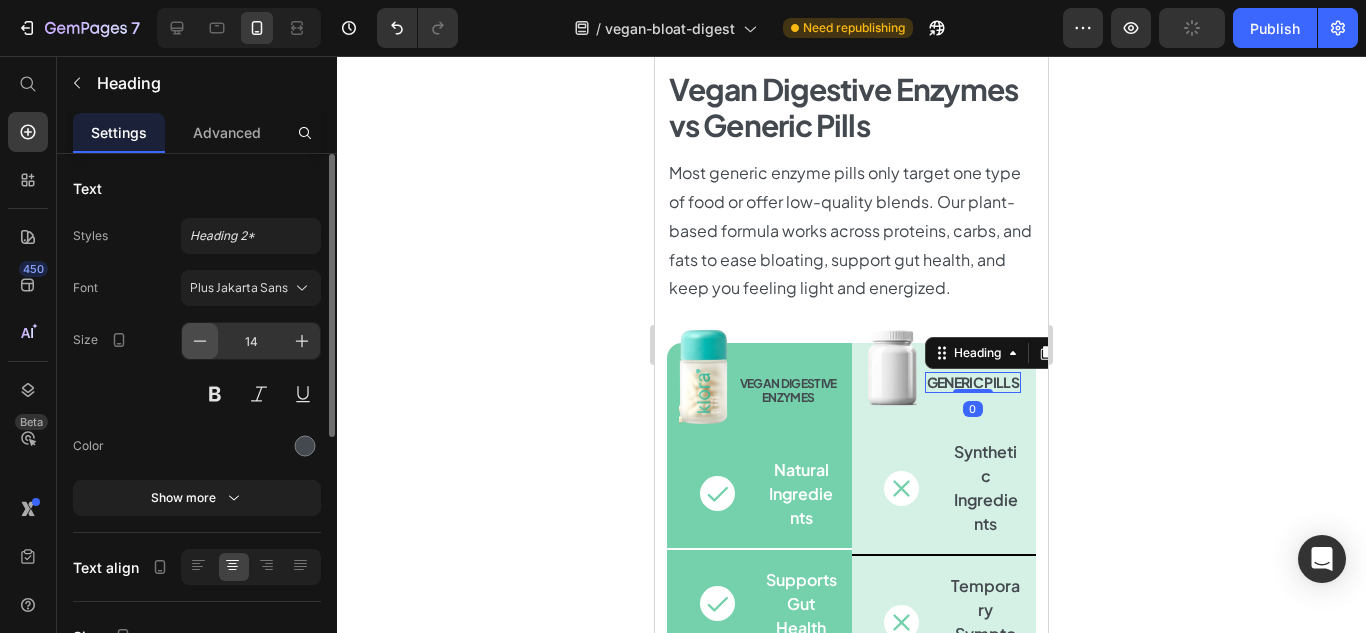 click 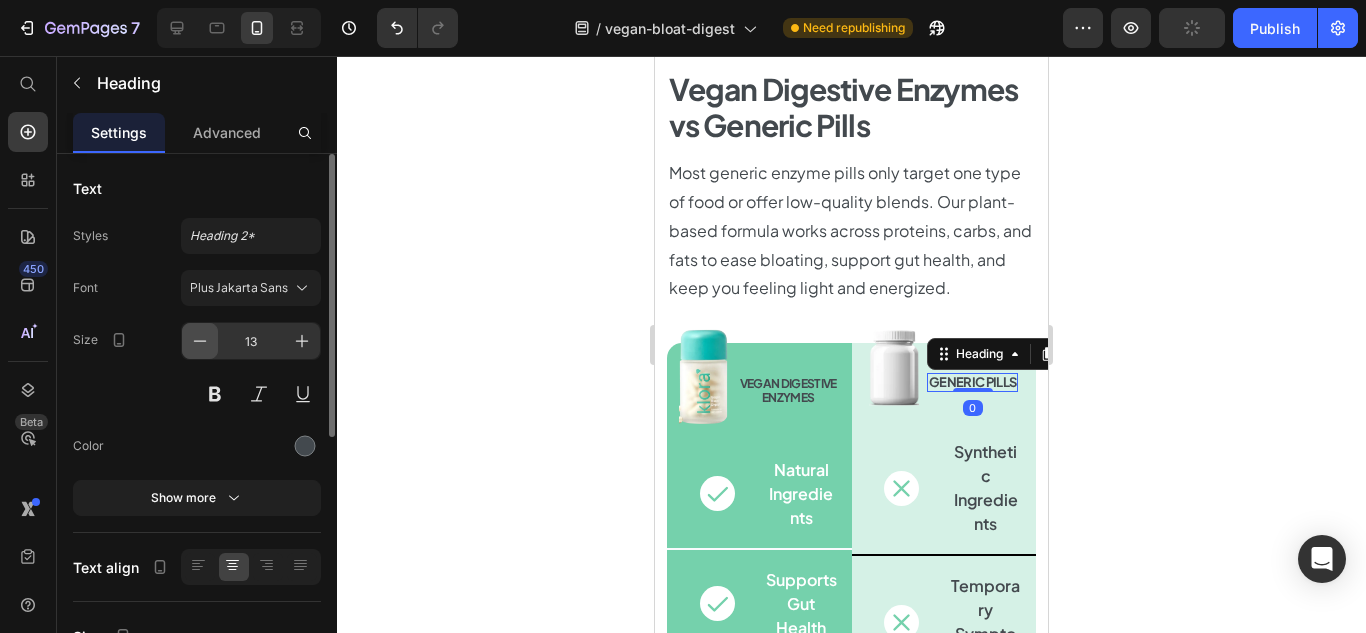 click 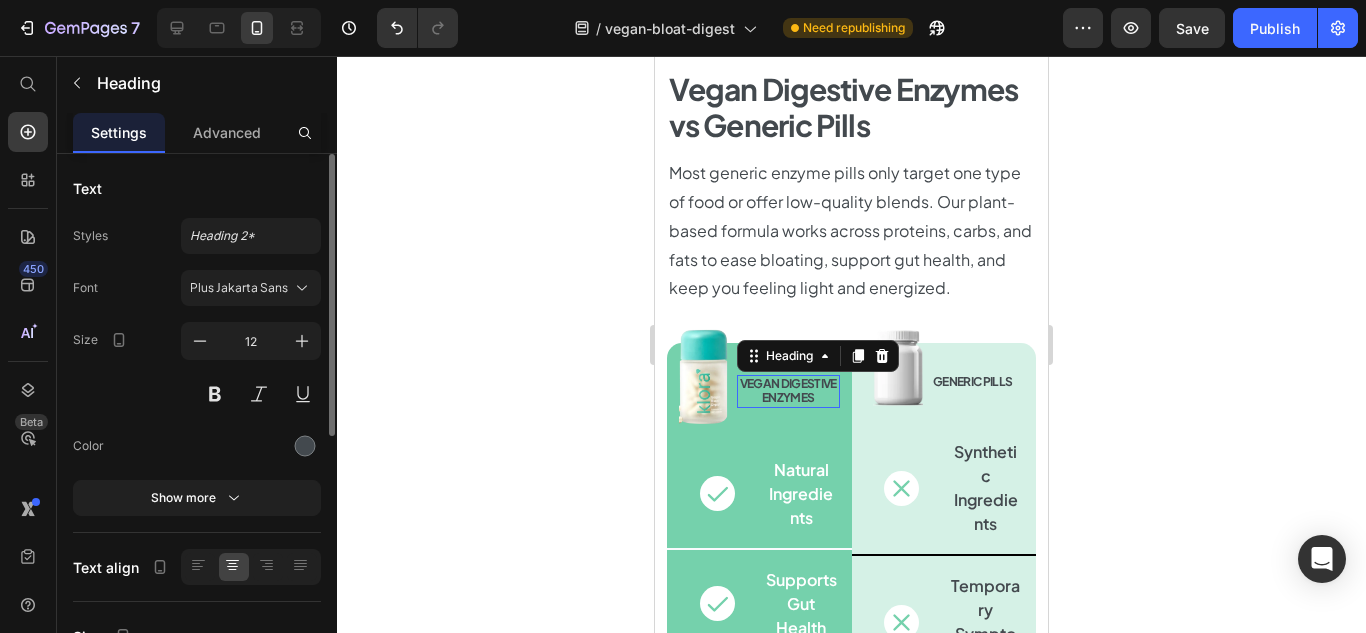 click on "Vegan Digestive Enzymes" at bounding box center (788, 391) 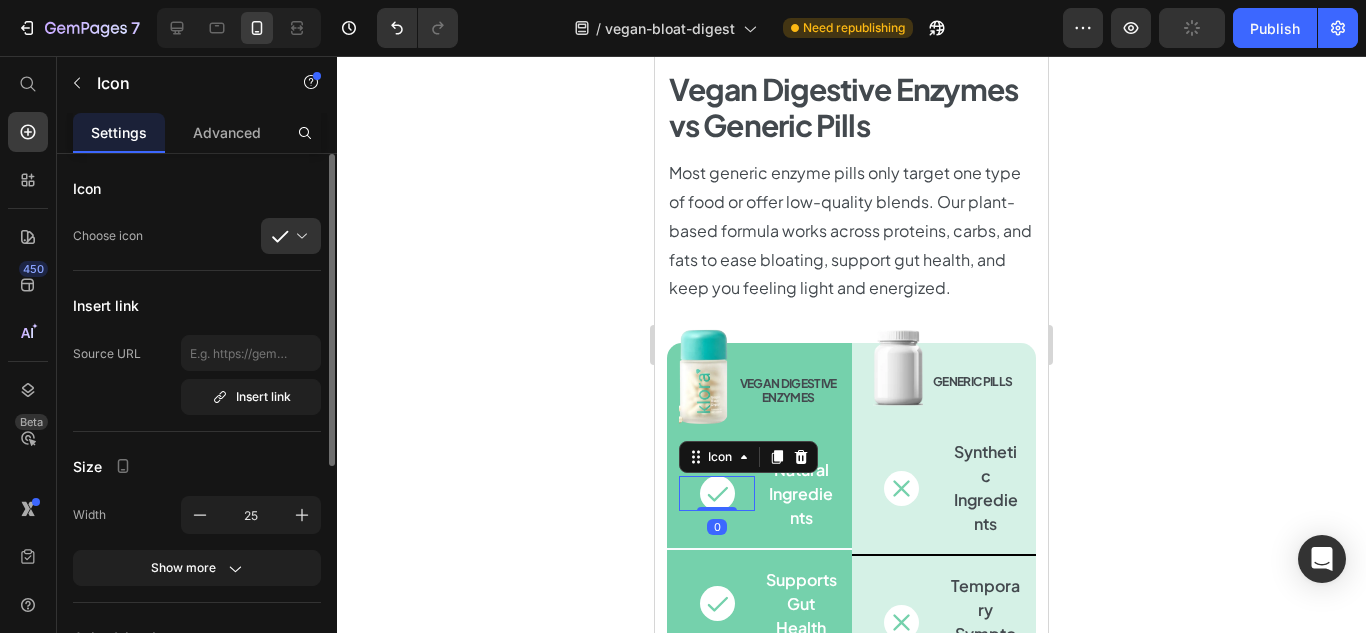 click 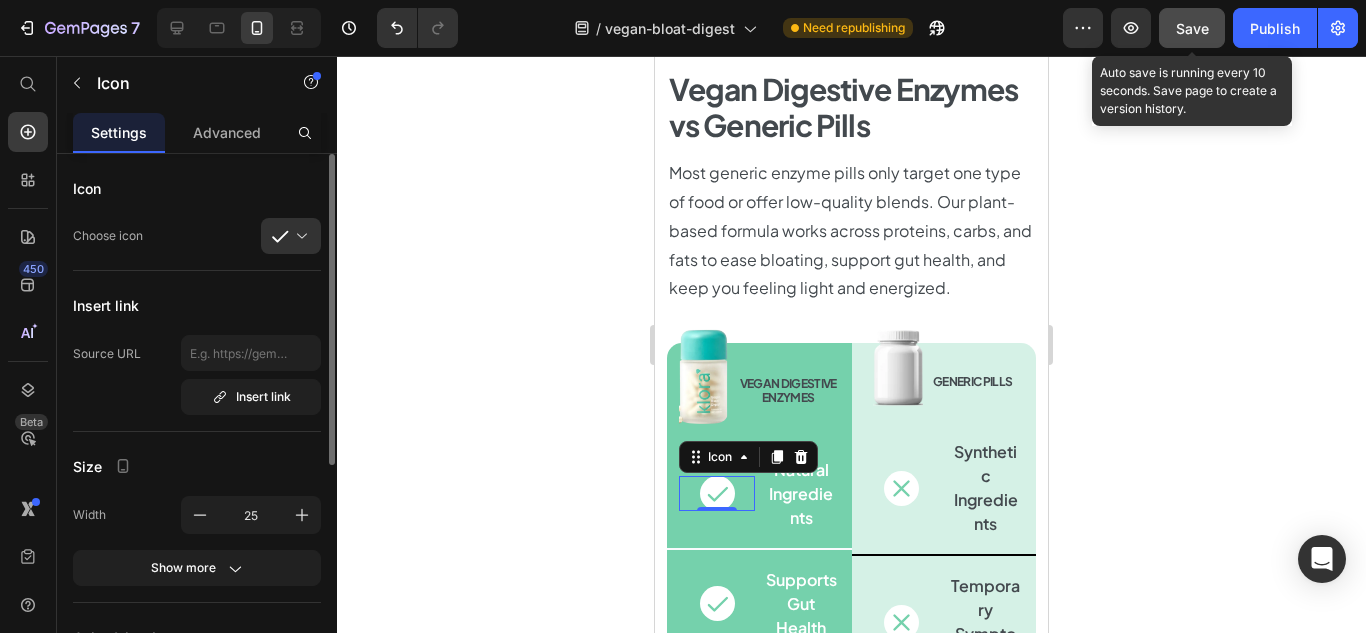click on "Save" 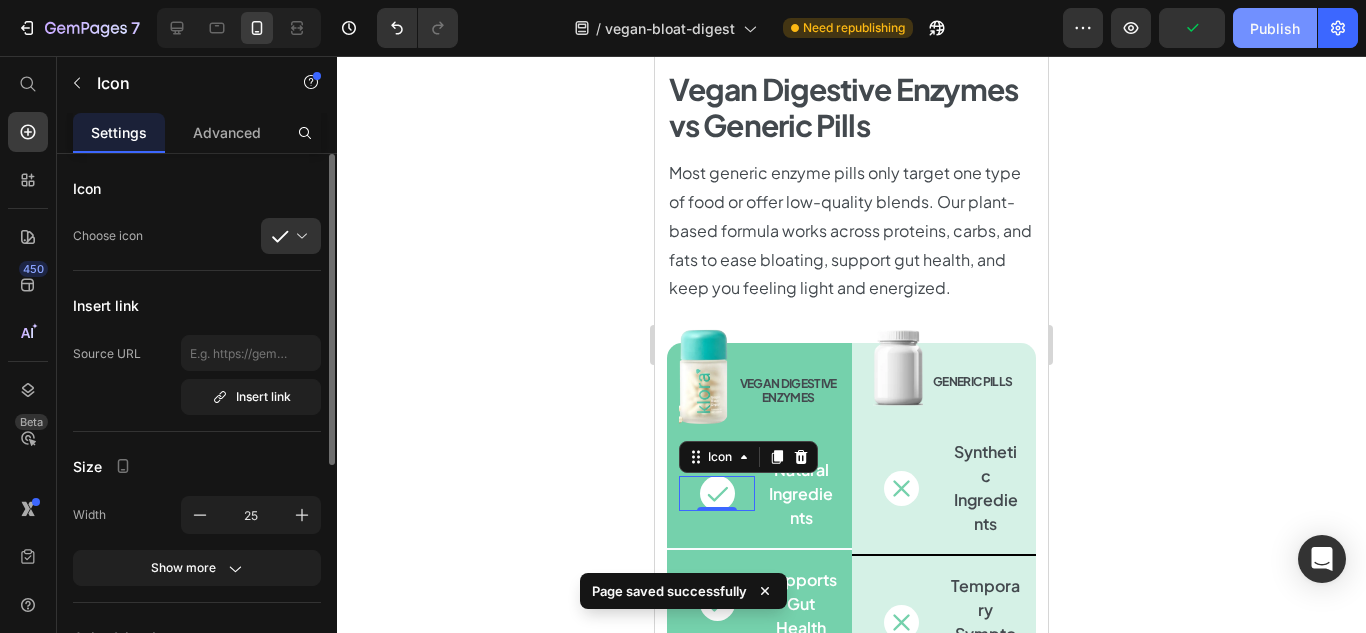 click on "Publish" at bounding box center (1275, 28) 